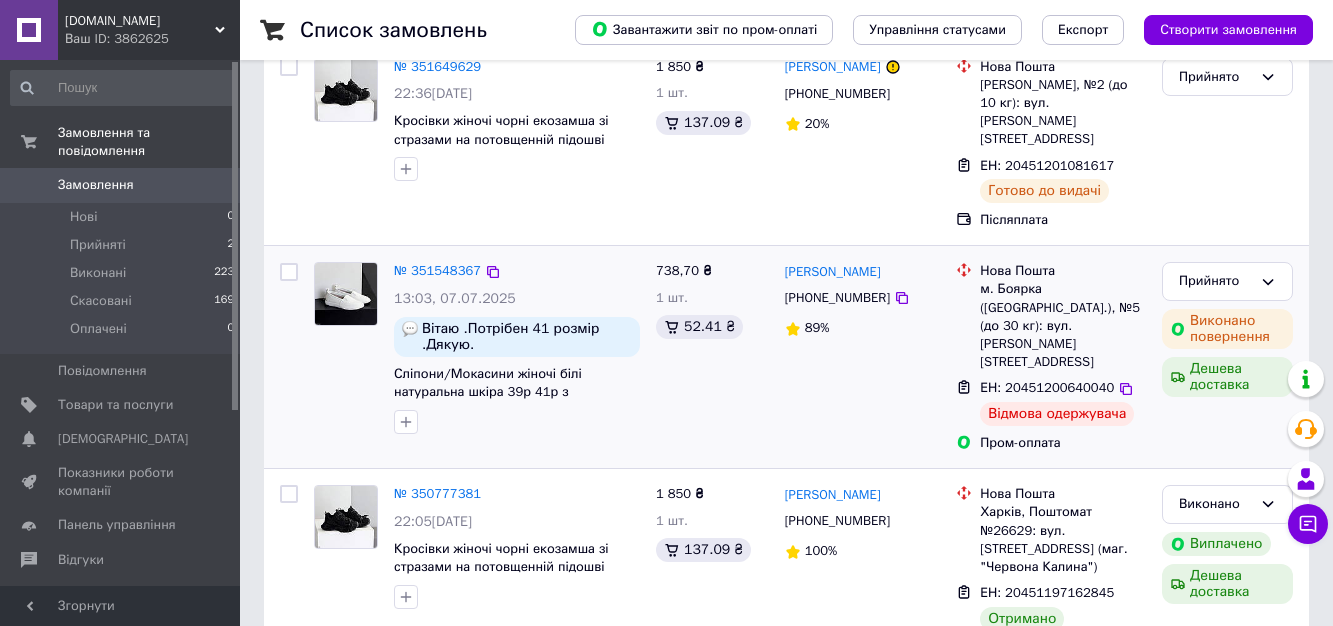 scroll, scrollTop: 200, scrollLeft: 0, axis: vertical 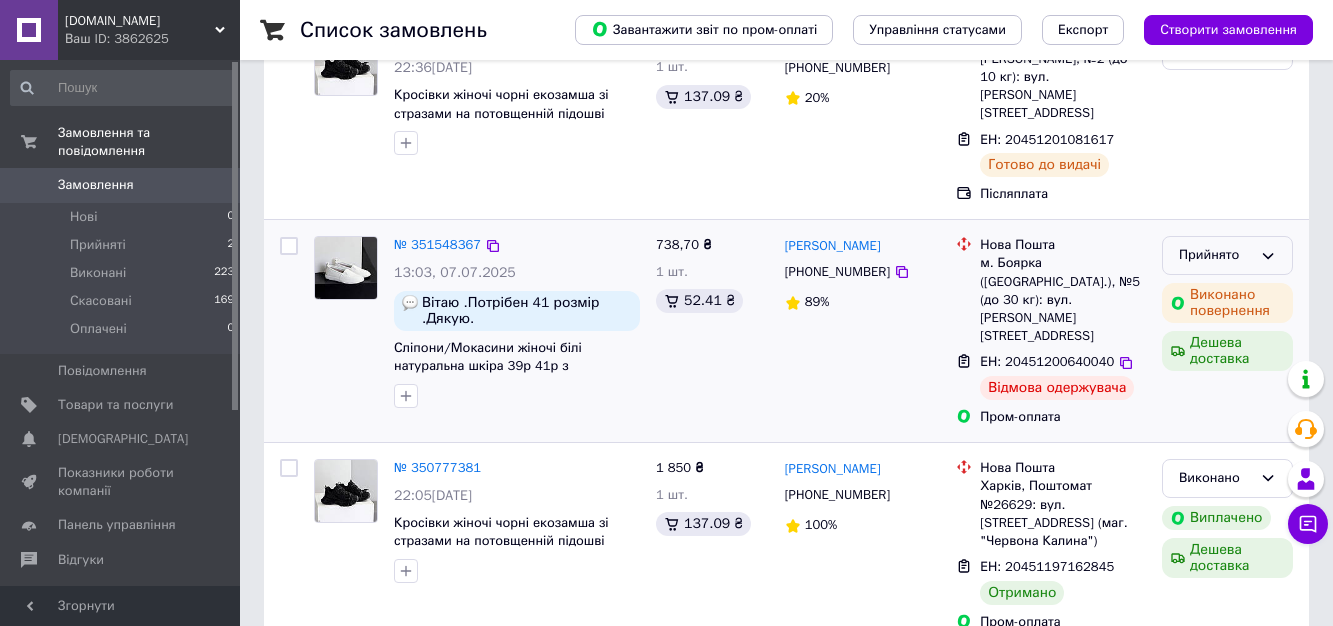 click on "Прийнято" at bounding box center (1215, 255) 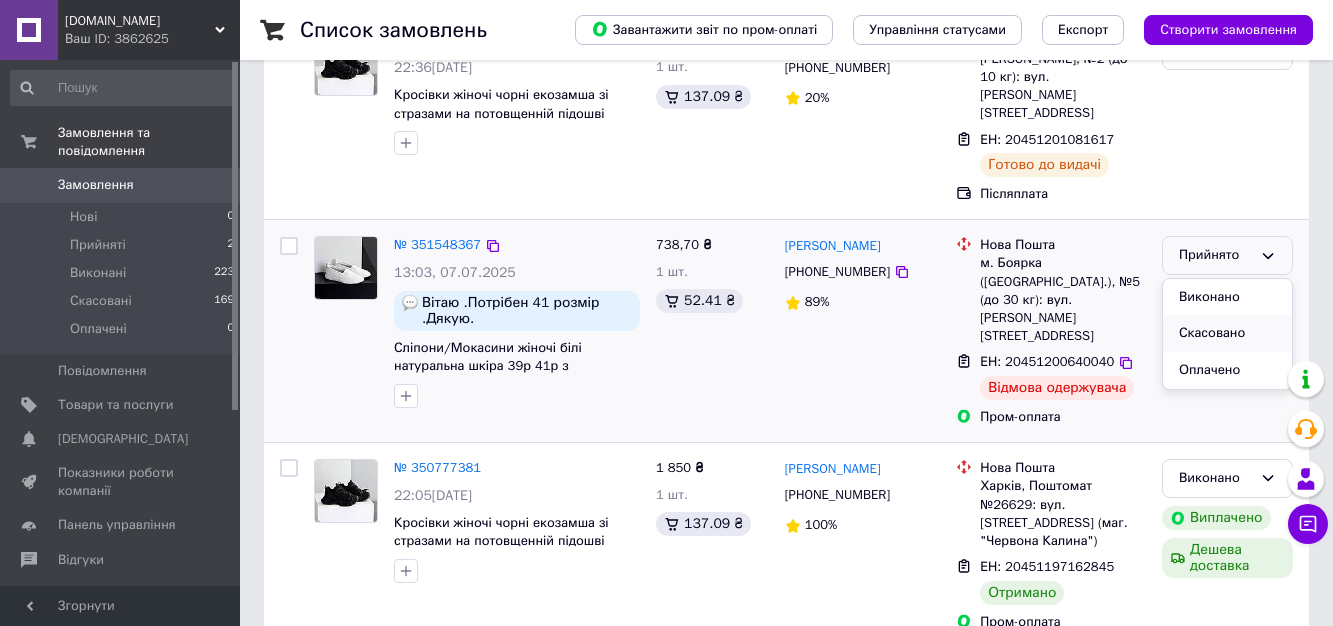 click on "Скасовано" at bounding box center [1227, 333] 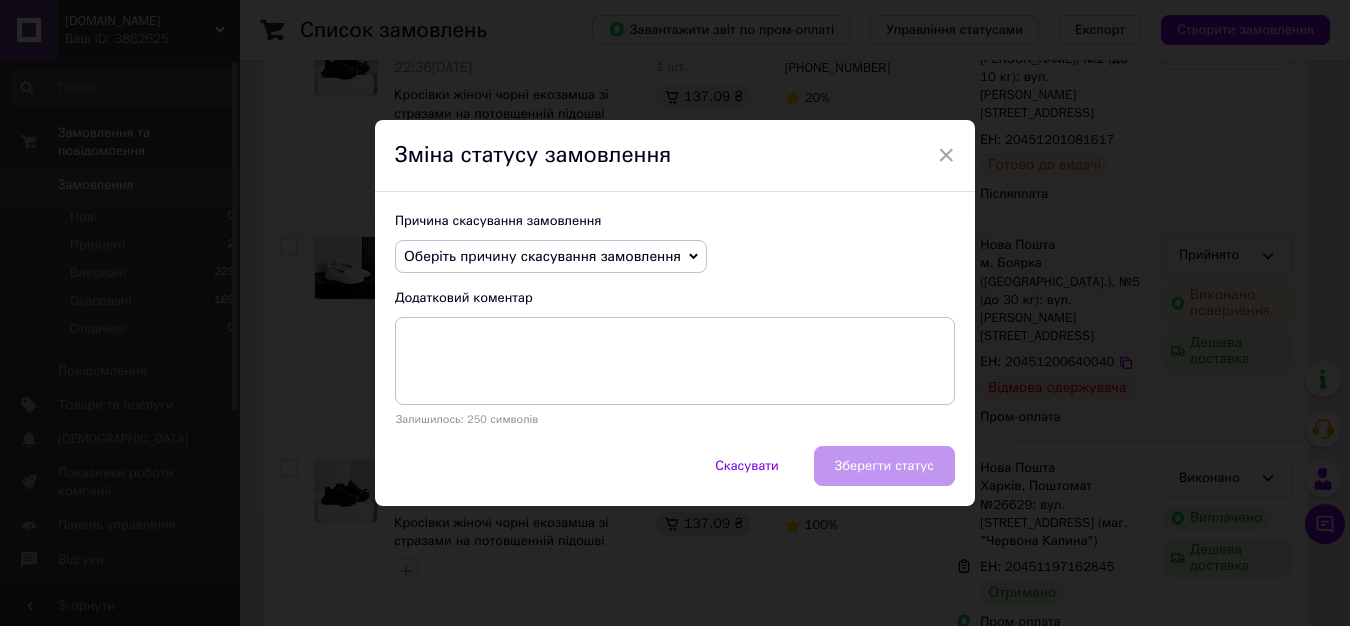 click 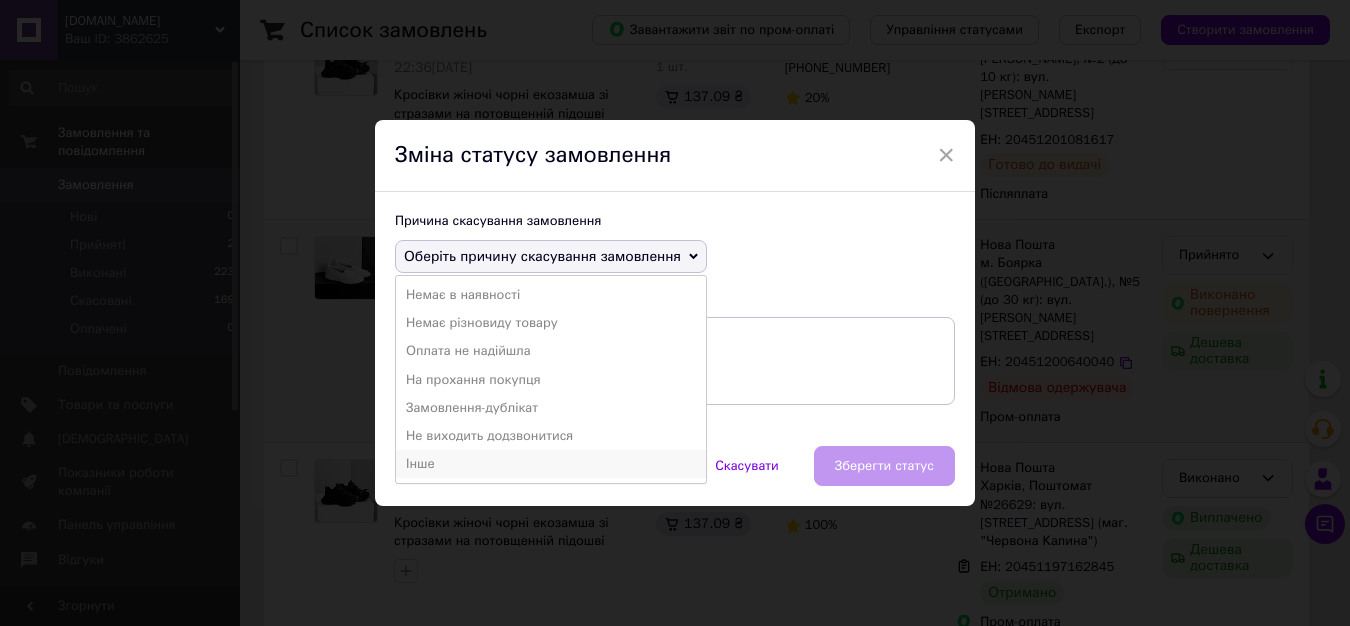 click on "Інше" at bounding box center [551, 464] 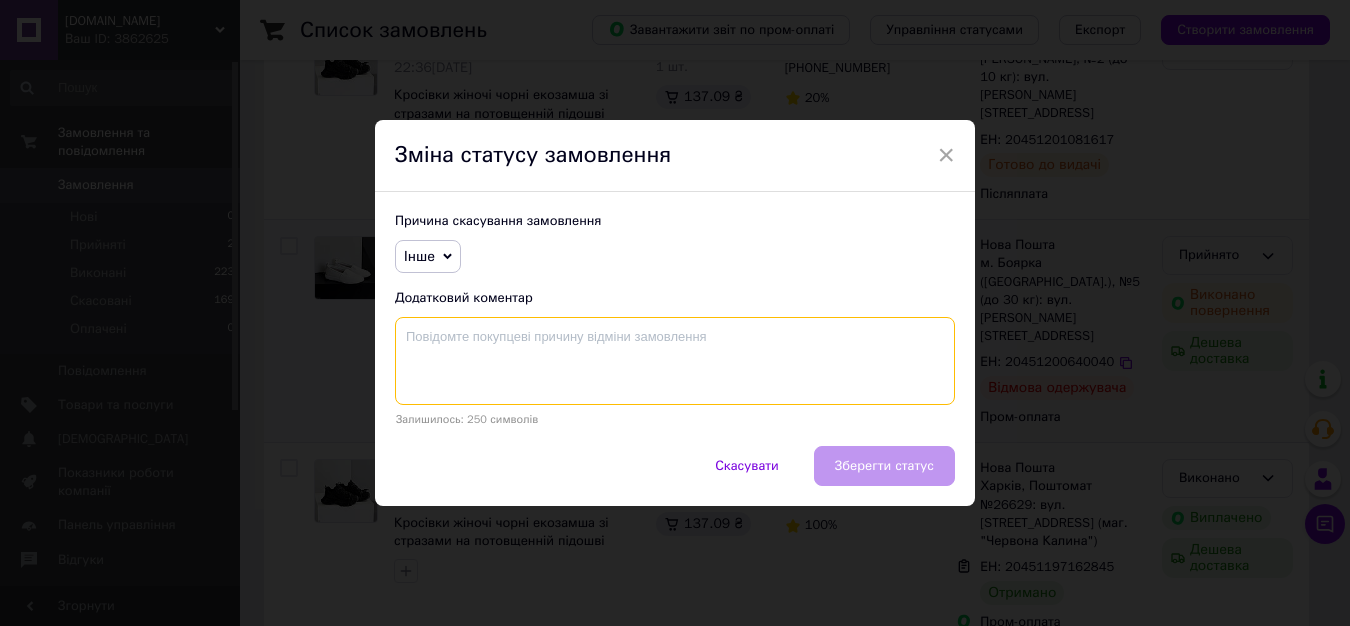 click at bounding box center (675, 361) 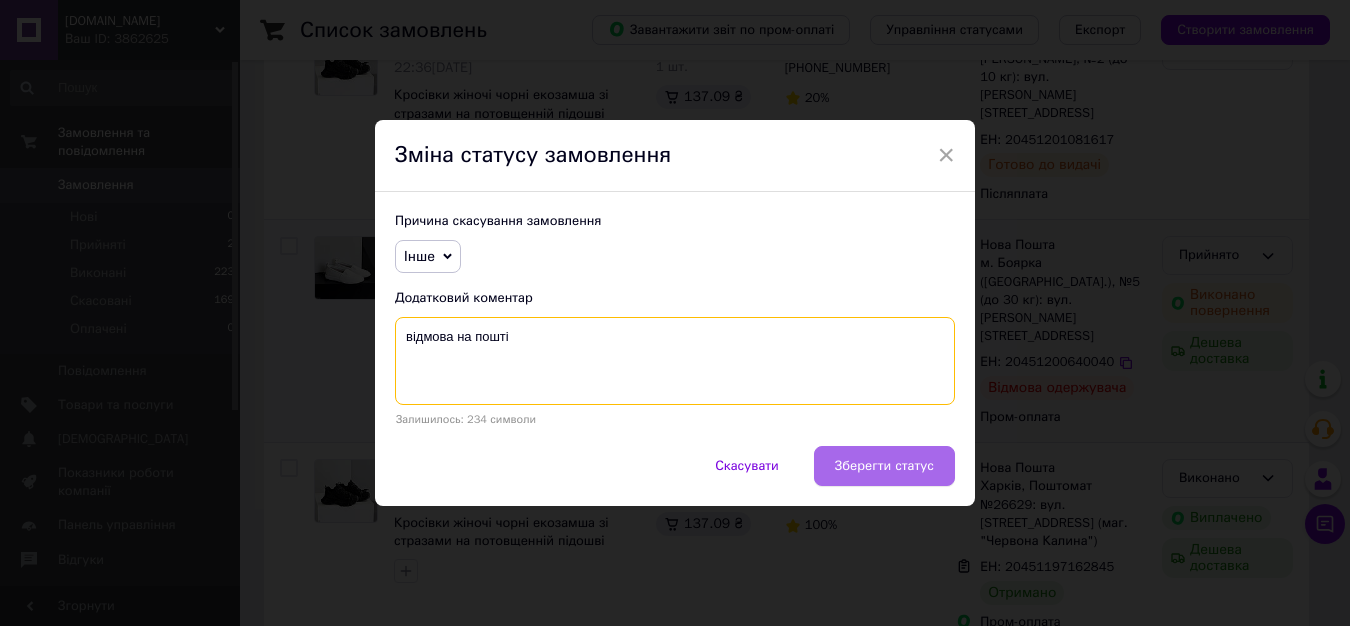 type on "відмова на пошті" 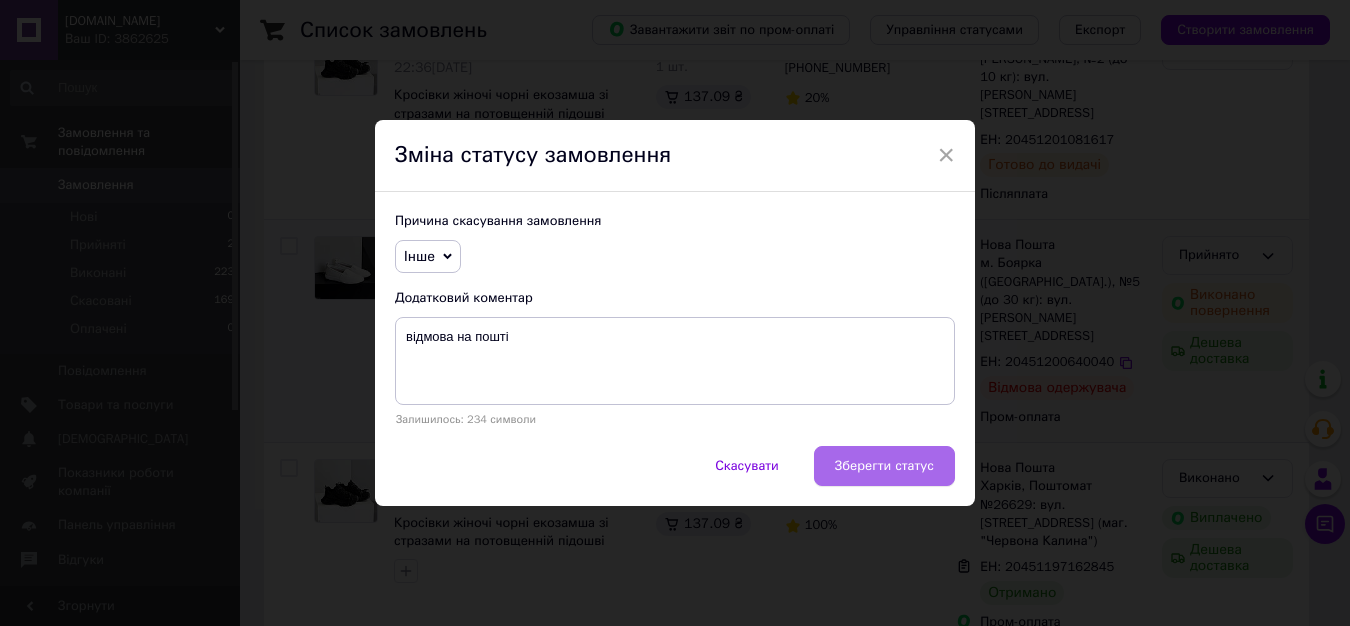 click on "Зберегти статус" at bounding box center [884, 466] 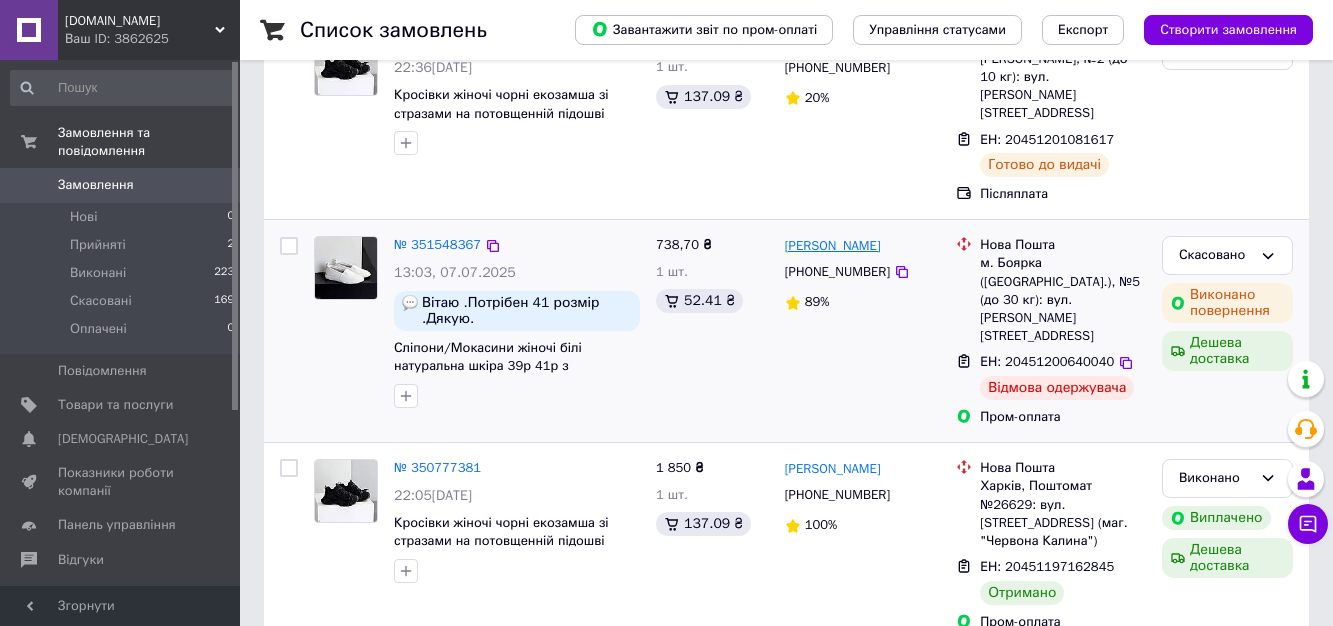 click on "[PERSON_NAME]" at bounding box center [833, 246] 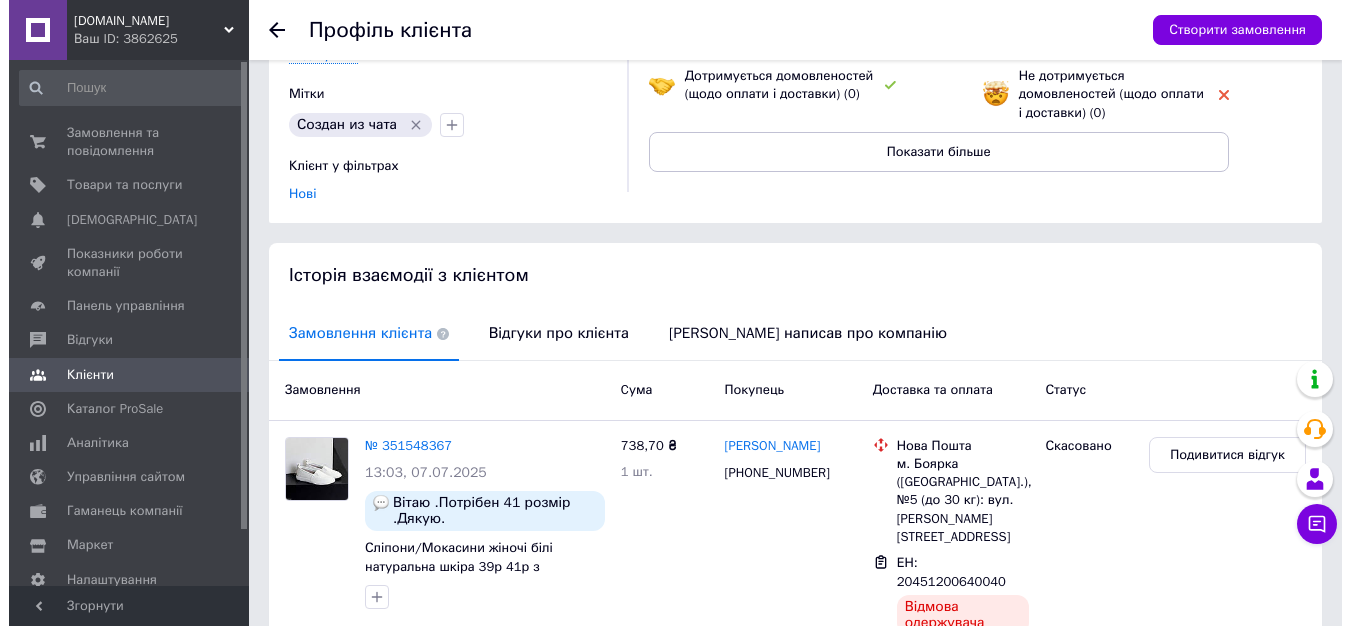 scroll, scrollTop: 356, scrollLeft: 0, axis: vertical 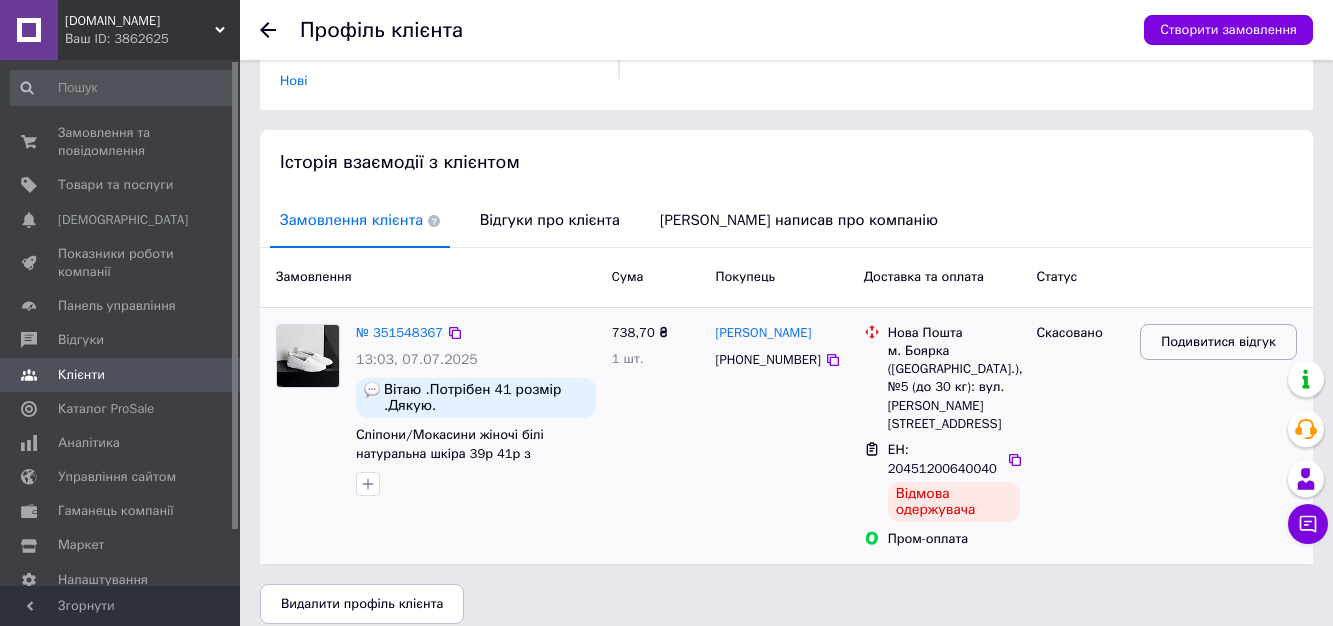 click on "Подивитися відгук" at bounding box center [1218, 342] 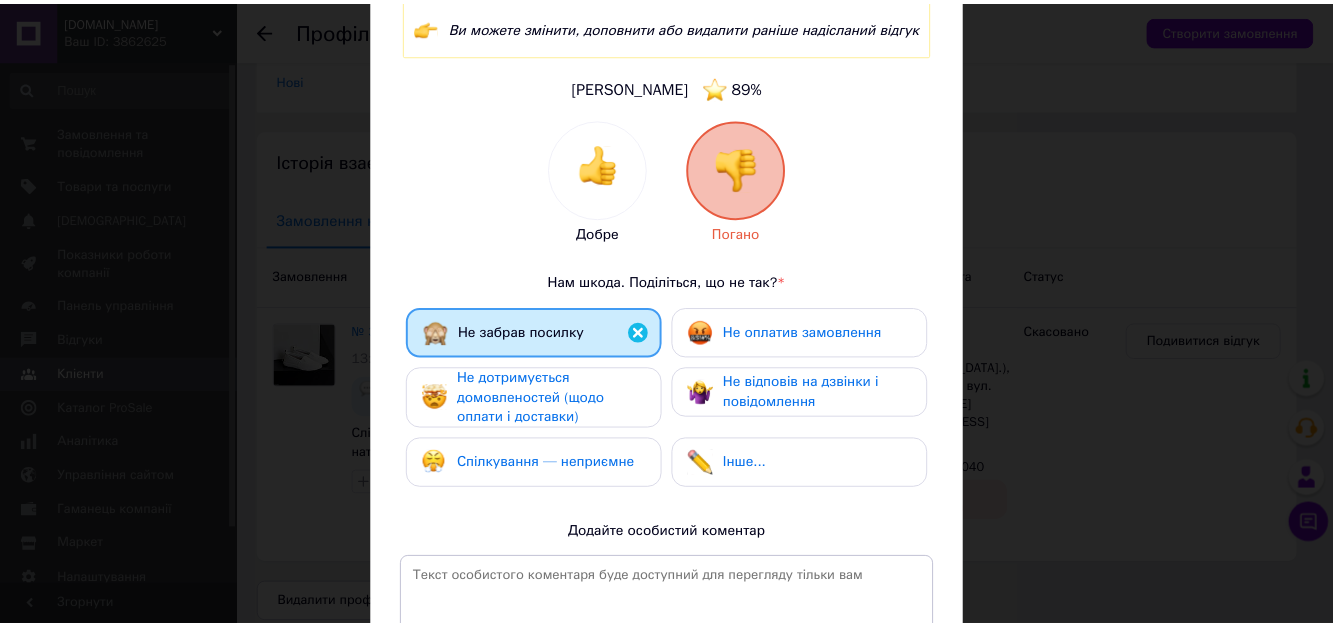 scroll, scrollTop: 400, scrollLeft: 0, axis: vertical 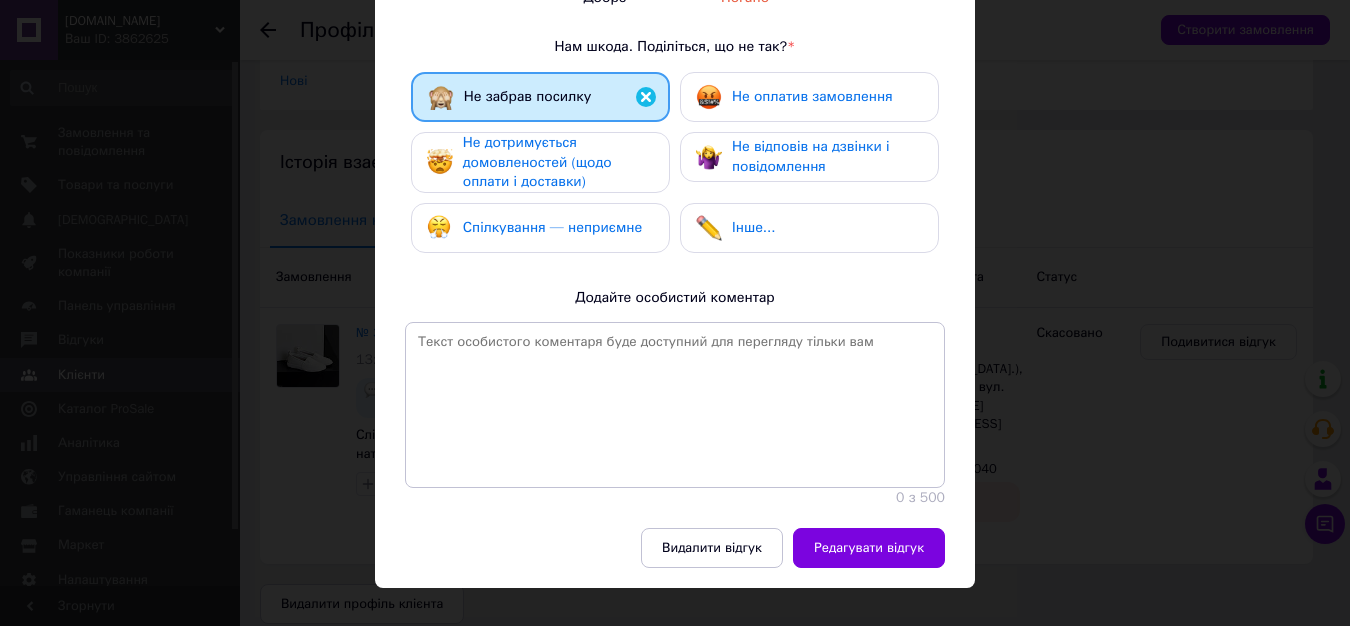 click on "× Оцініть замовлення клієнта Ви можете змінити, доповнити або видалити раніше надісланий відгук [PERSON_NAME] 89 % Добре Погано Нам шкода. Поділіться, що не так?  * Не забрав посилку Не оплатив замовлення Не дотримується домовленостей (щодо оплати і доставки) Не відповів на дзвінки і повідомлення Спілкування — неприємне Інше... Додайте особистий коментар 0   з   500 Видалити відгук Редагувати відгук" at bounding box center [675, 313] 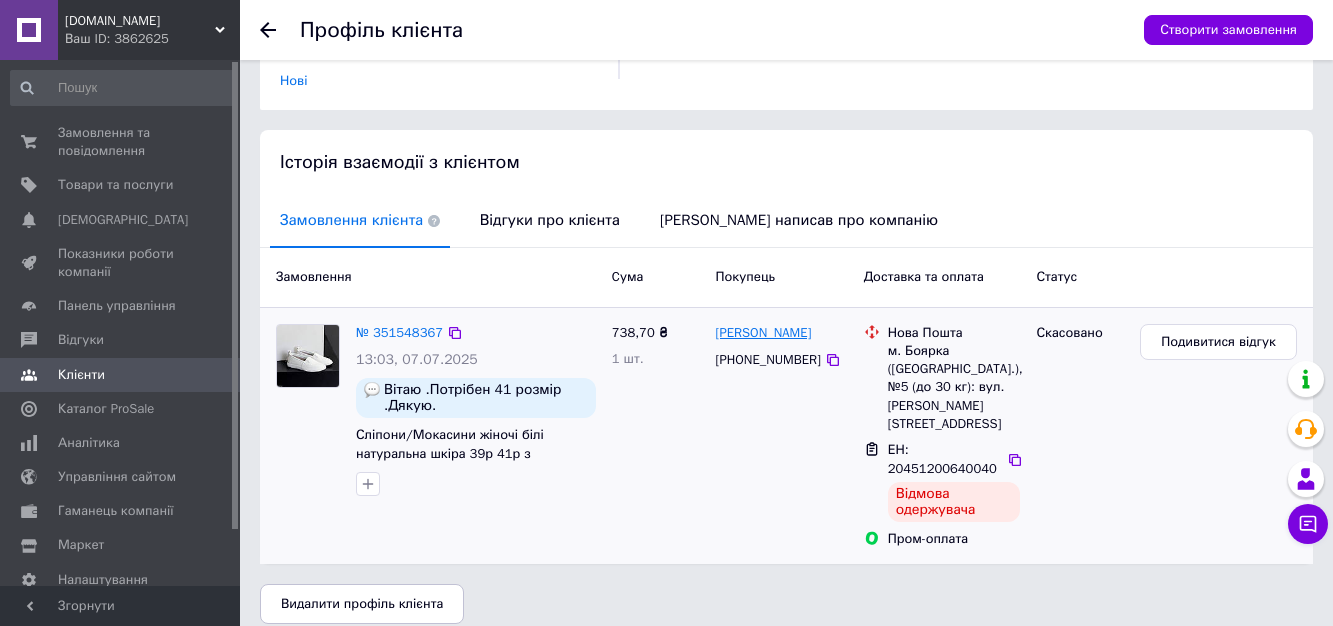 click on "[PERSON_NAME]" at bounding box center (764, 333) 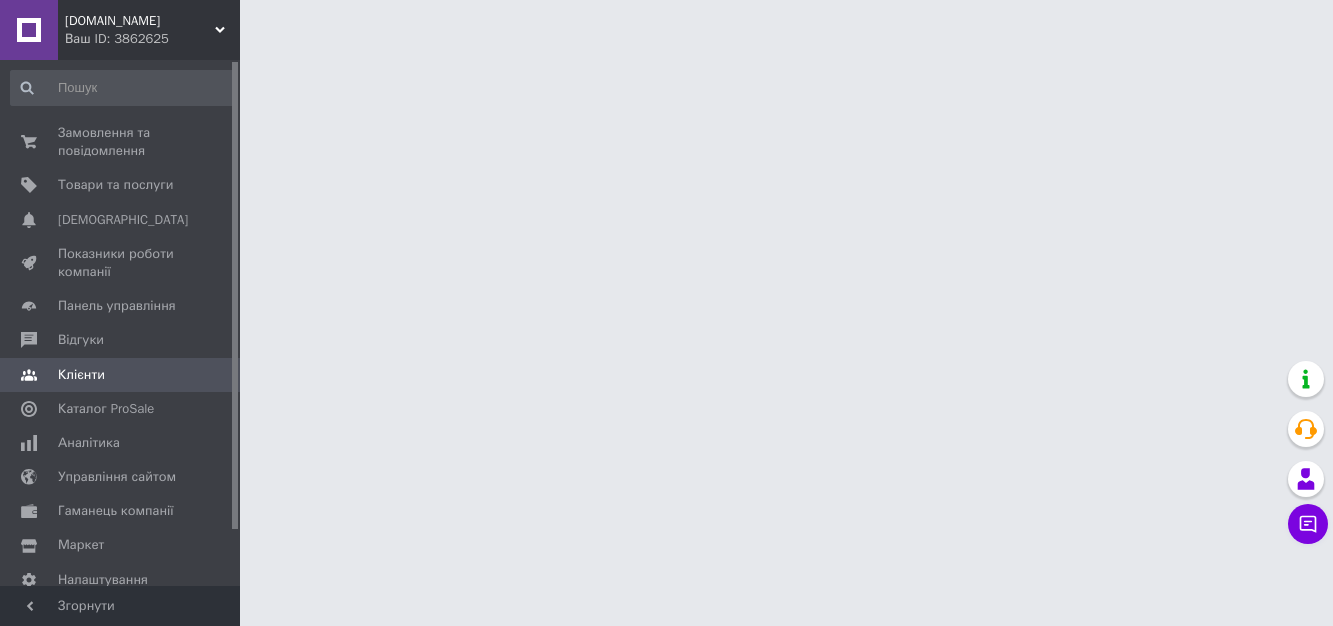 scroll, scrollTop: 0, scrollLeft: 0, axis: both 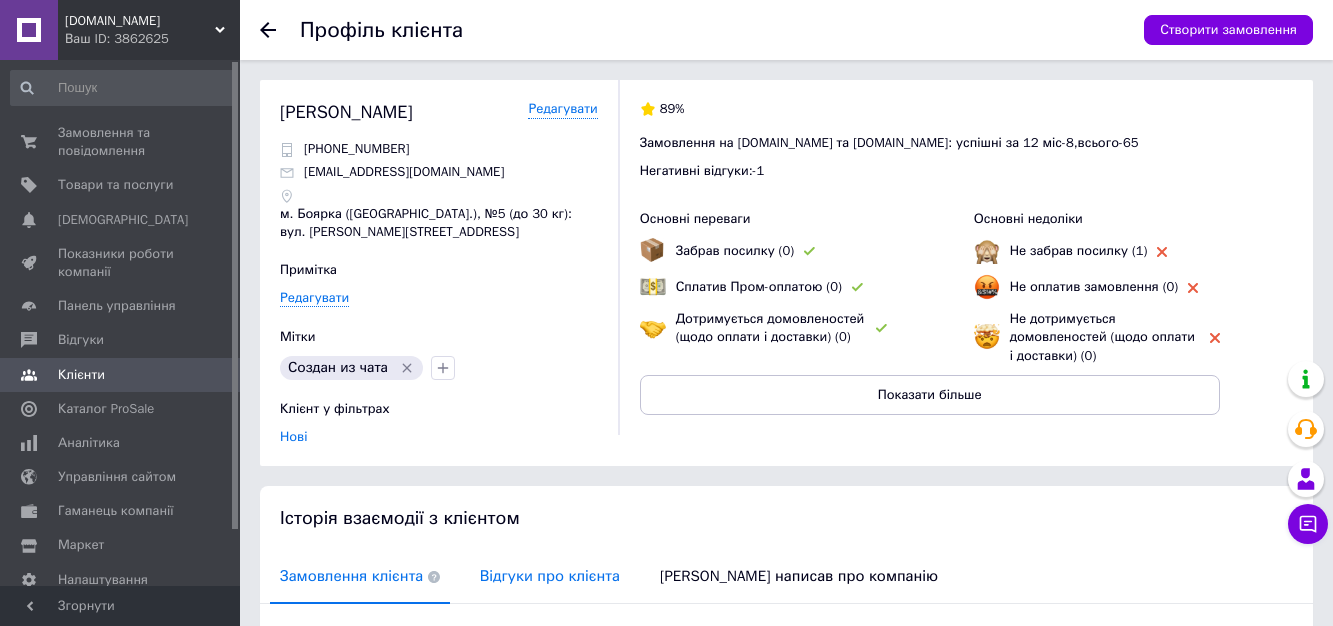 click on "Відгуки про клієнта" at bounding box center (550, 576) 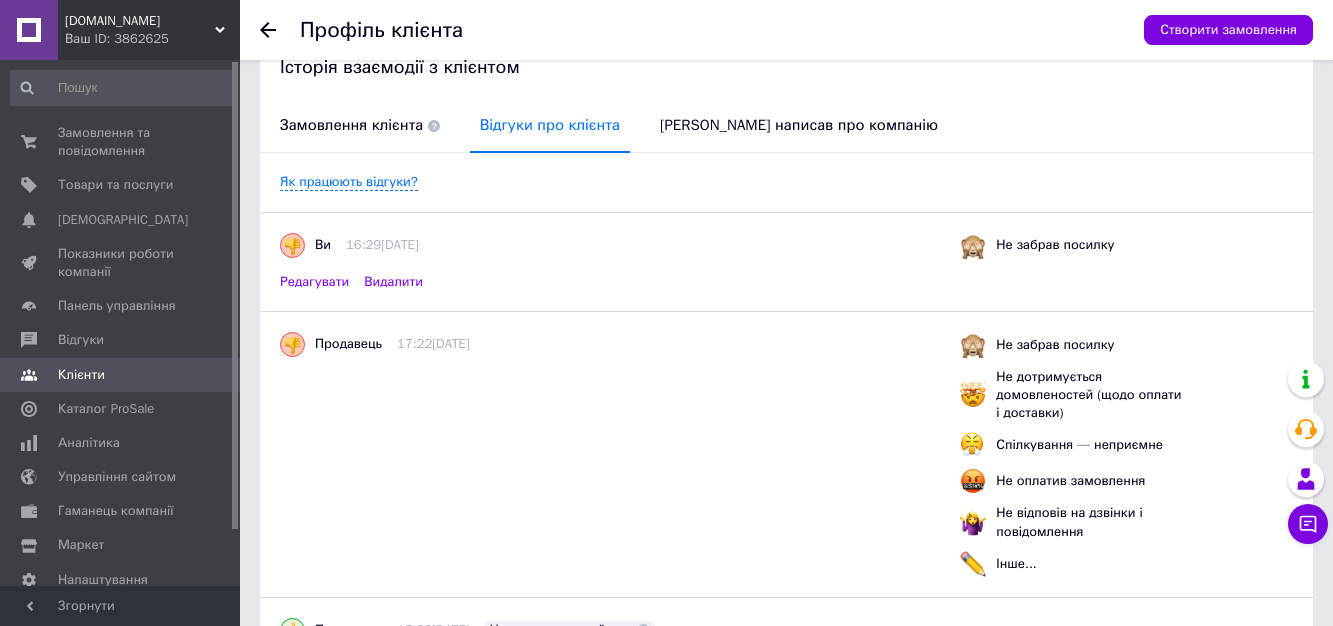 scroll, scrollTop: 500, scrollLeft: 0, axis: vertical 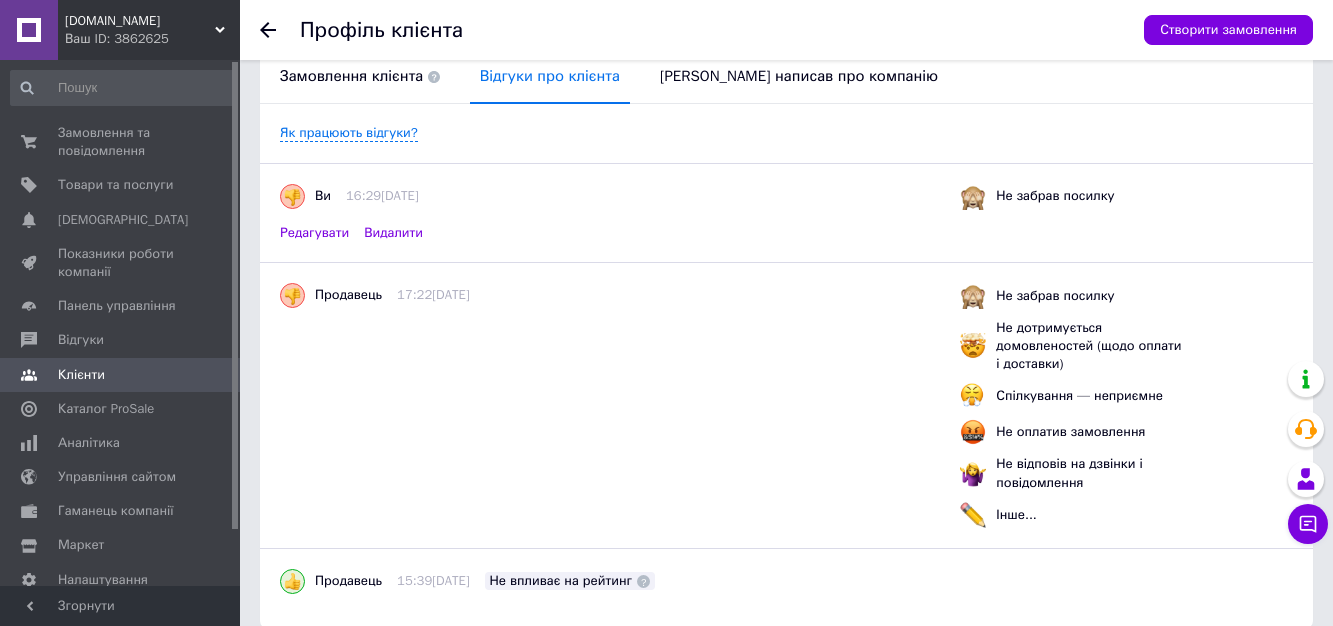 click 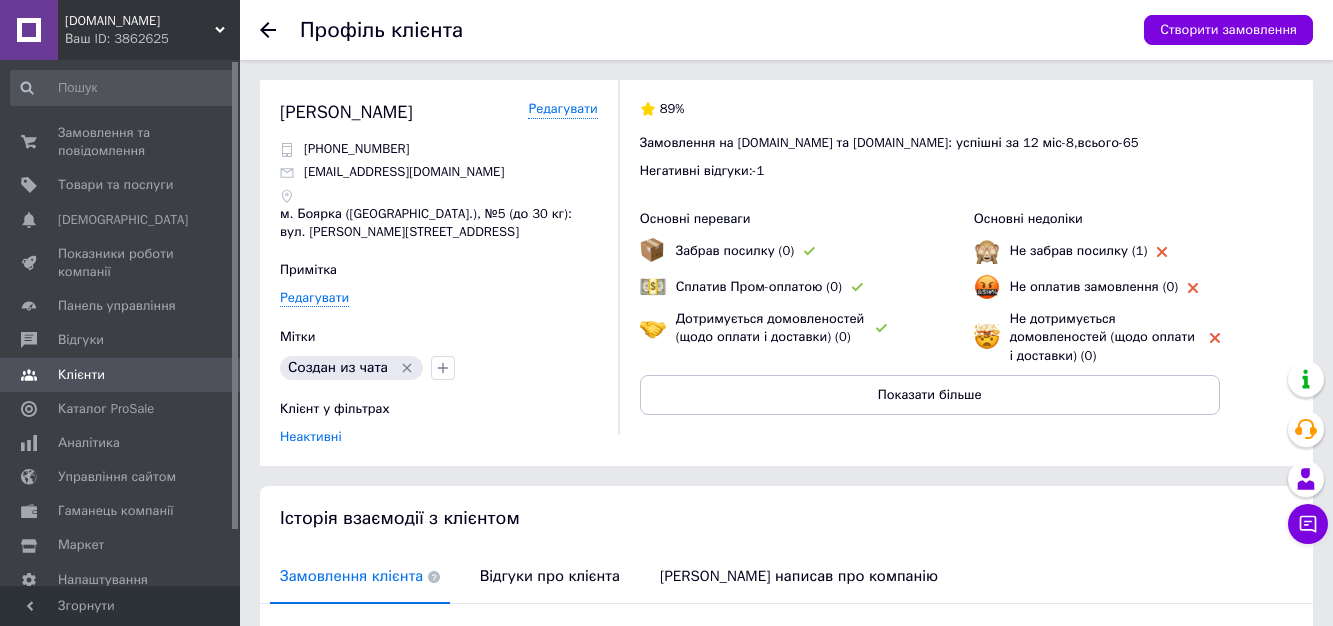 click 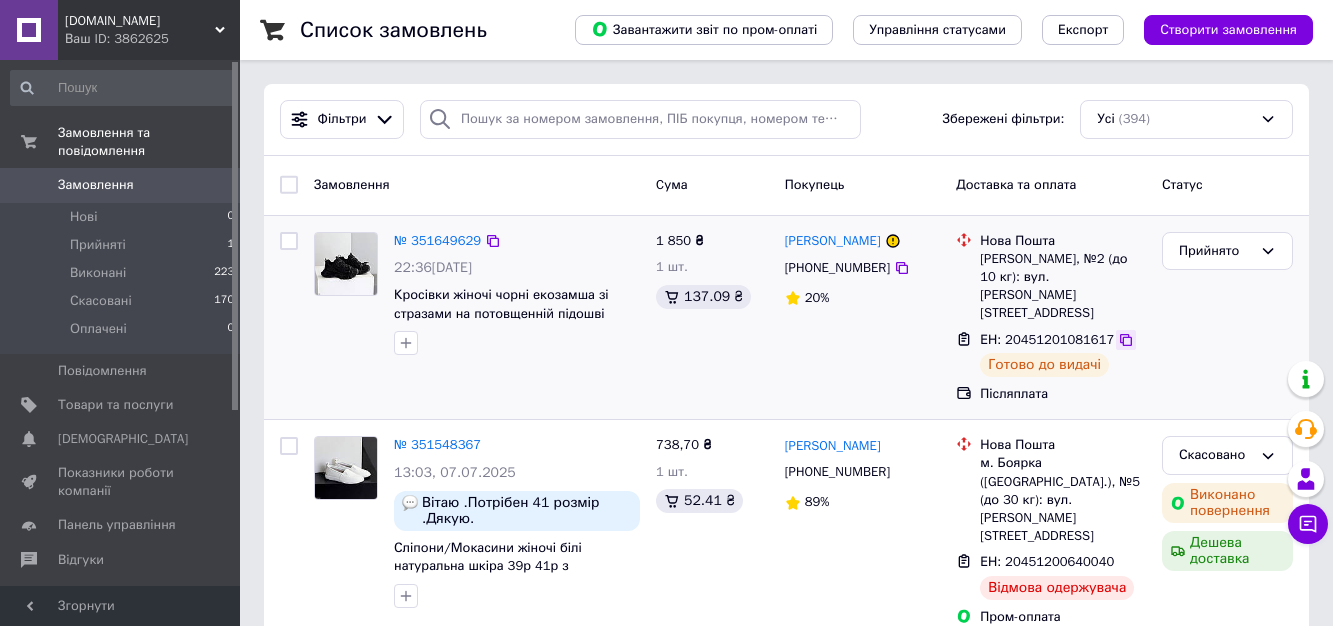 click 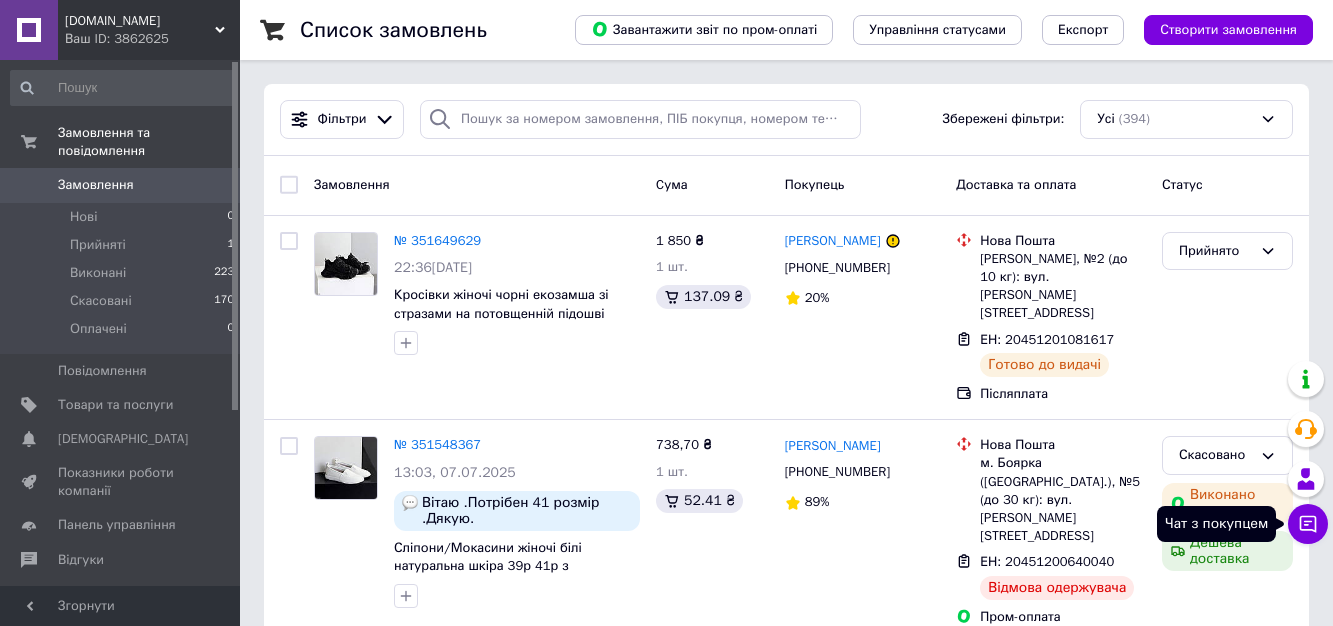 click 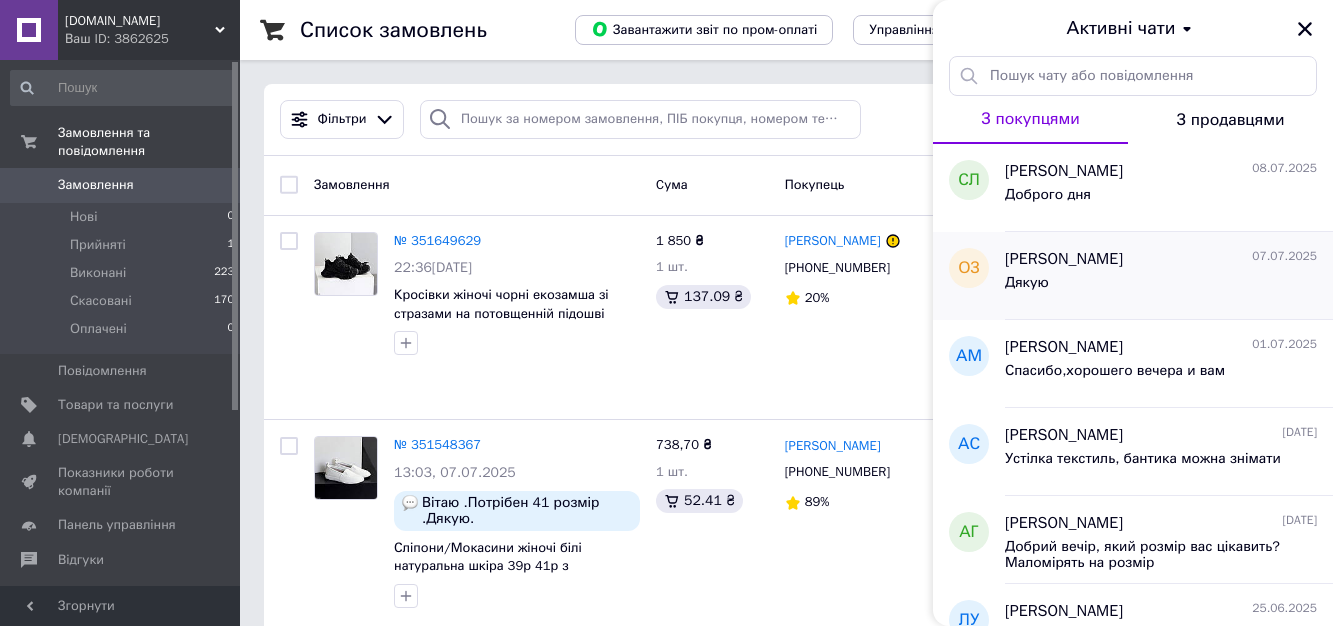 click on "Дякую" at bounding box center [1161, 287] 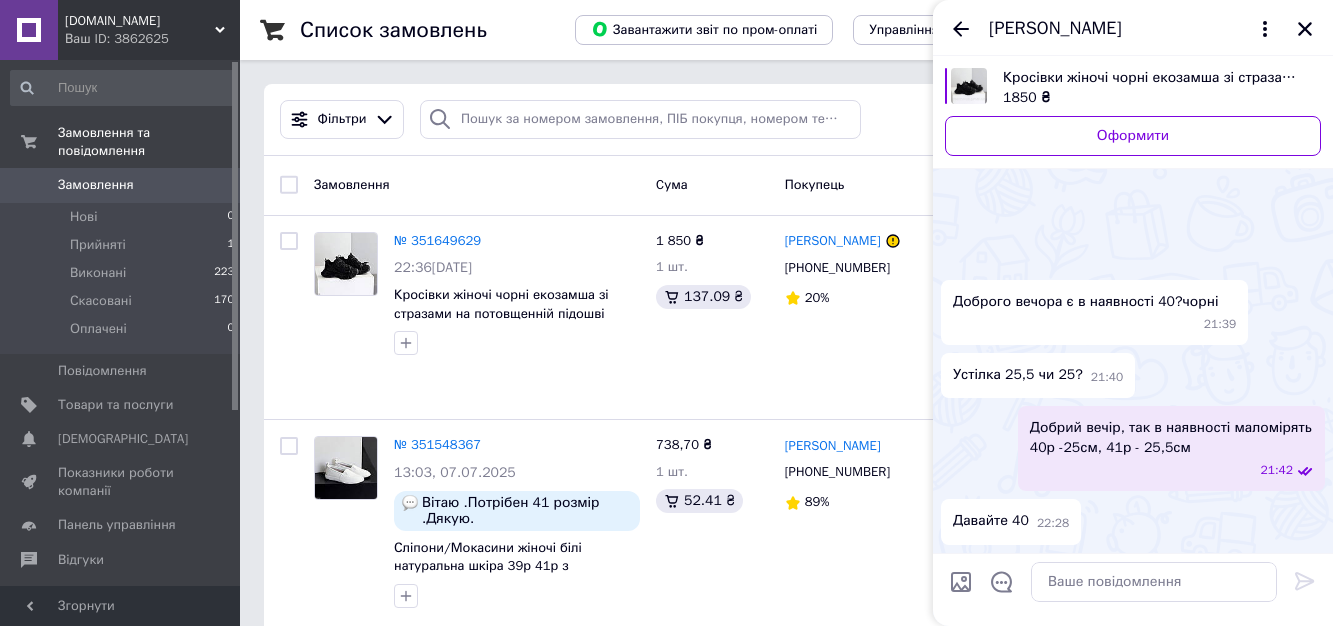 scroll, scrollTop: 449, scrollLeft: 0, axis: vertical 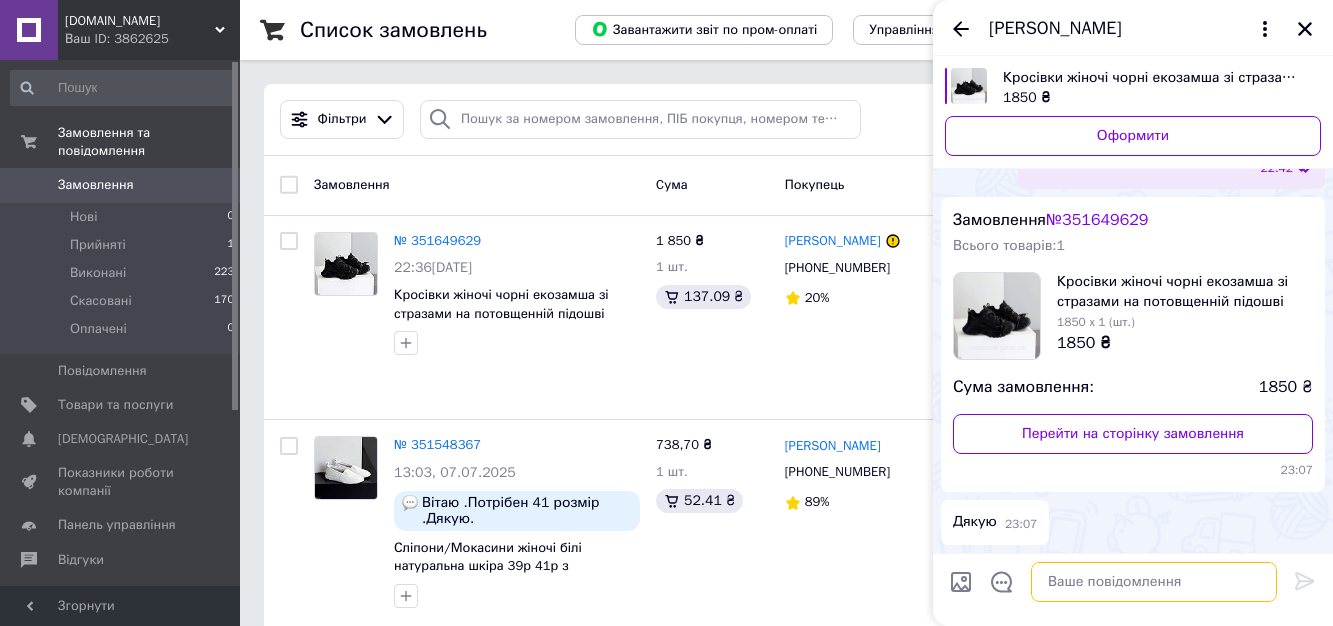 click at bounding box center (1154, 582) 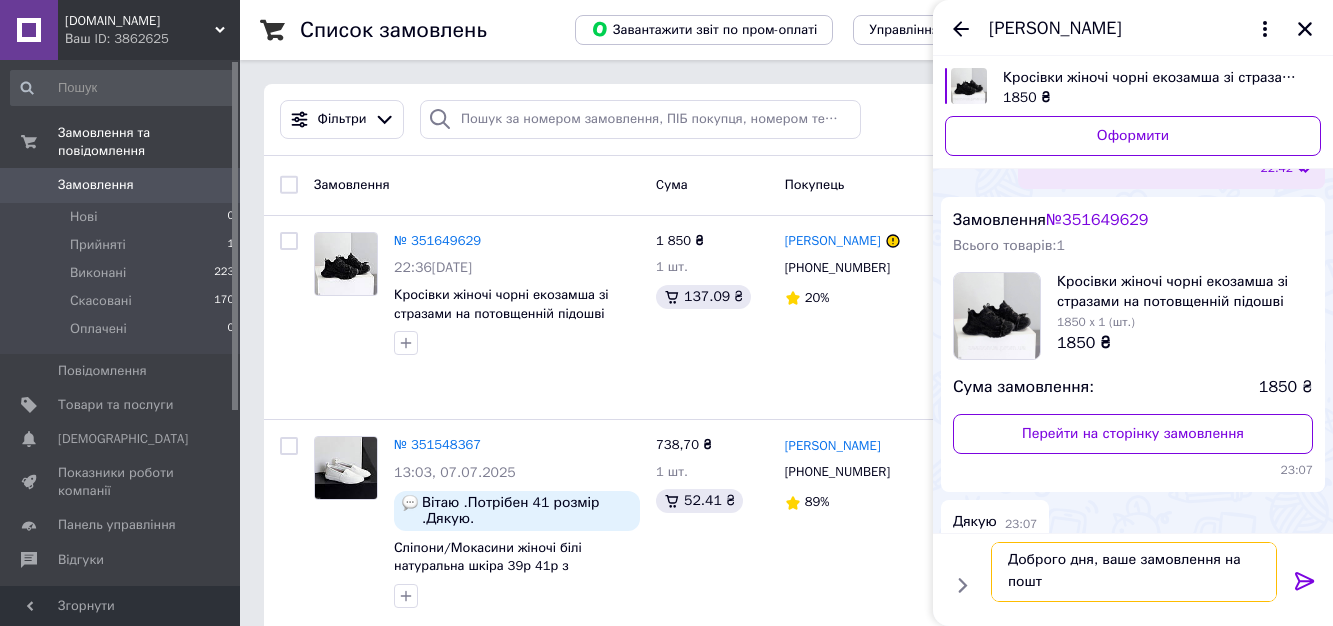 scroll, scrollTop: 2, scrollLeft: 0, axis: vertical 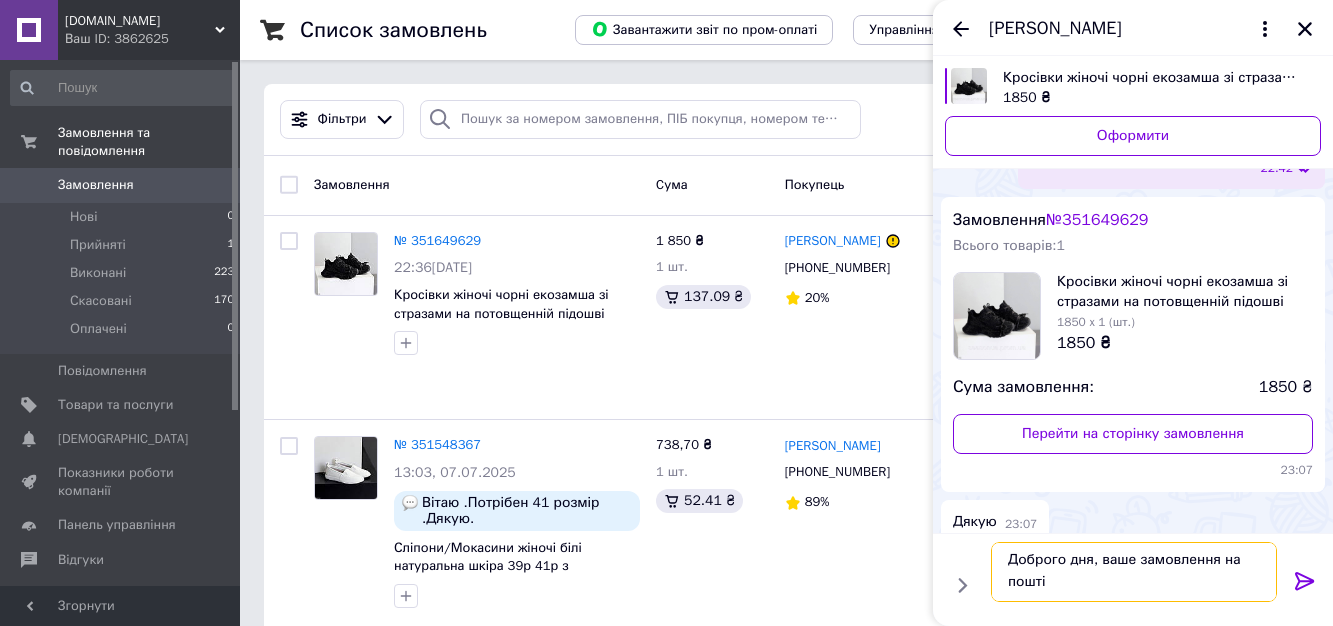 type on "Доброго дня, ваше замовлення на пошті" 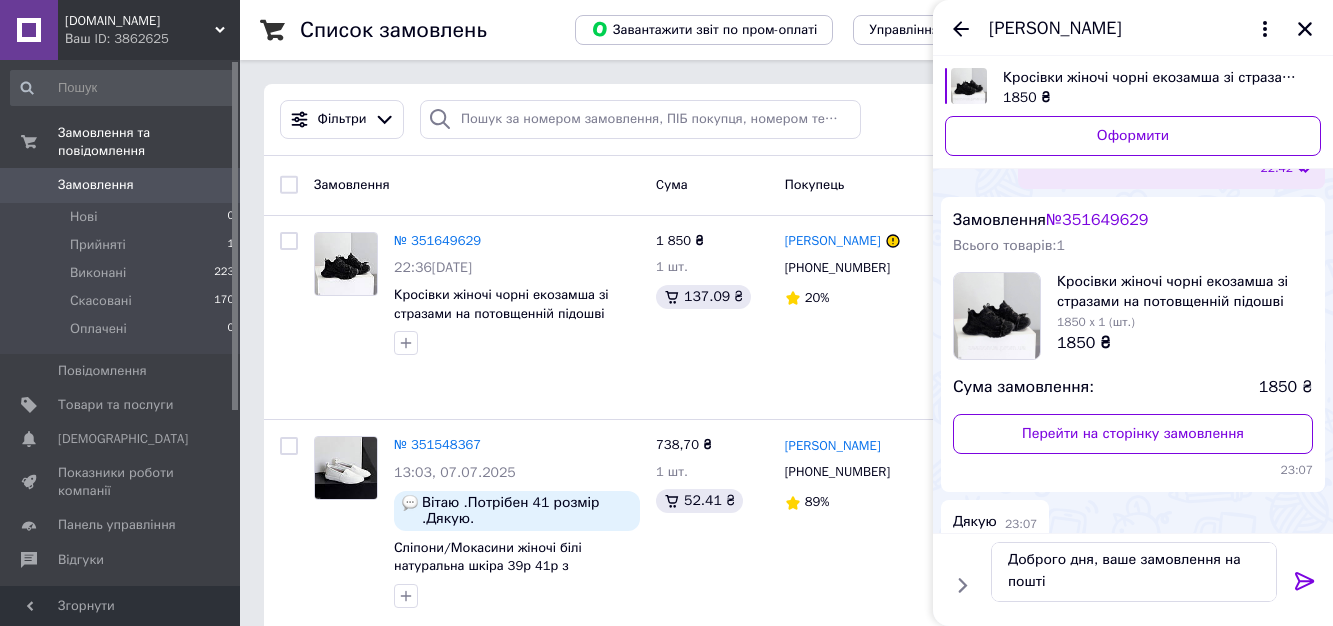click 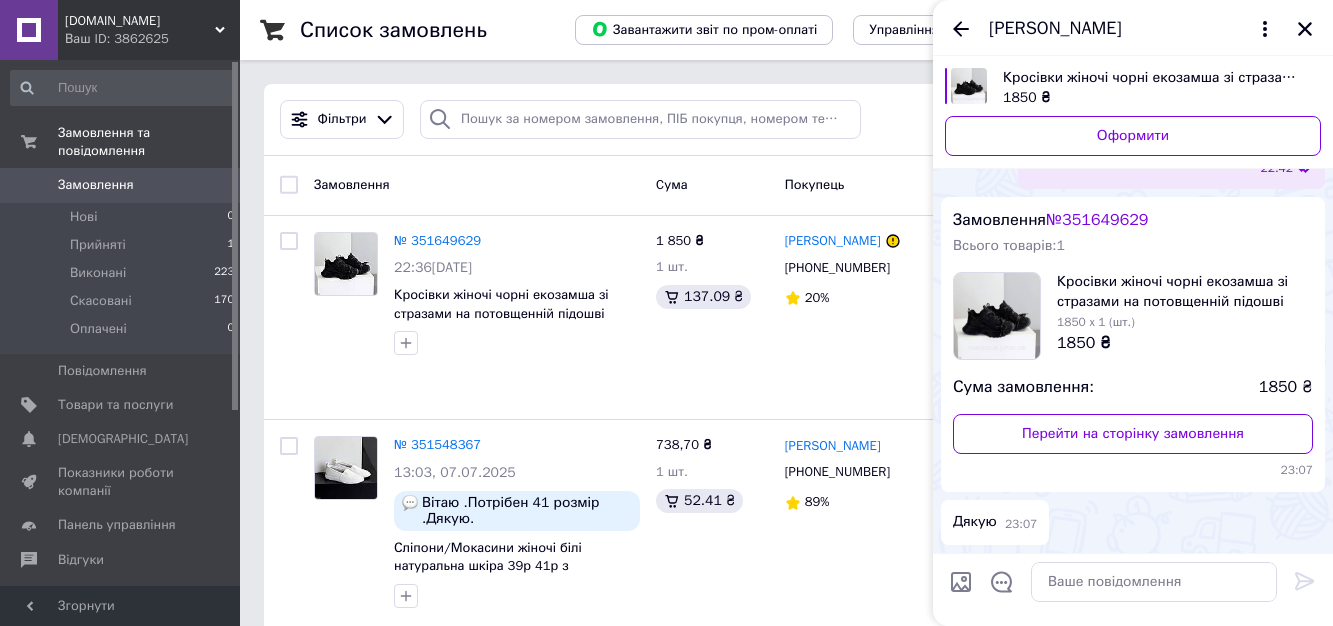 scroll, scrollTop: 0, scrollLeft: 0, axis: both 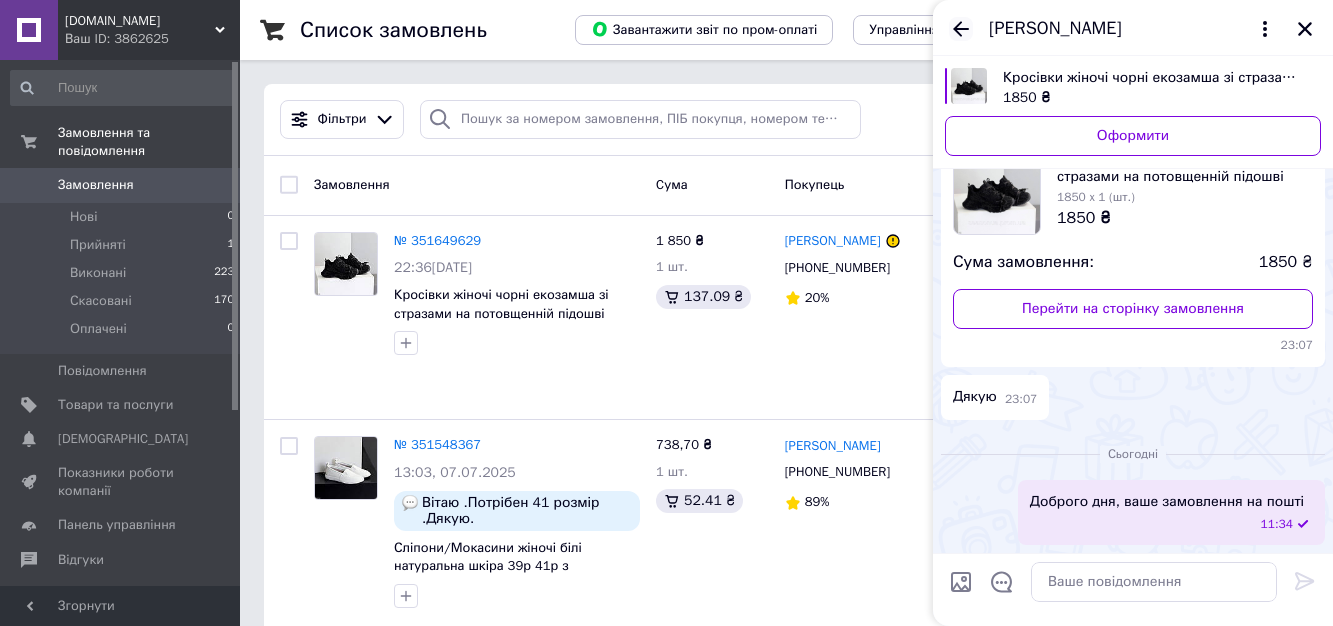 click 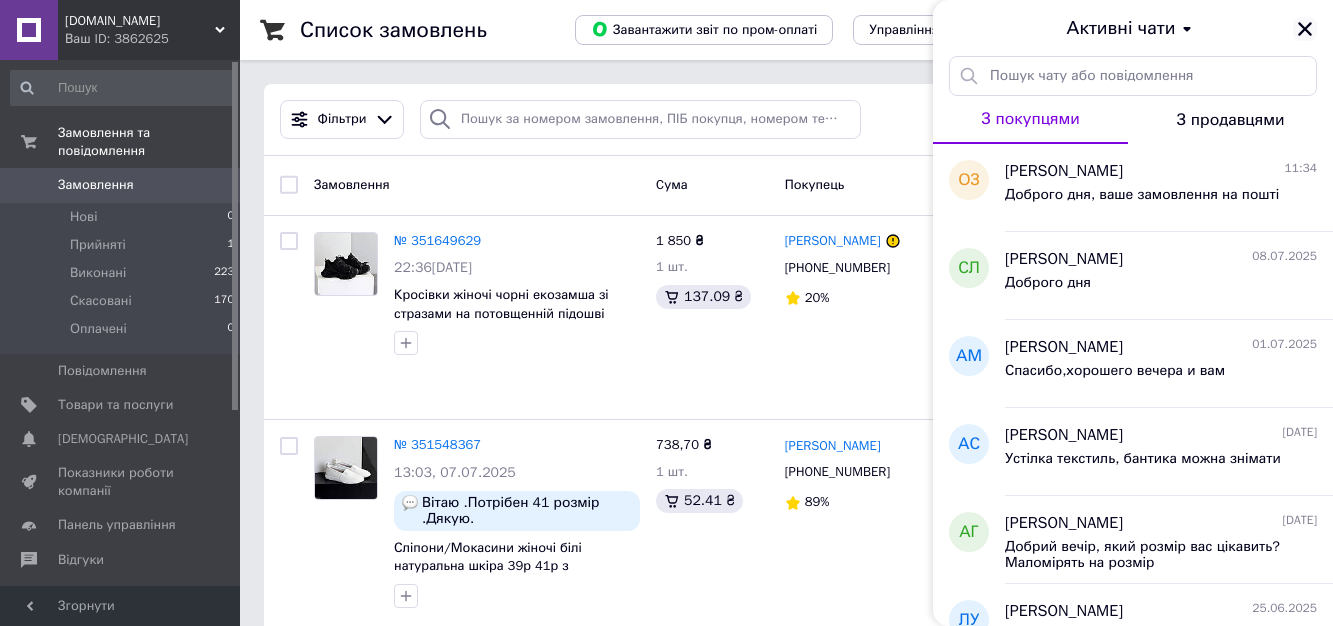 click 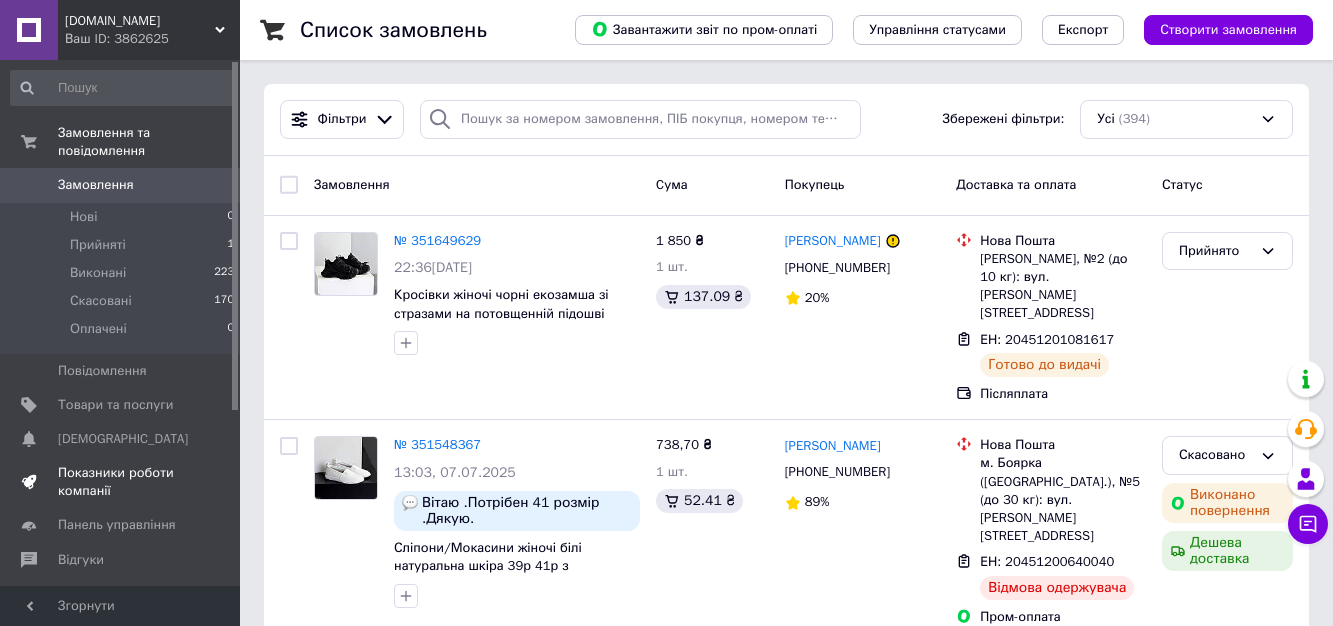 click on "Показники роботи компанії" at bounding box center [121, 482] 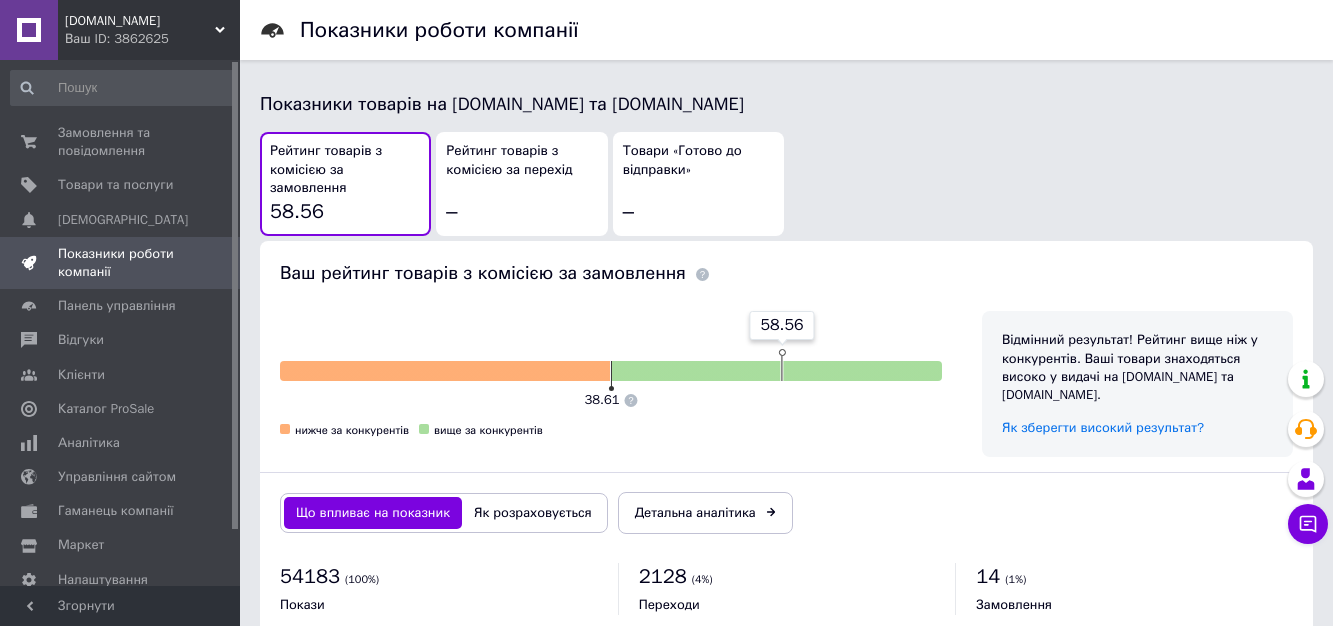 scroll, scrollTop: 1100, scrollLeft: 0, axis: vertical 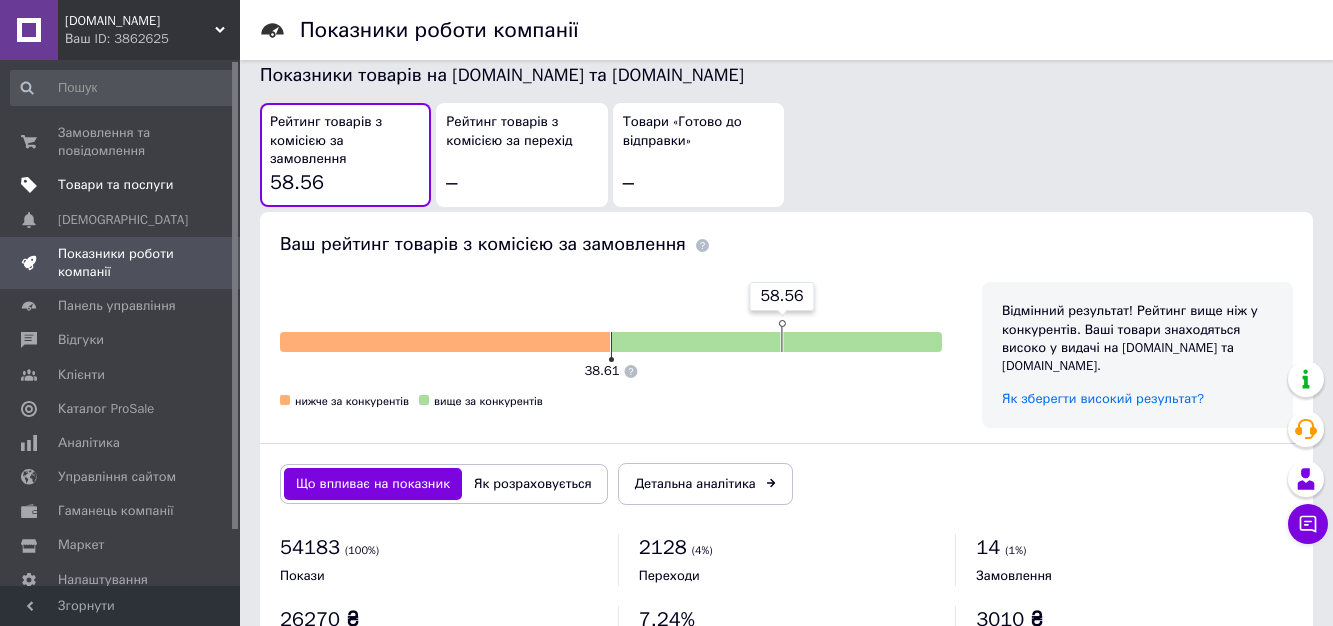 click on "Товари та послуги" at bounding box center [115, 185] 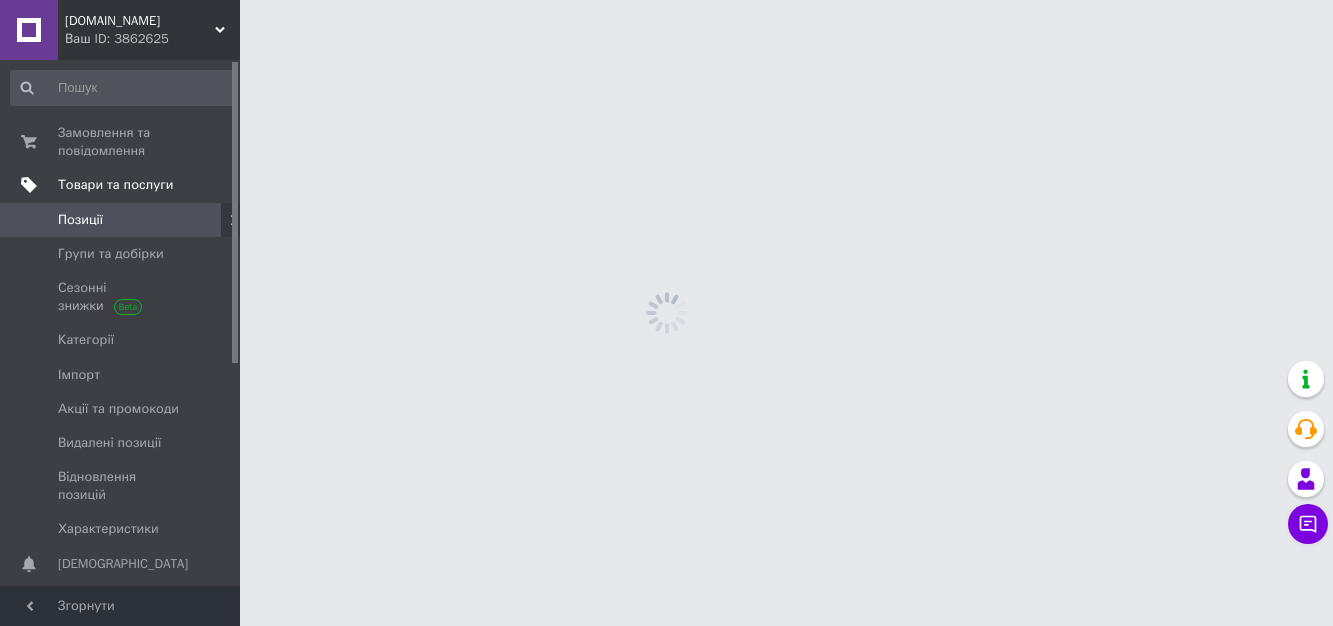 scroll, scrollTop: 0, scrollLeft: 0, axis: both 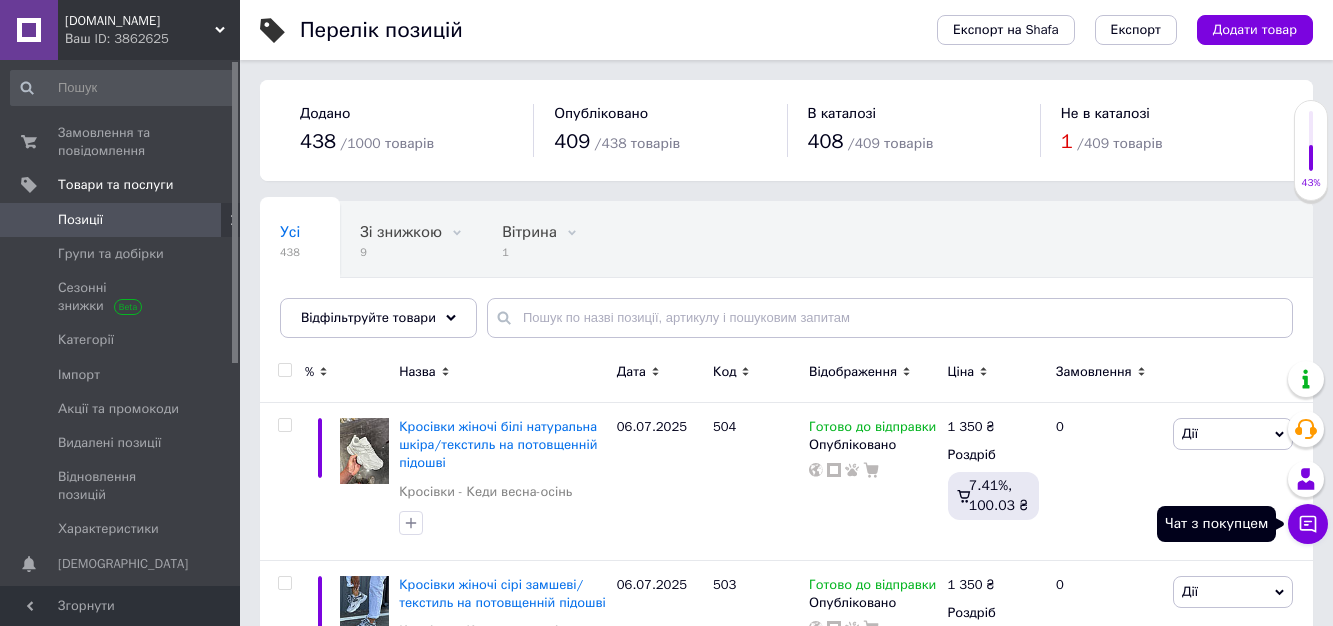 click 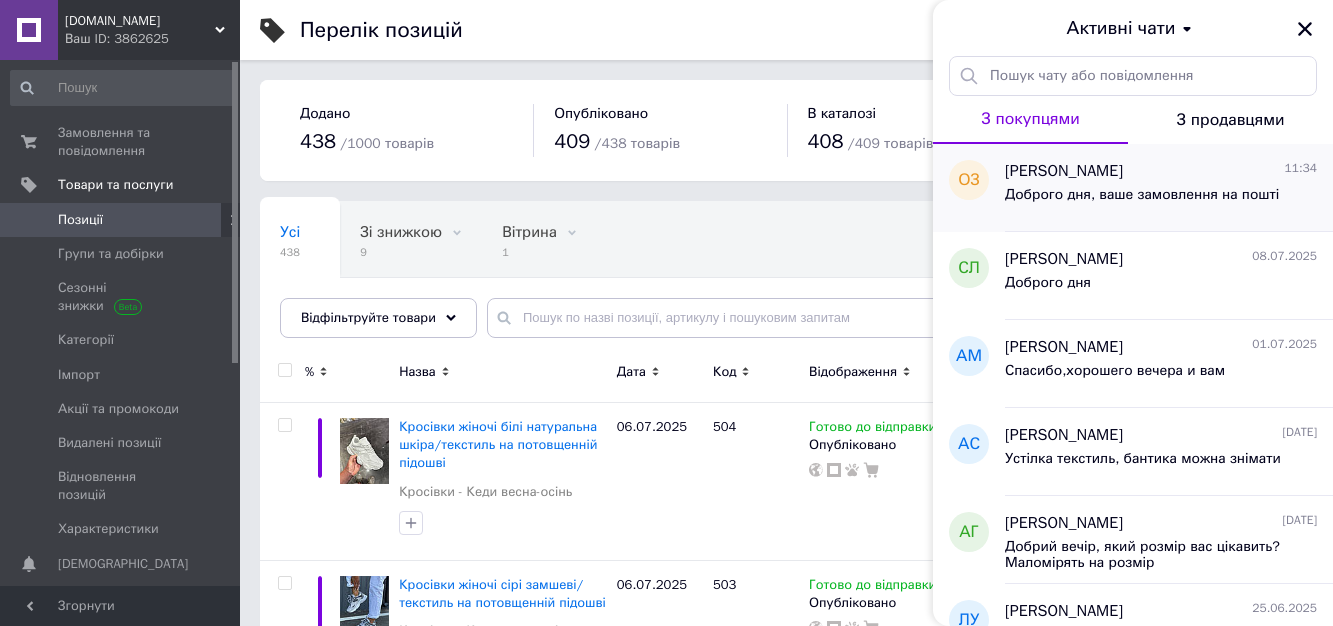 click on "Доброго дня, ваше замовлення на пошті" at bounding box center (1142, 201) 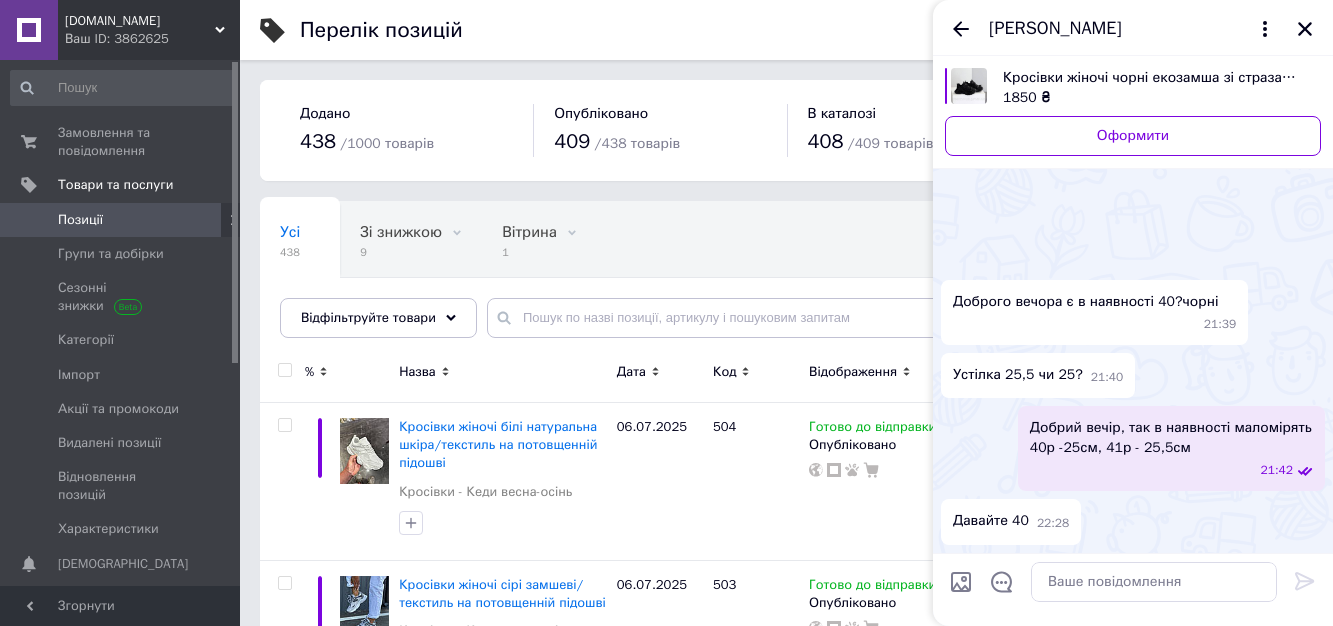 scroll, scrollTop: 574, scrollLeft: 0, axis: vertical 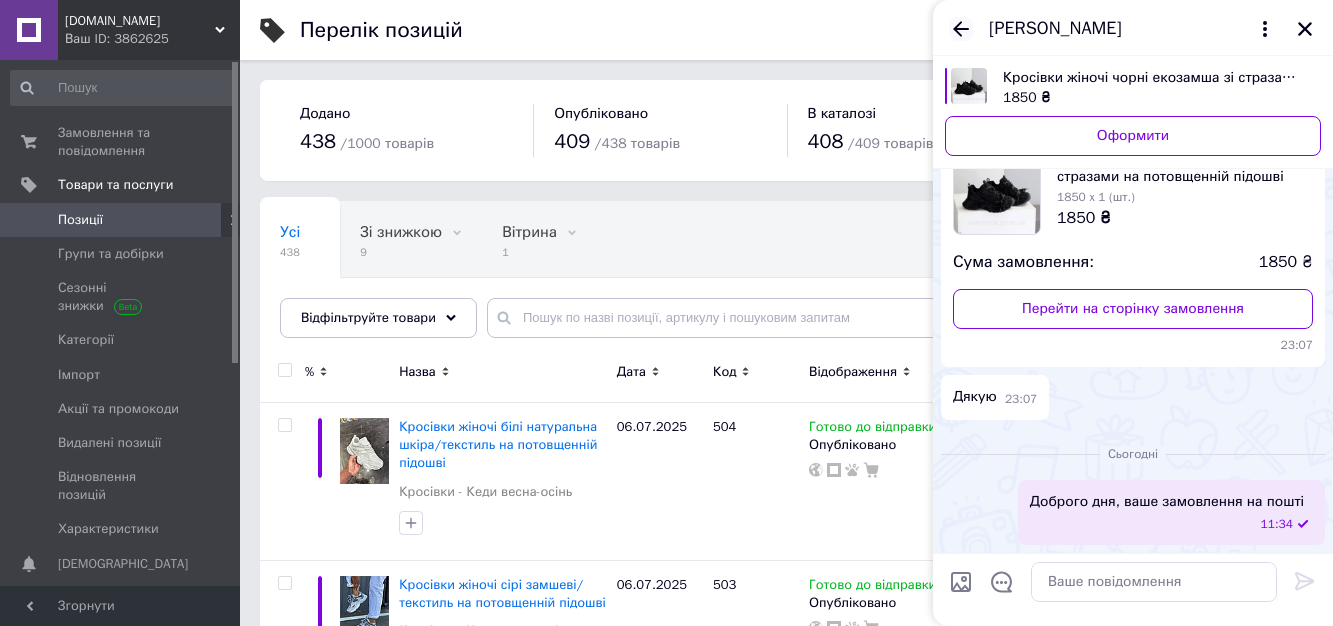 click 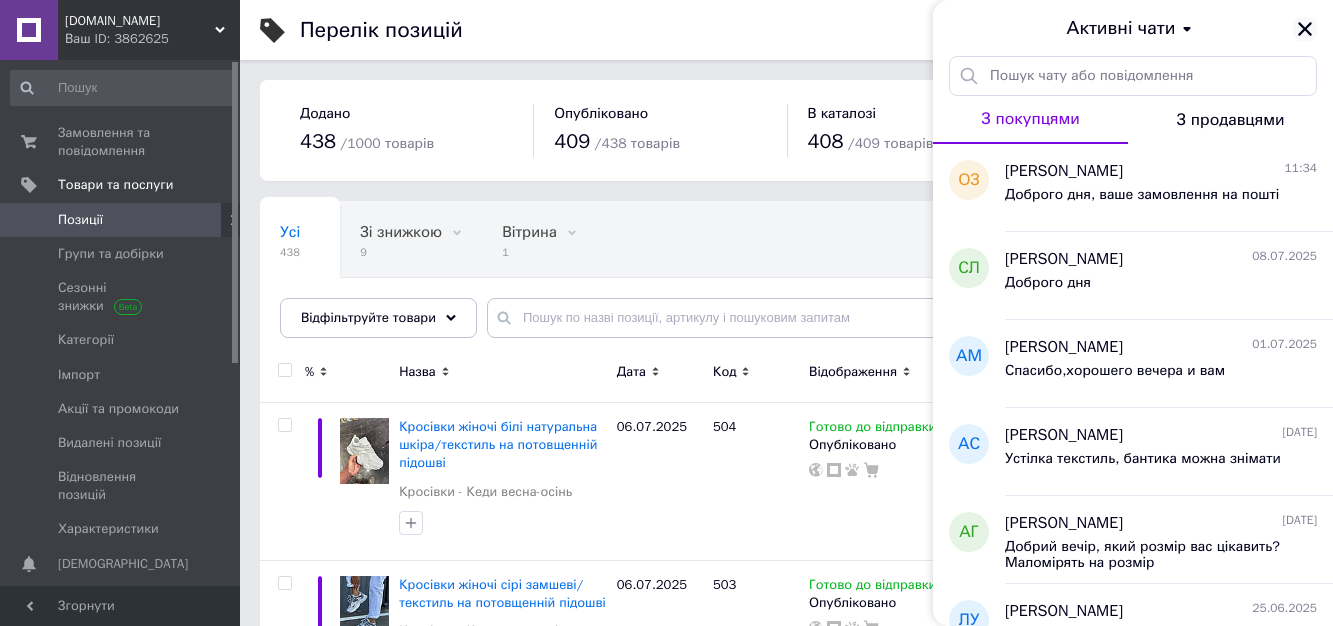 click 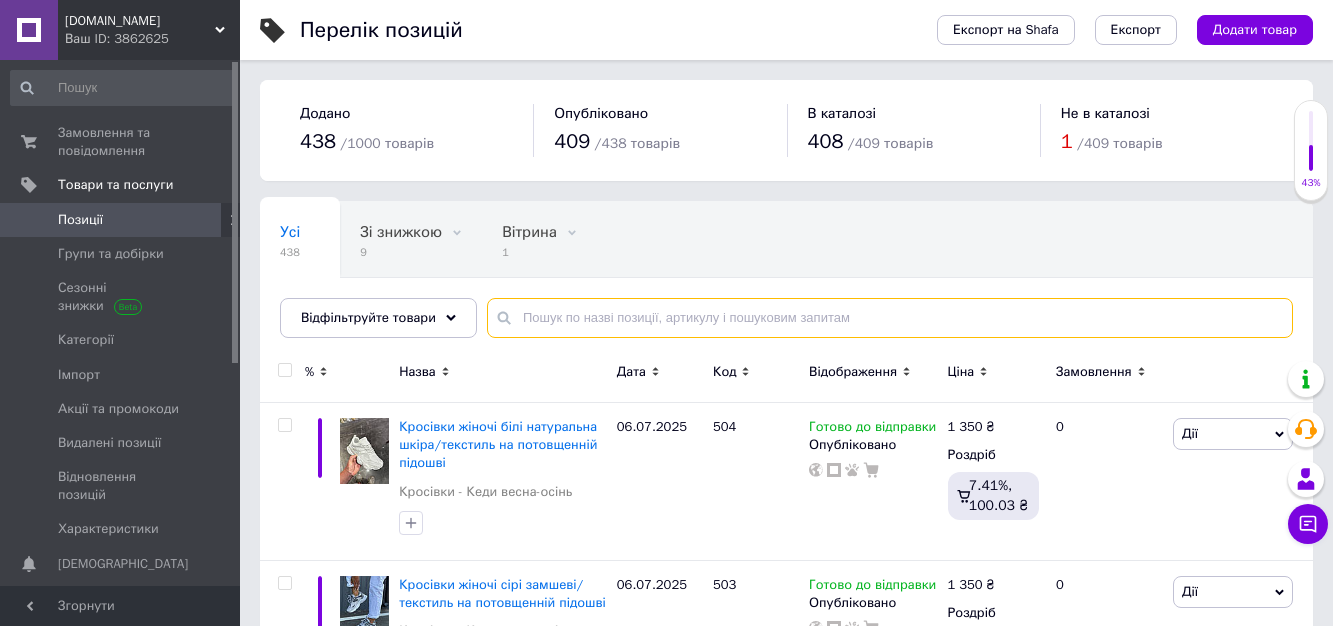 click at bounding box center (890, 318) 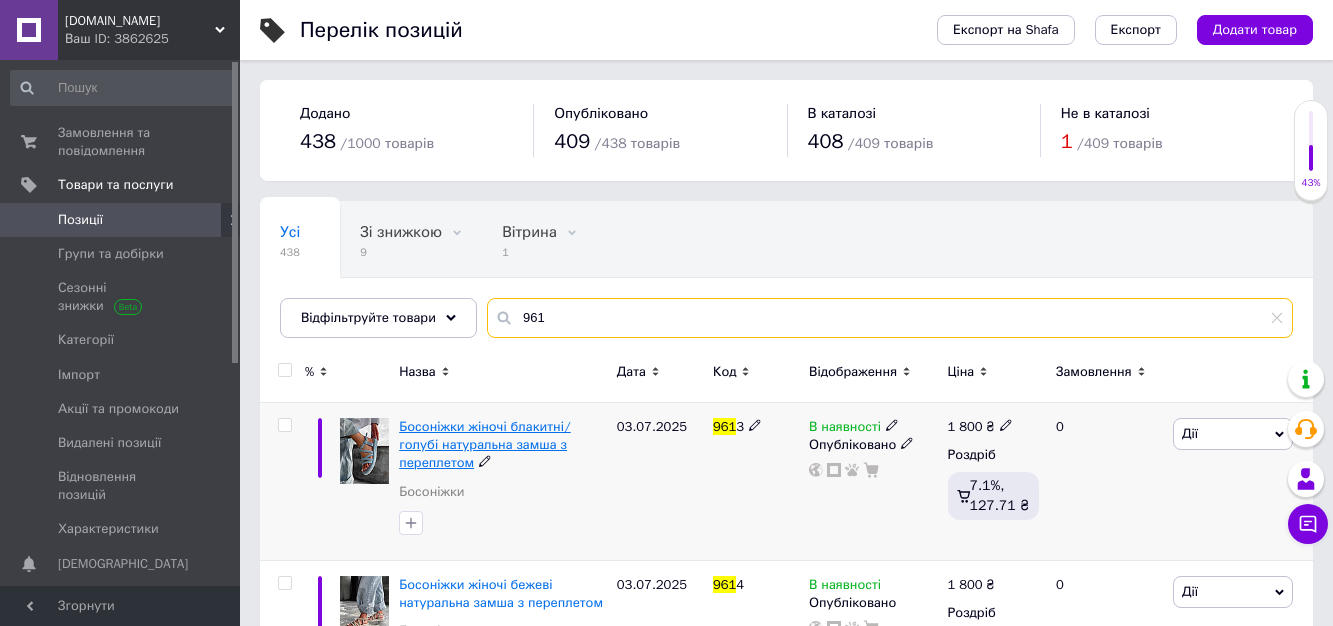 type on "961" 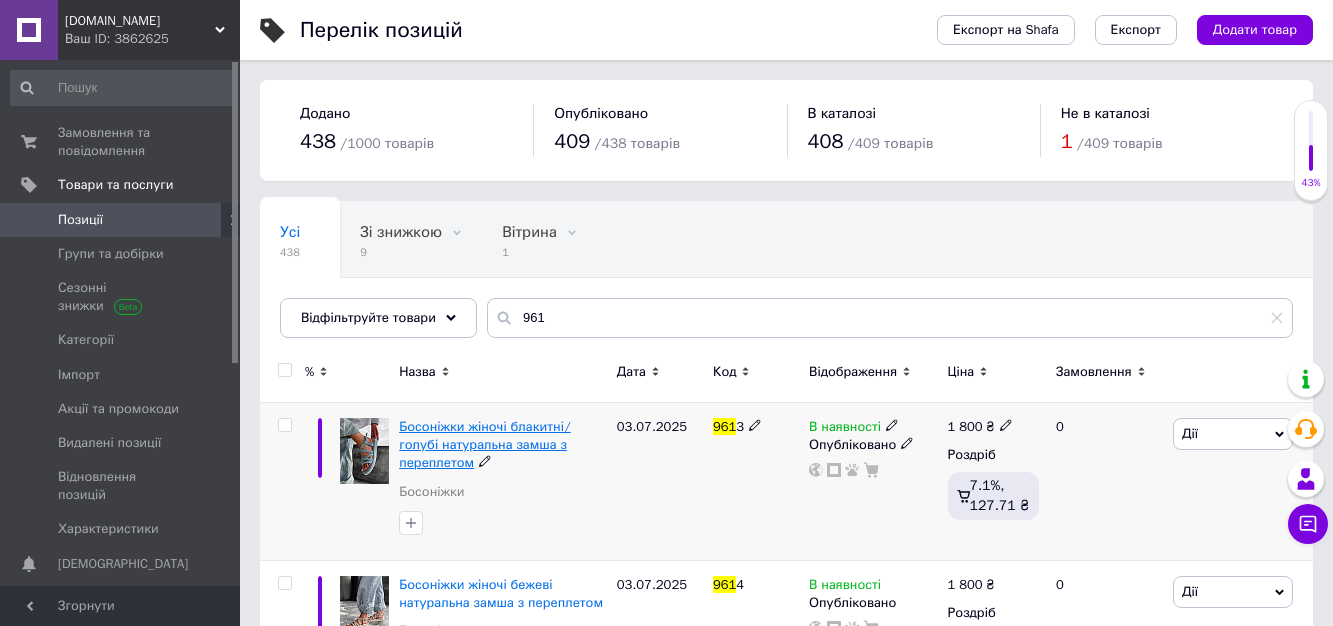 click on "Босоніжки жіночі блакитні/голубі натуральна замша з переплетом" at bounding box center (485, 444) 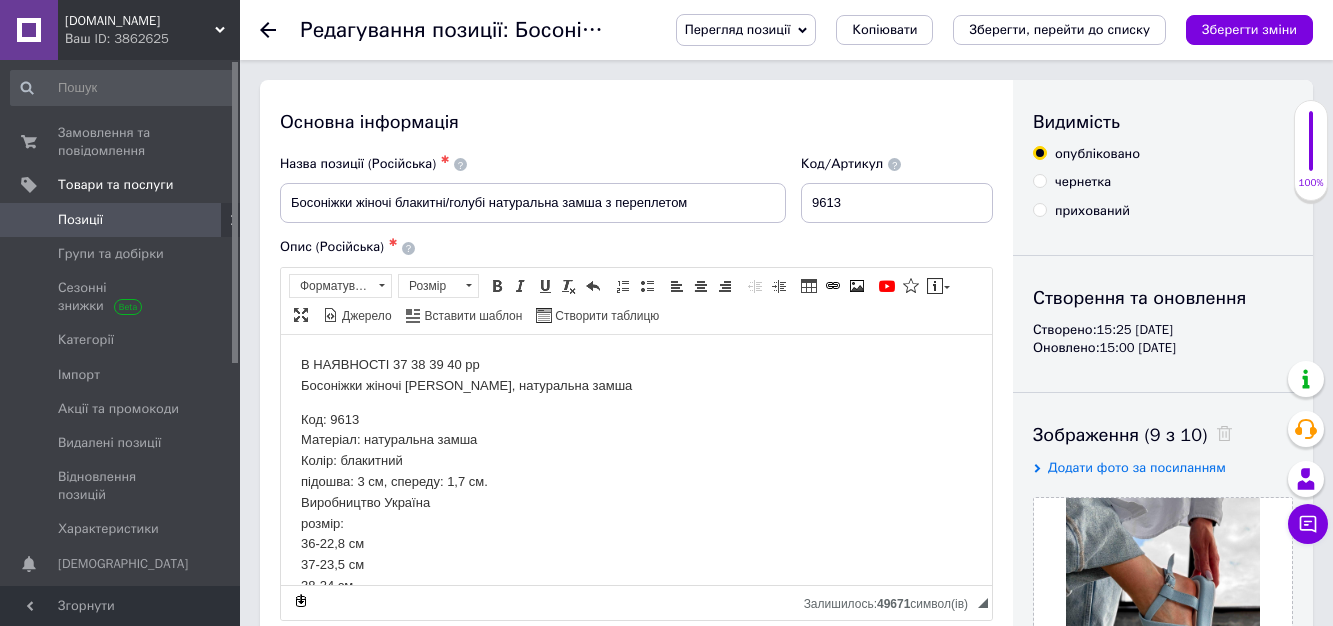 scroll, scrollTop: 0, scrollLeft: 0, axis: both 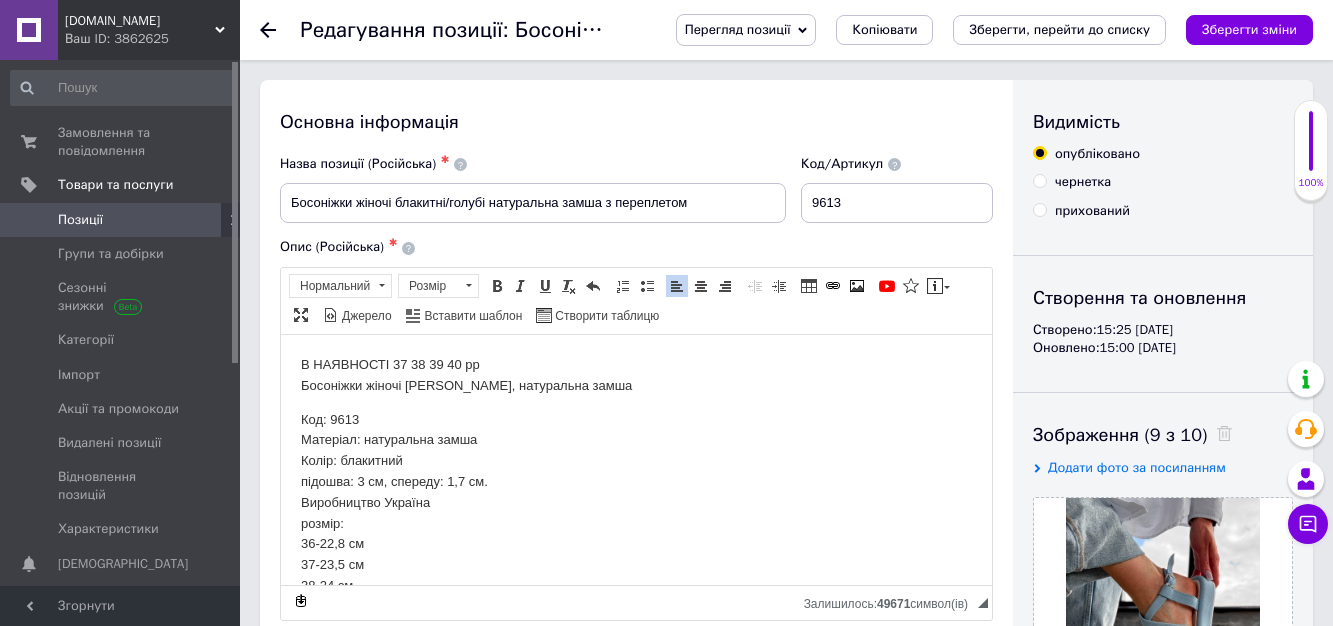 type 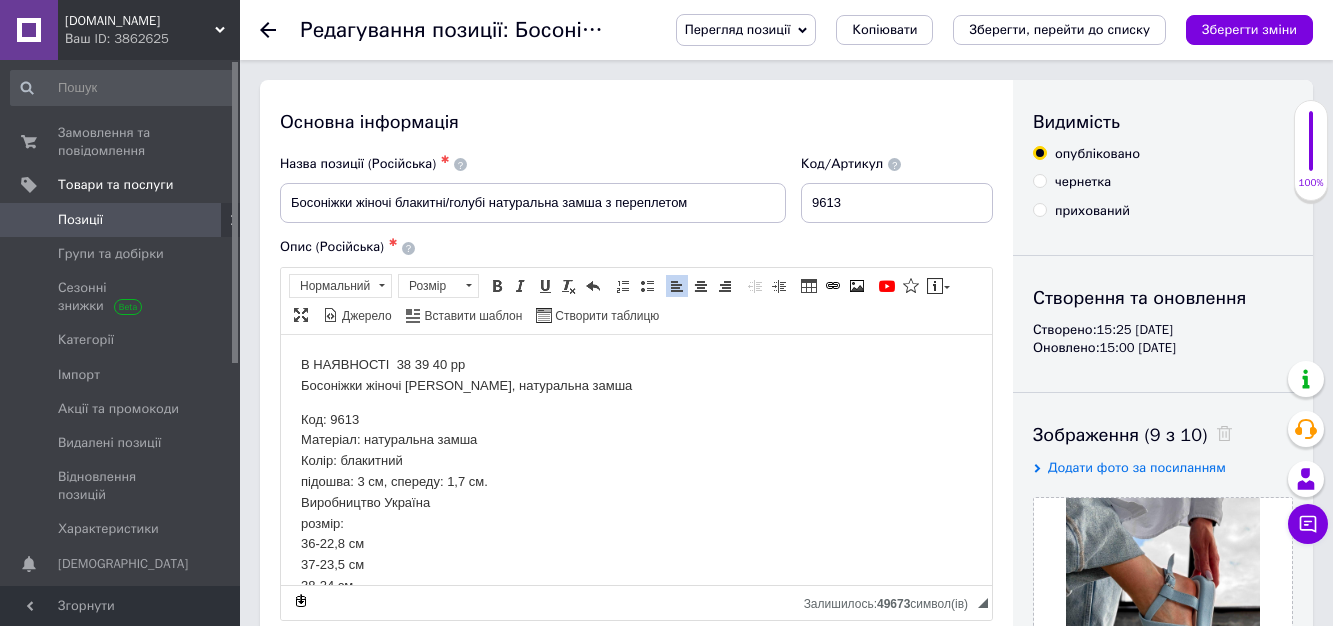 click on "В НАЯВНОСТІ  38 39 40 рр Босоніжки жіночі [PERSON_NAME], натуральна замша" at bounding box center [636, 375] 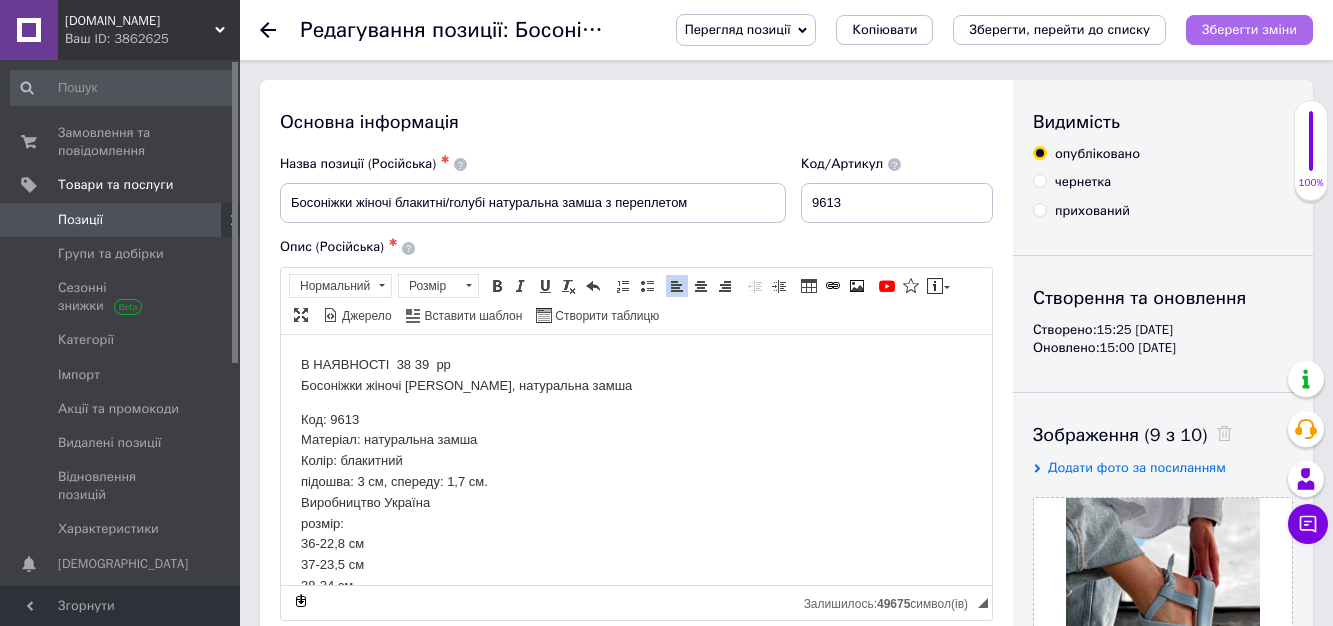 click on "Зберегти зміни" at bounding box center [1249, 29] 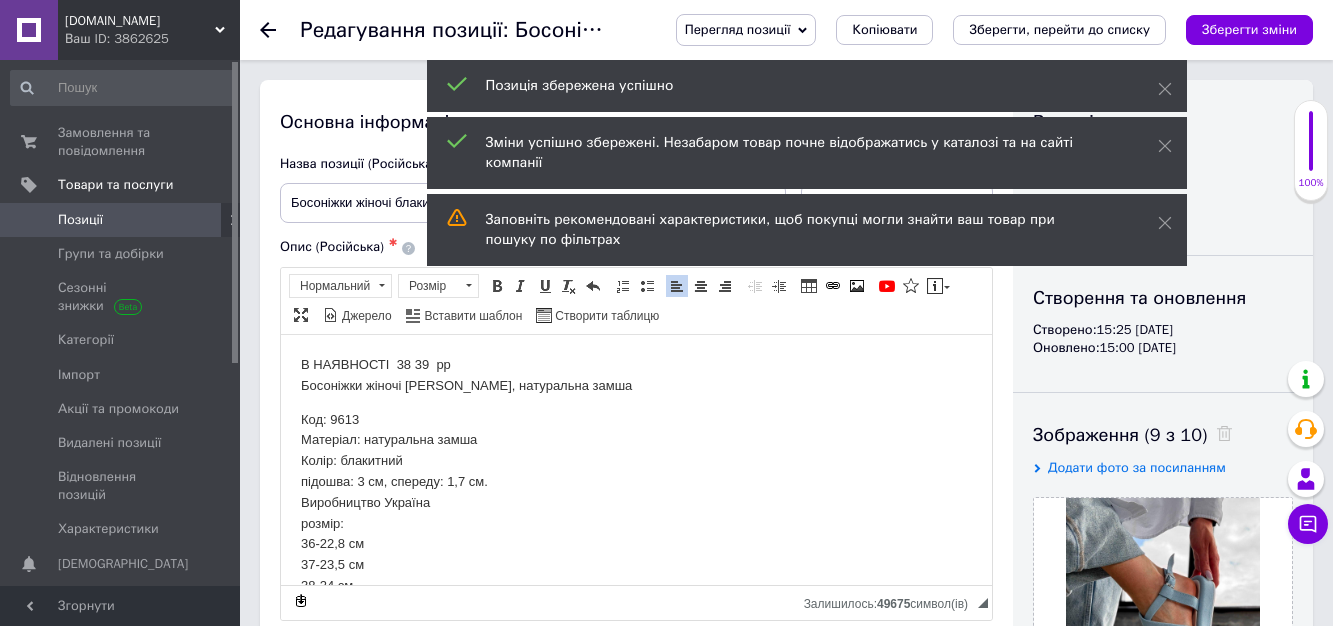 click 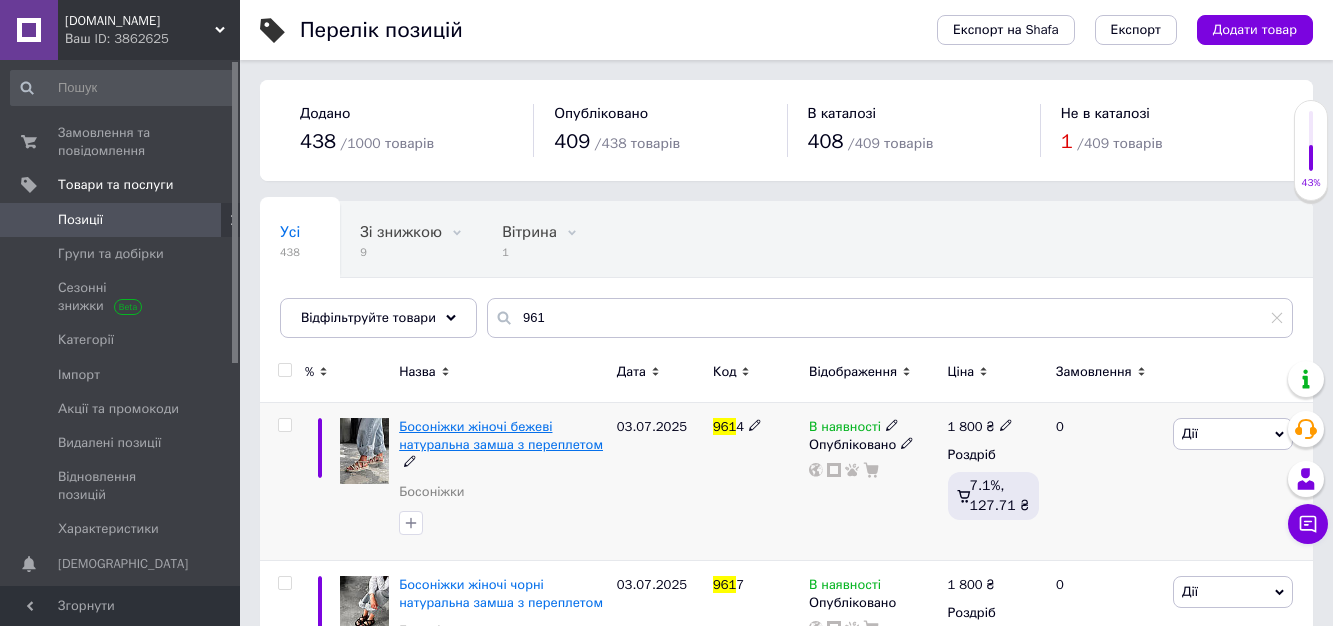 scroll, scrollTop: 400, scrollLeft: 0, axis: vertical 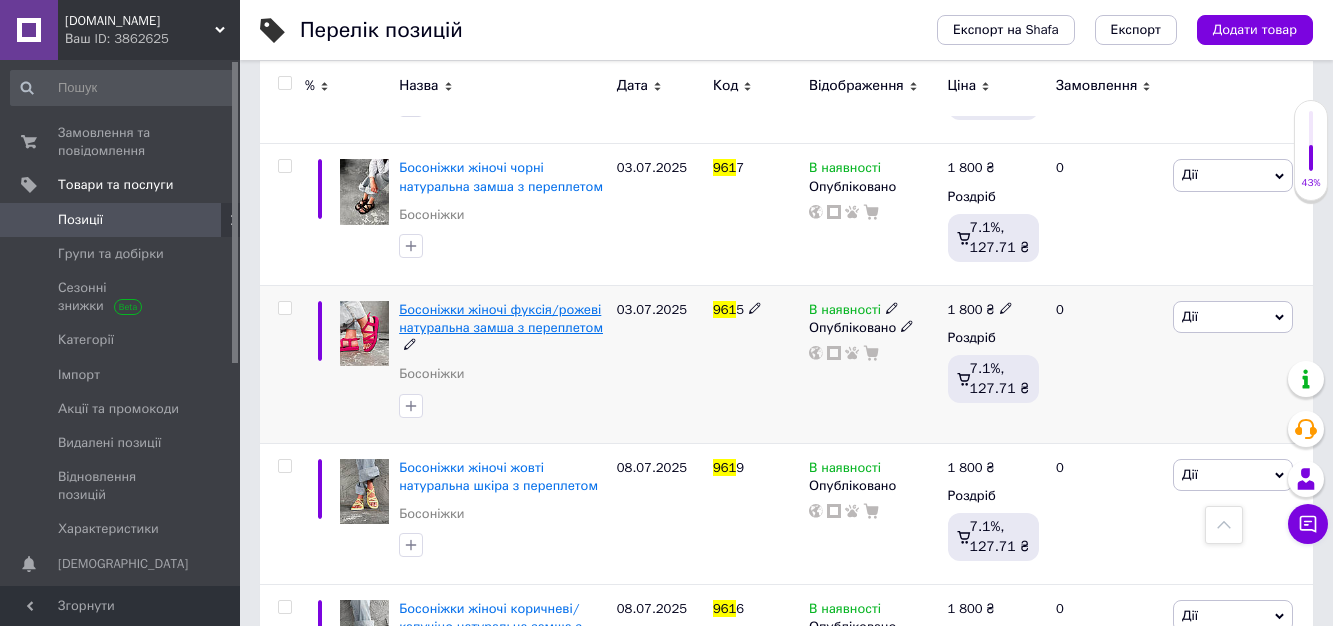 click on "Босоніжки жіночі фуксія/рожеві натуральна замша з переплетом" at bounding box center [501, 318] 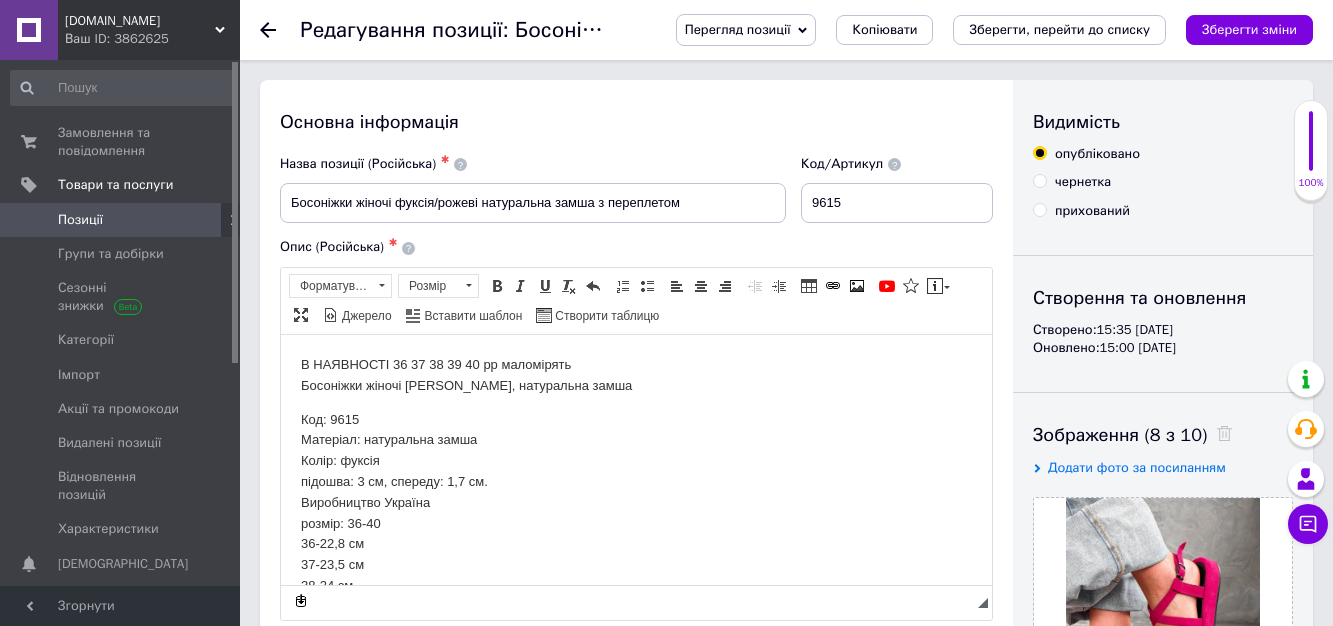 scroll, scrollTop: 0, scrollLeft: 0, axis: both 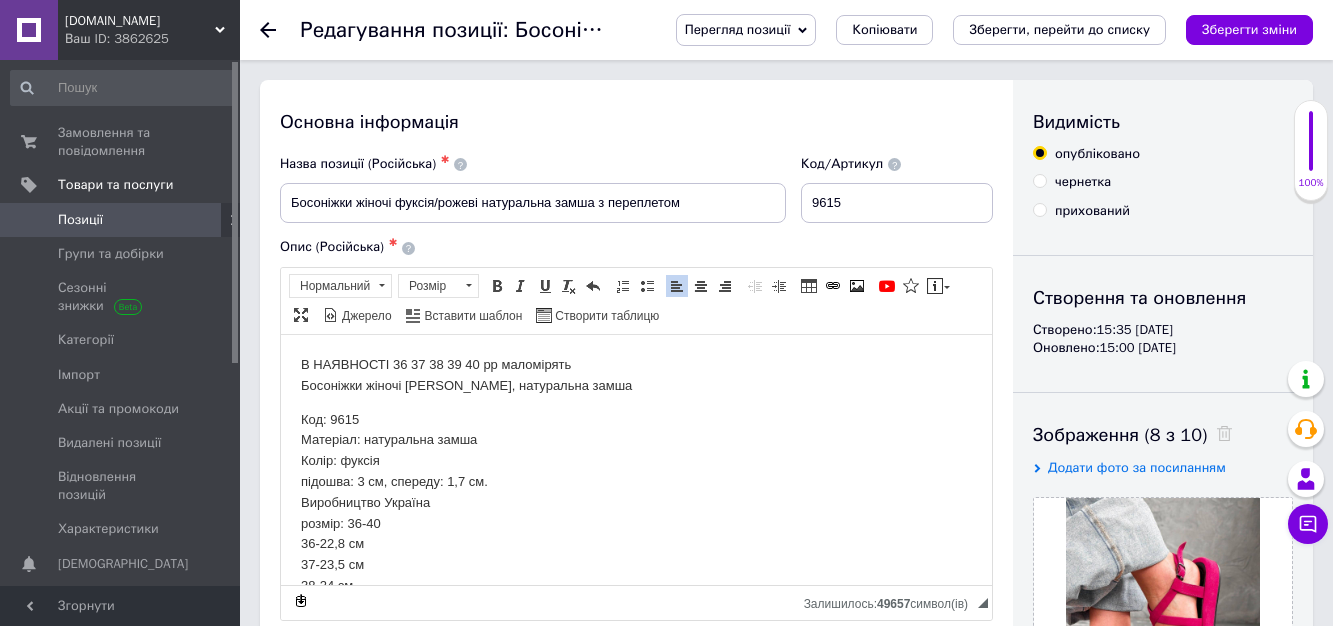 click on "В НАЯВНОСТІ 36 37 38 39 40 рр маломірять Босоніжки жіночі [PERSON_NAME], натуральна замша" at bounding box center [636, 375] 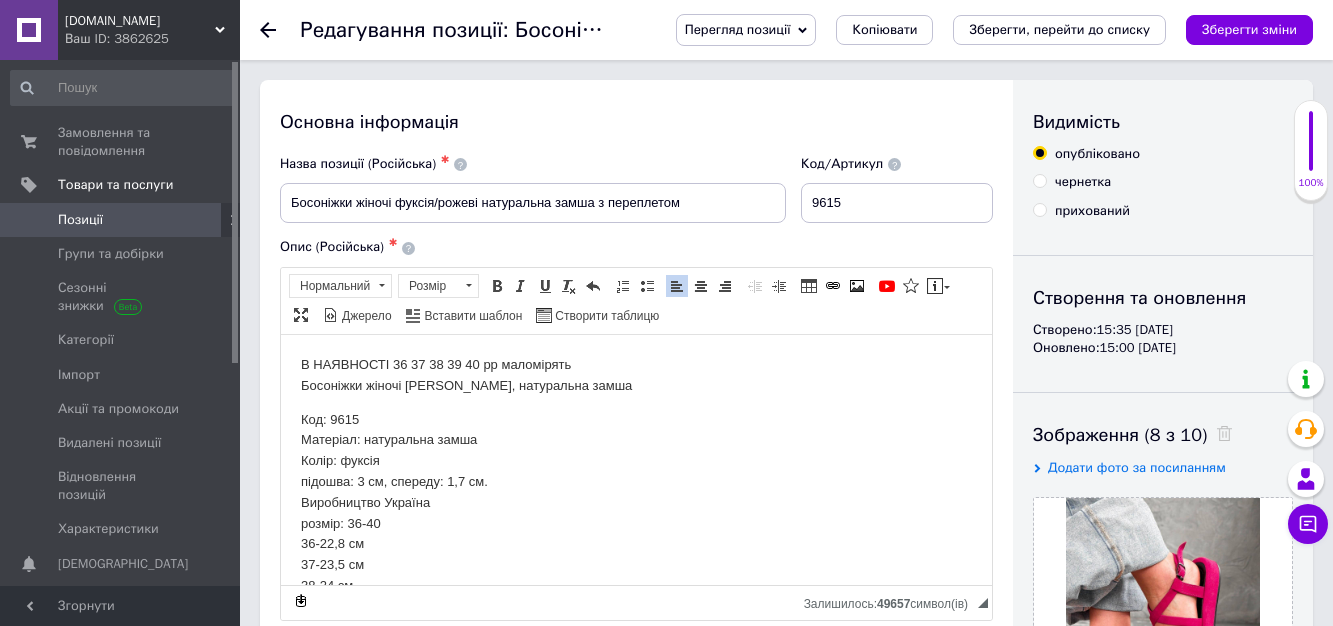 type 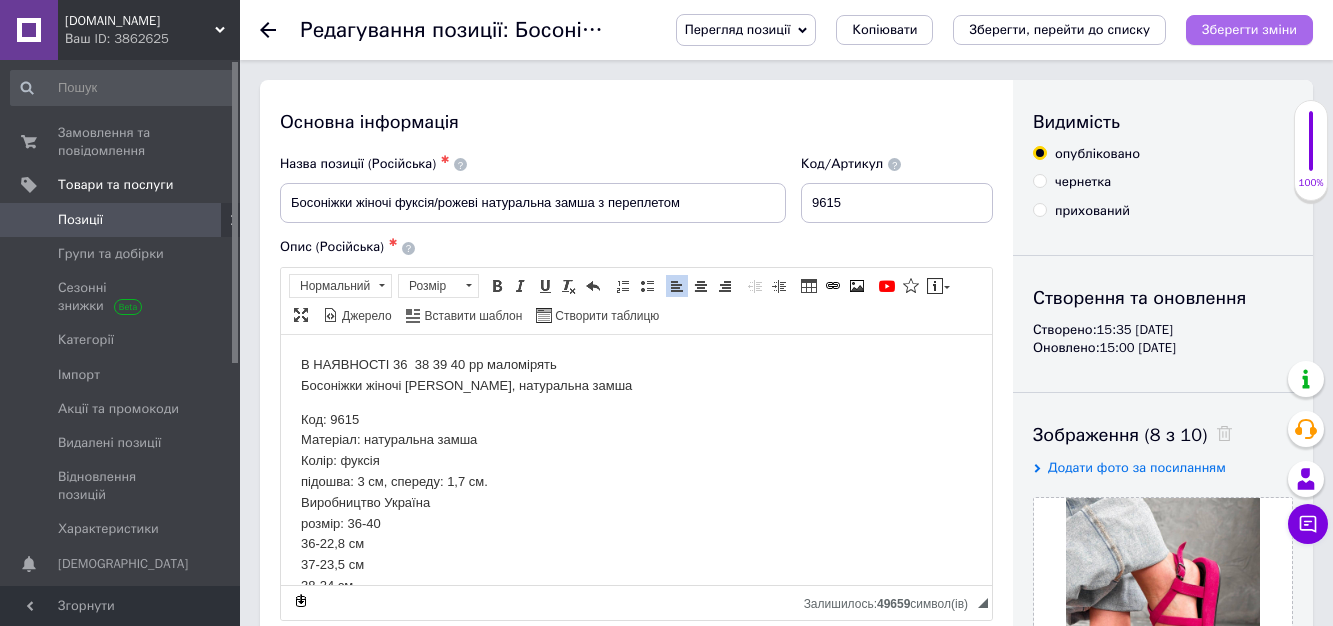 click on "Зберегти зміни" at bounding box center [1249, 29] 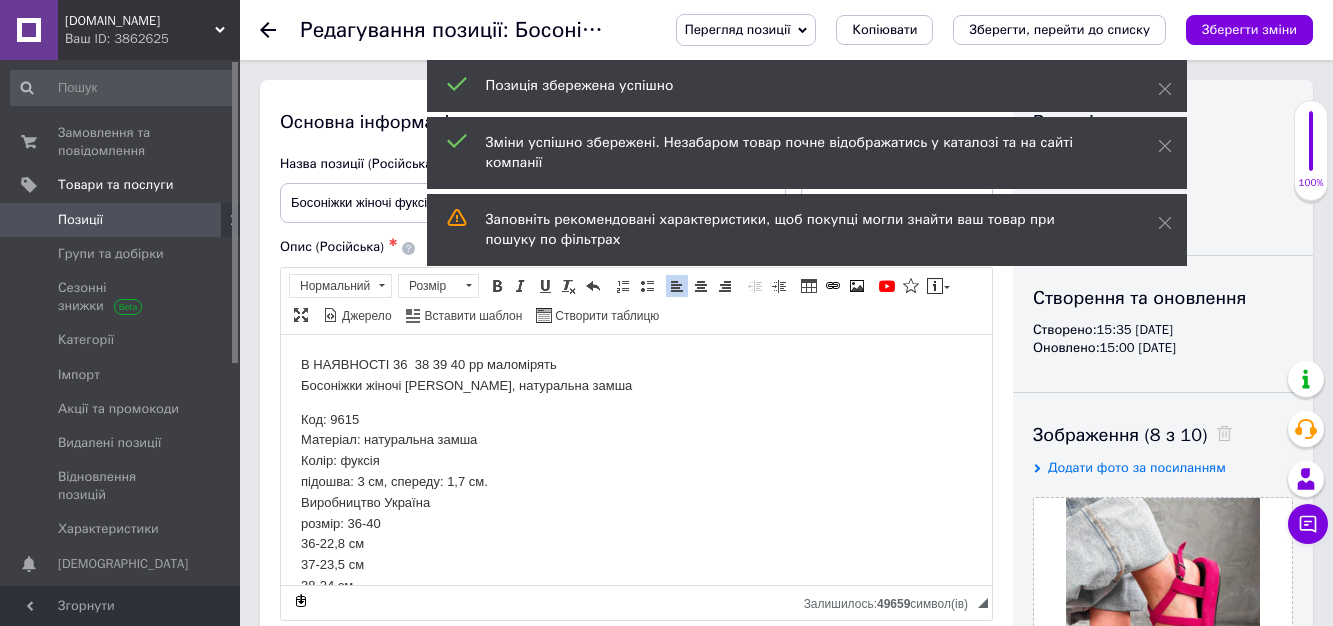 click 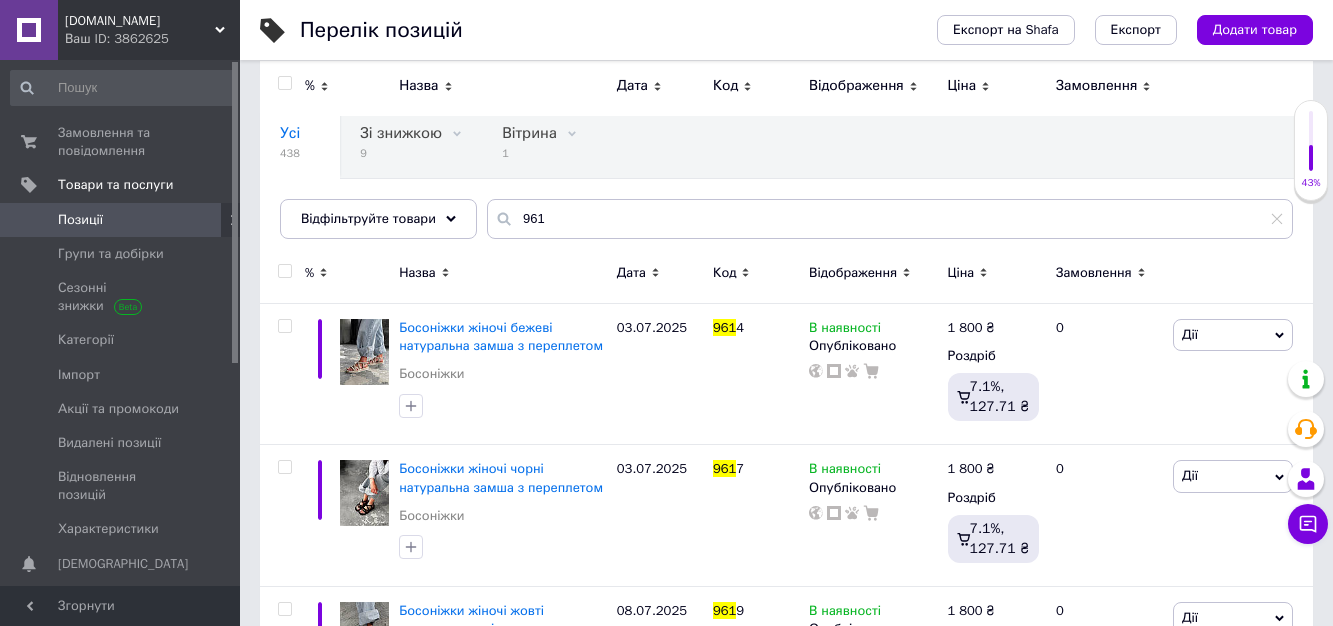 scroll, scrollTop: 500, scrollLeft: 0, axis: vertical 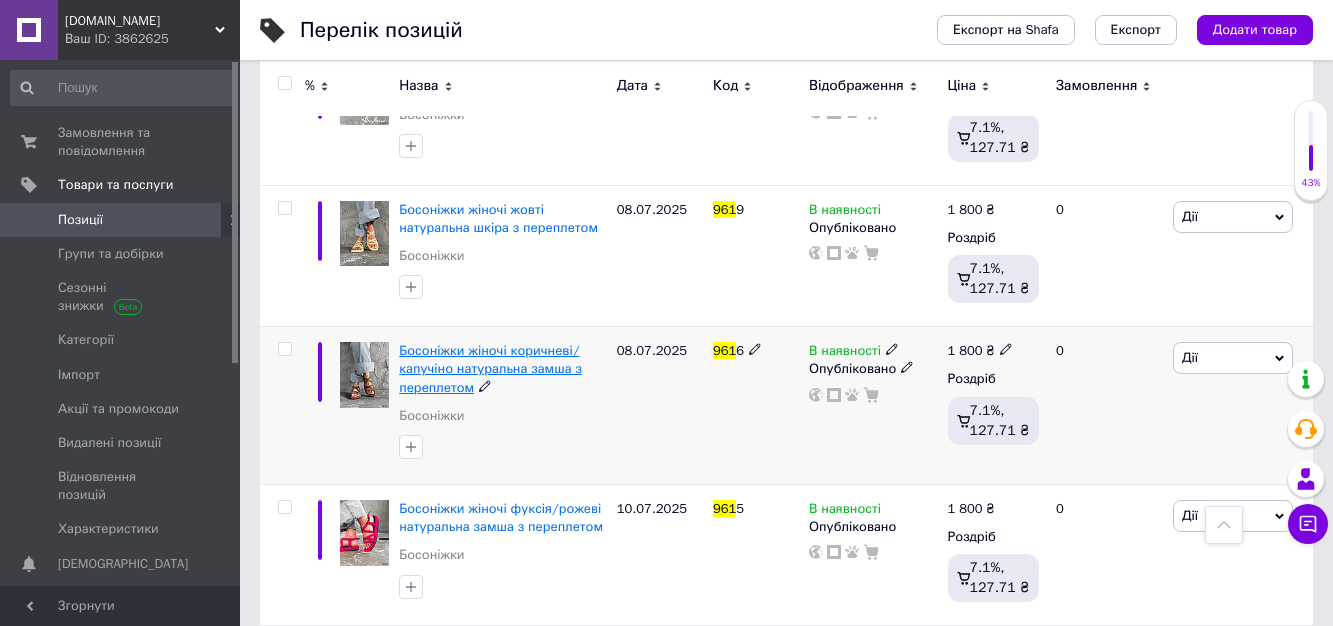 click on "Босоніжки жіночі коричневі/капучіно натуральна замша з переплетом" at bounding box center [490, 368] 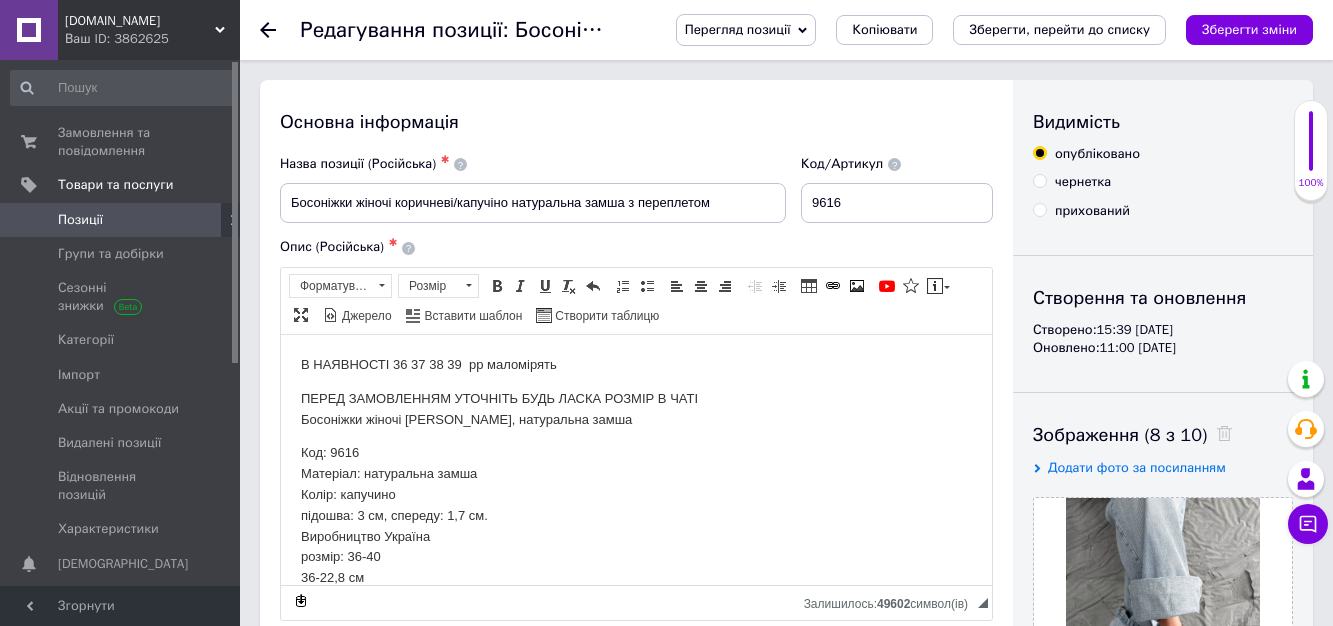 scroll, scrollTop: 0, scrollLeft: 0, axis: both 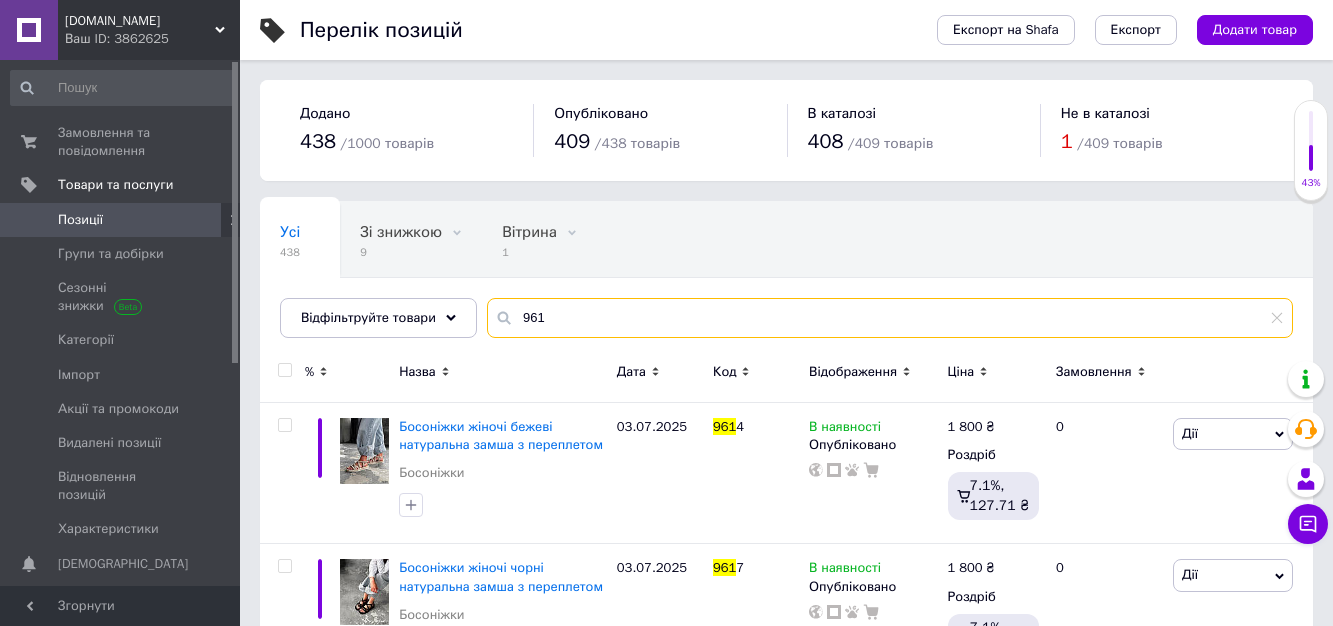 click on "961" at bounding box center (890, 318) 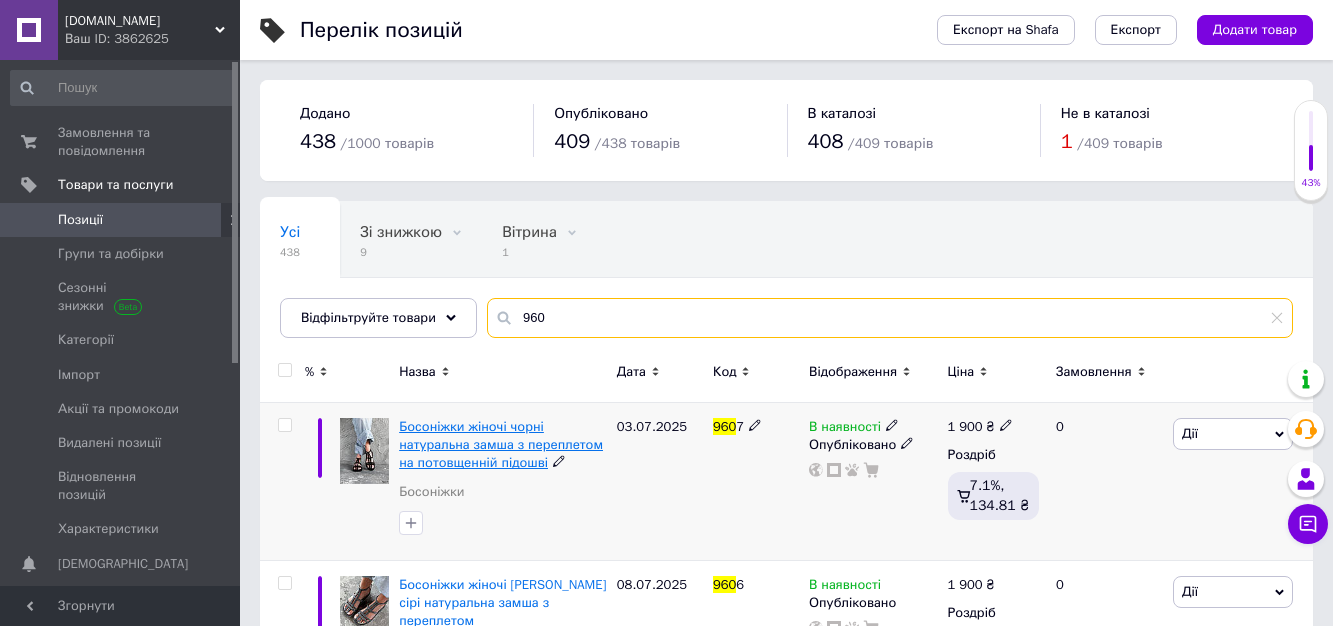 type on "960" 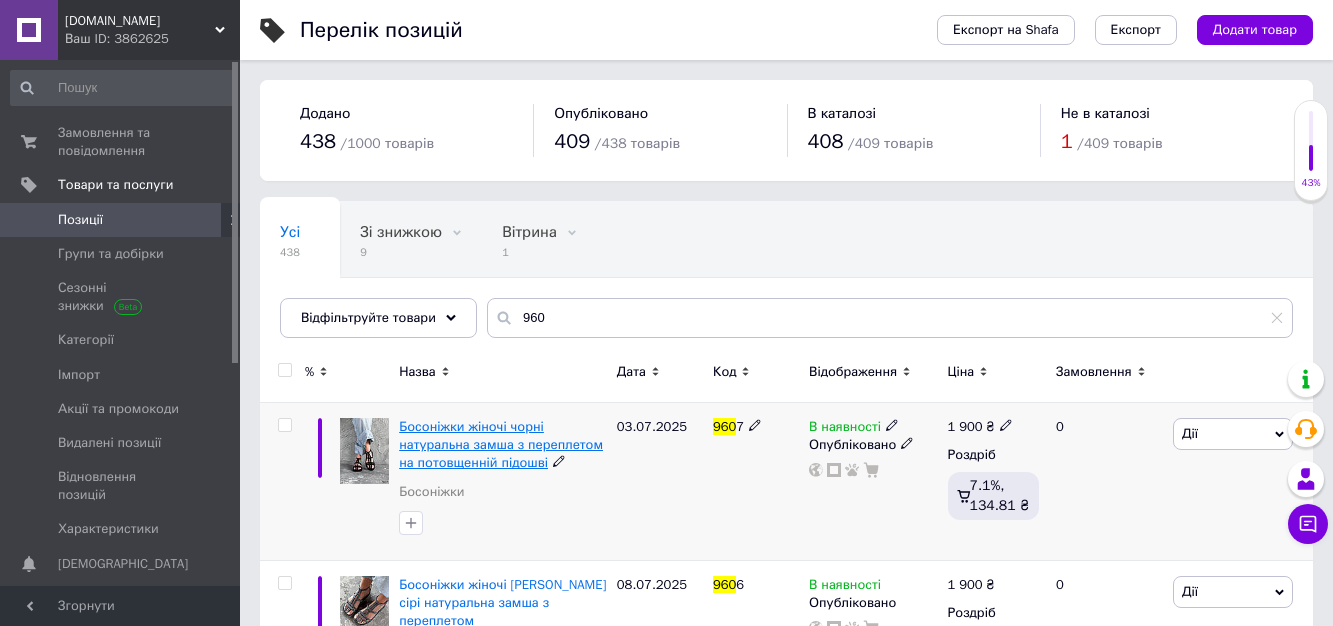 click on "Босоніжки жіночі чорні натуральна замша з переплетом на потовщенній підошві" at bounding box center (501, 444) 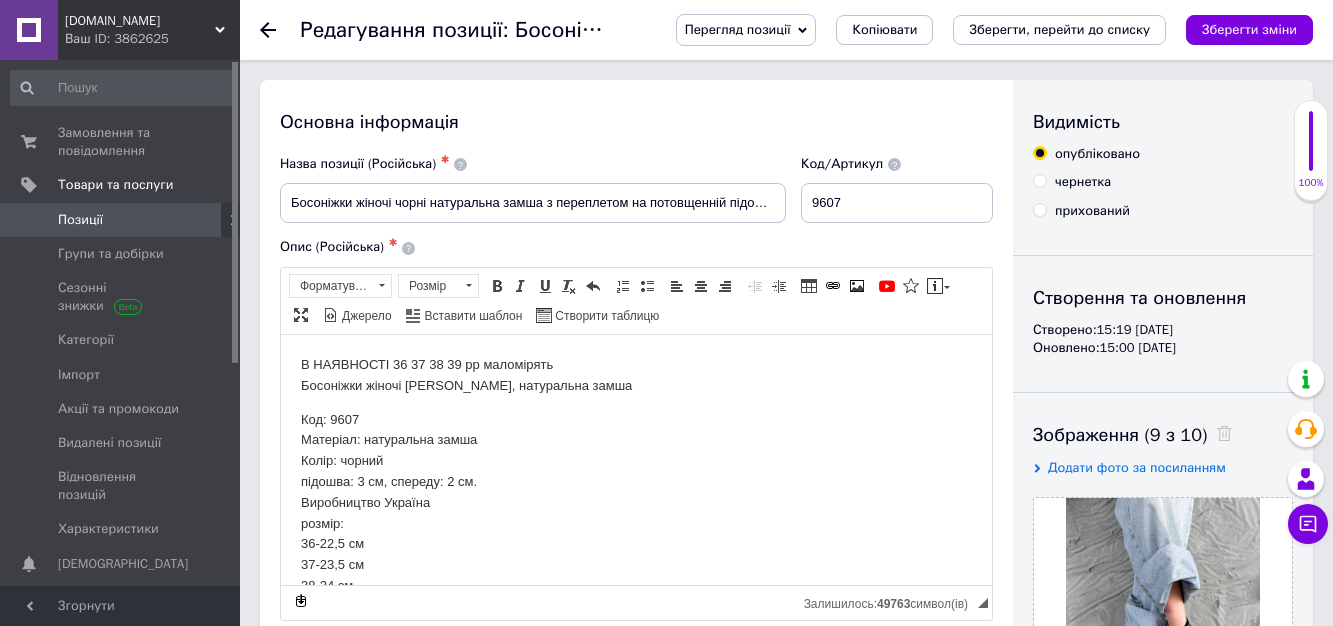 scroll, scrollTop: 53, scrollLeft: 0, axis: vertical 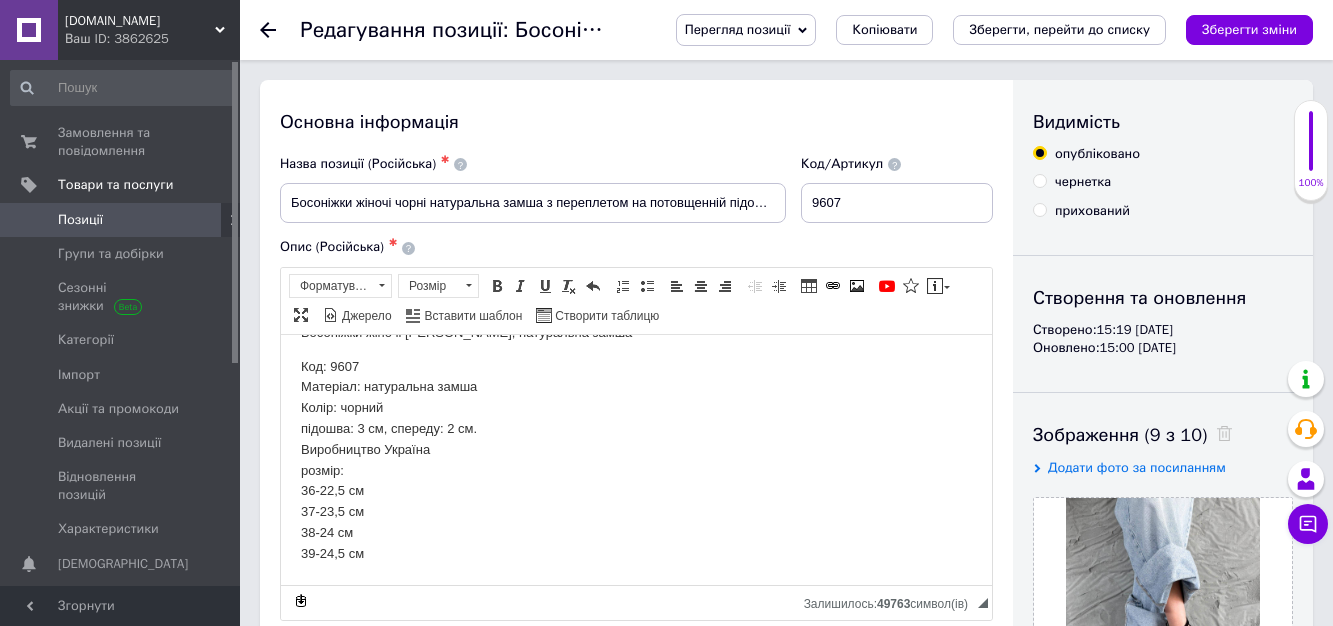 click 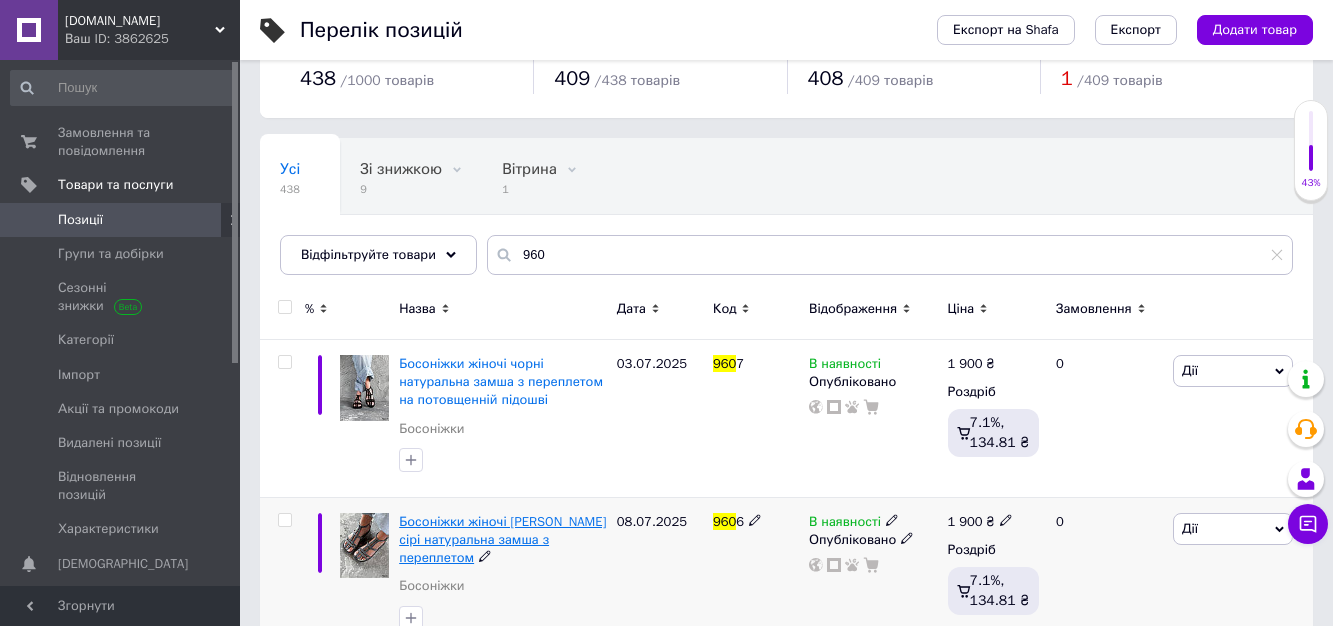 scroll, scrollTop: 95, scrollLeft: 0, axis: vertical 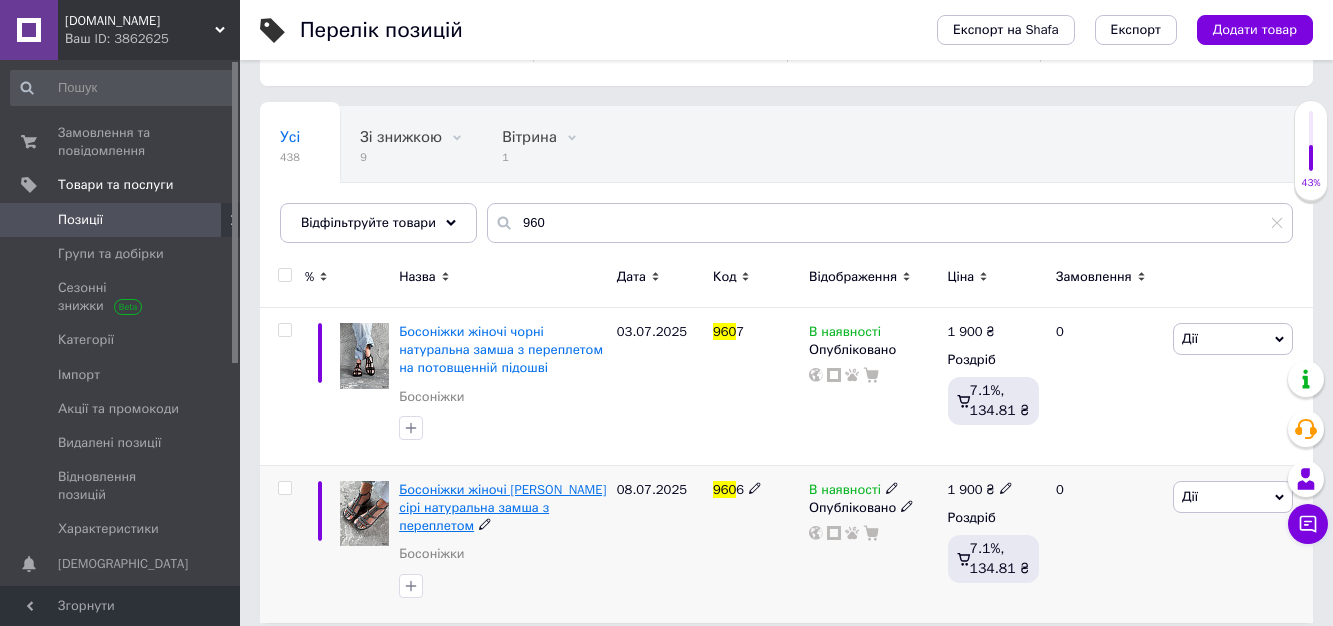 click on "Босоніжки жіночі [PERSON_NAME] сірі натуральна замша з переплетом" at bounding box center [502, 507] 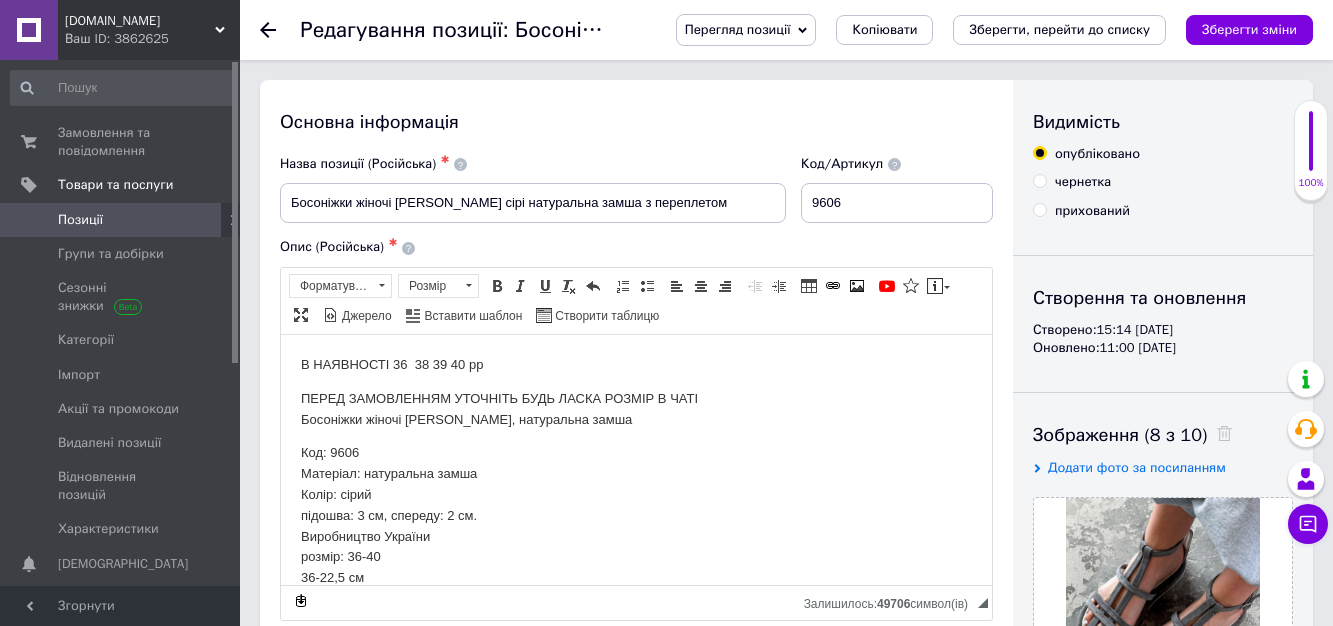 scroll, scrollTop: 0, scrollLeft: 0, axis: both 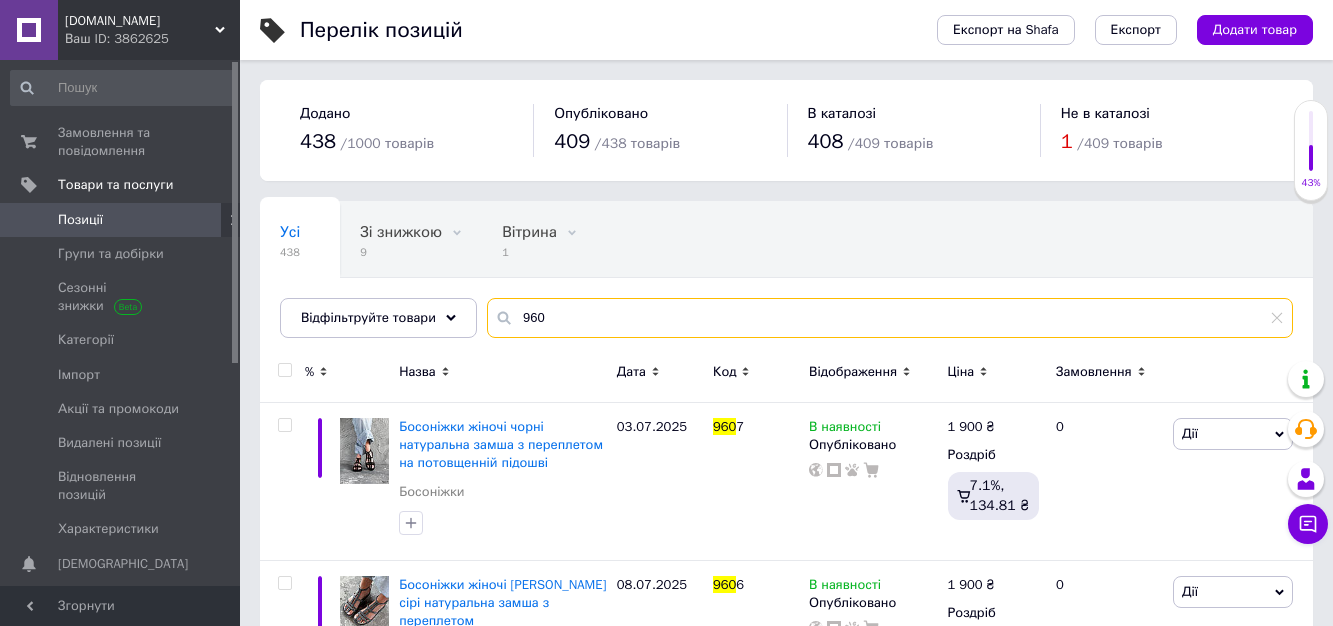 click on "960" at bounding box center [890, 318] 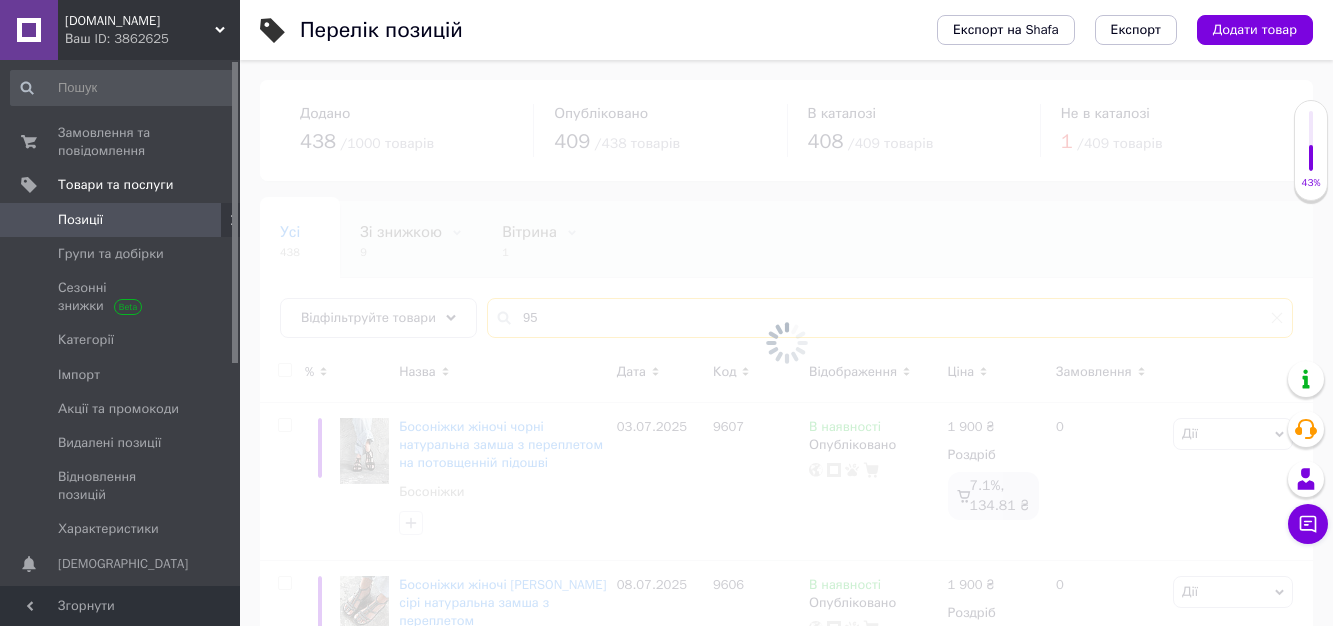 type on "959" 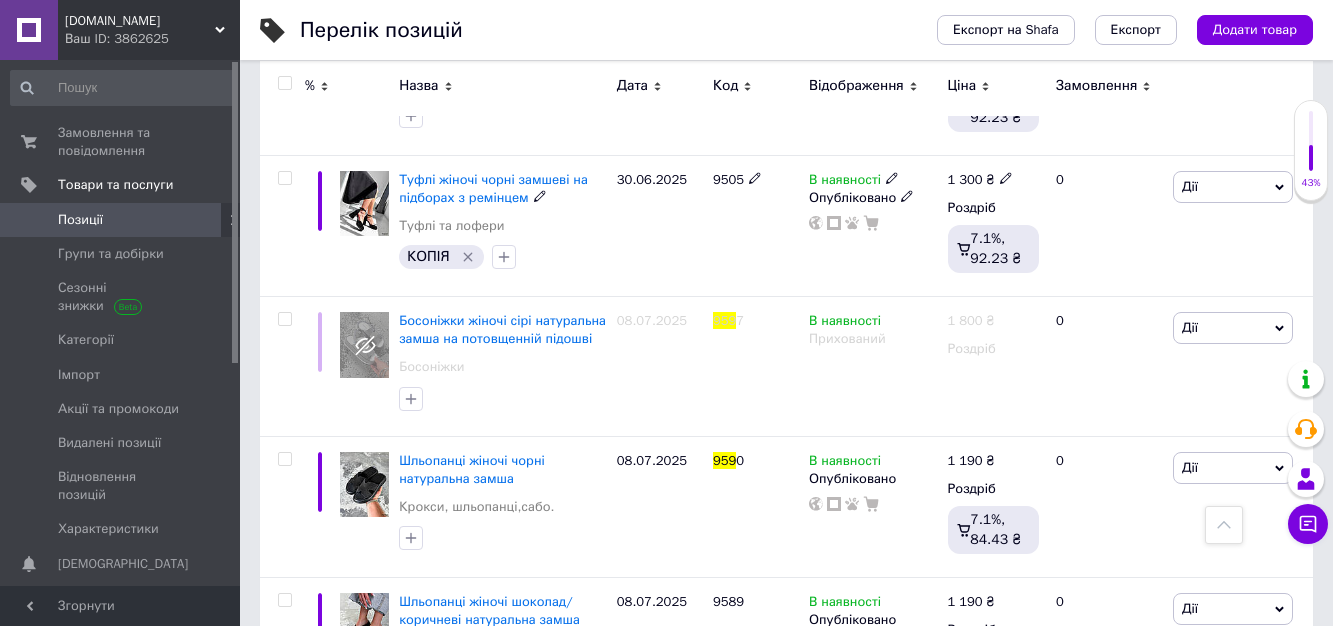 scroll, scrollTop: 1700, scrollLeft: 0, axis: vertical 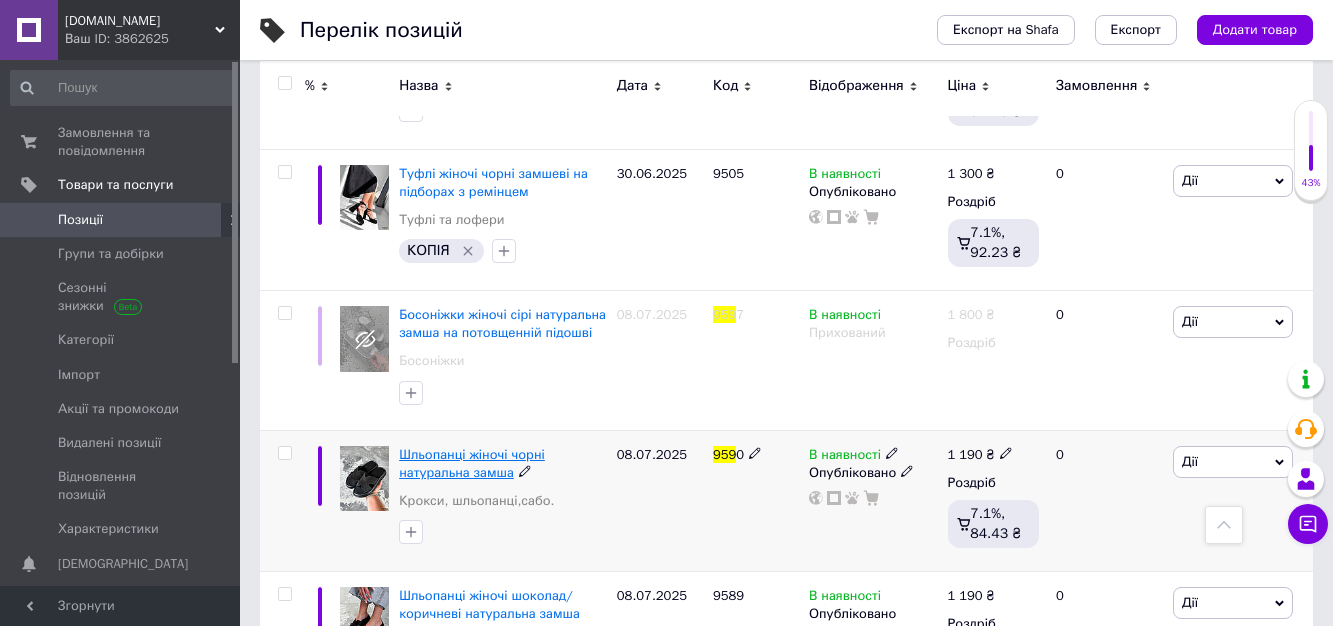 click on "Шльопанці жіночі чорні натуральна замша" at bounding box center (472, 463) 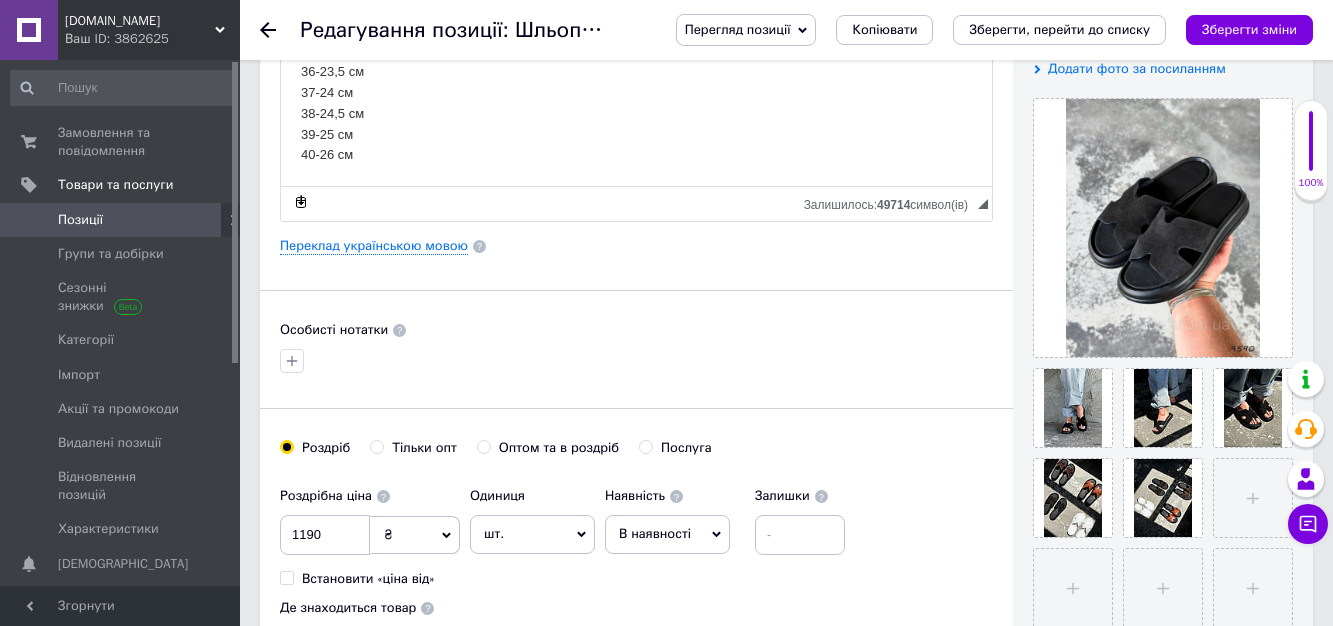 scroll, scrollTop: 400, scrollLeft: 0, axis: vertical 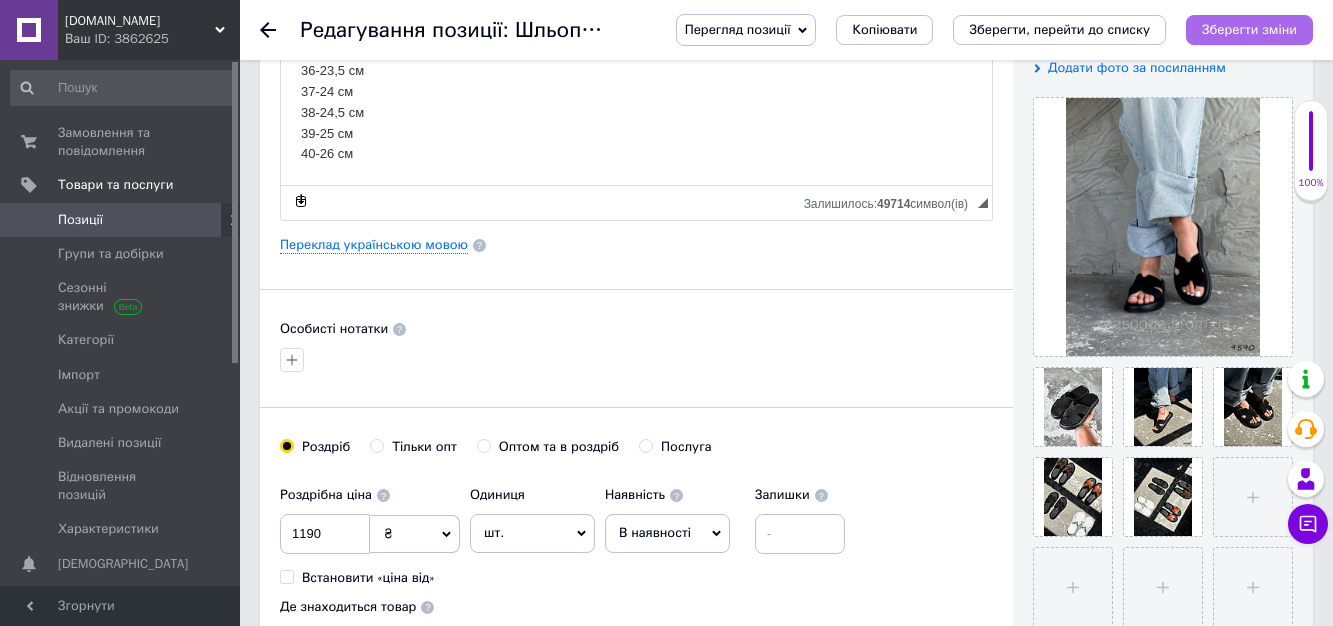 click on "Зберегти зміни" at bounding box center [1249, 29] 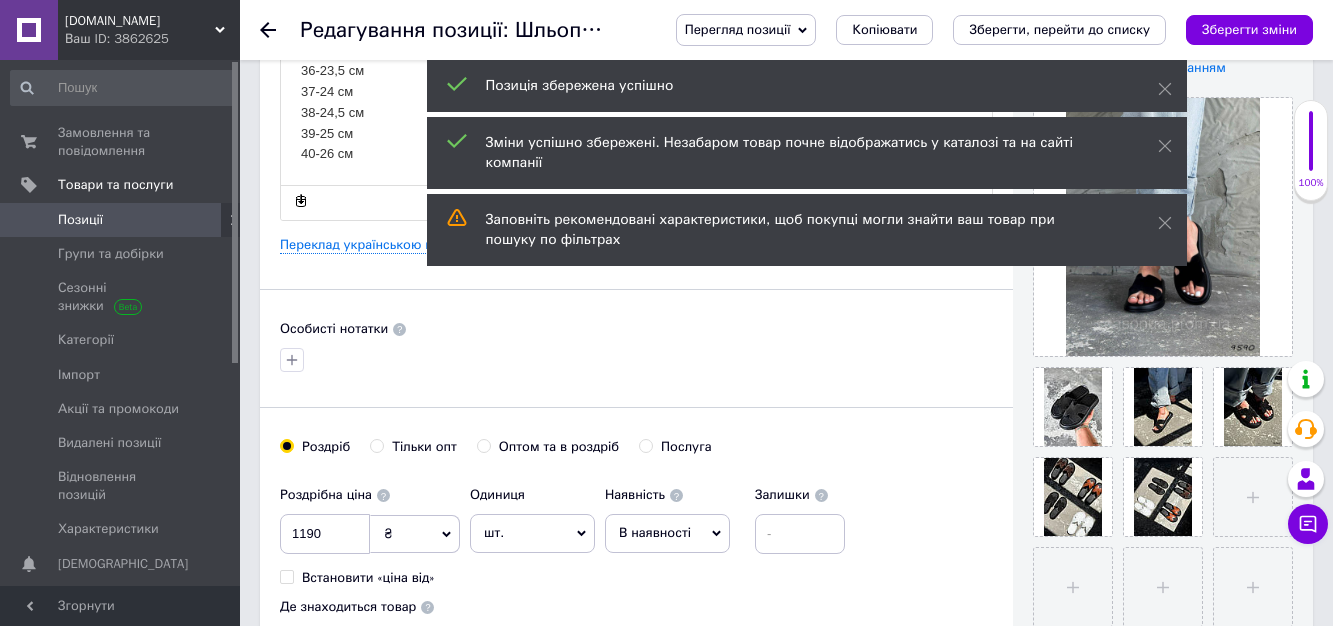 click 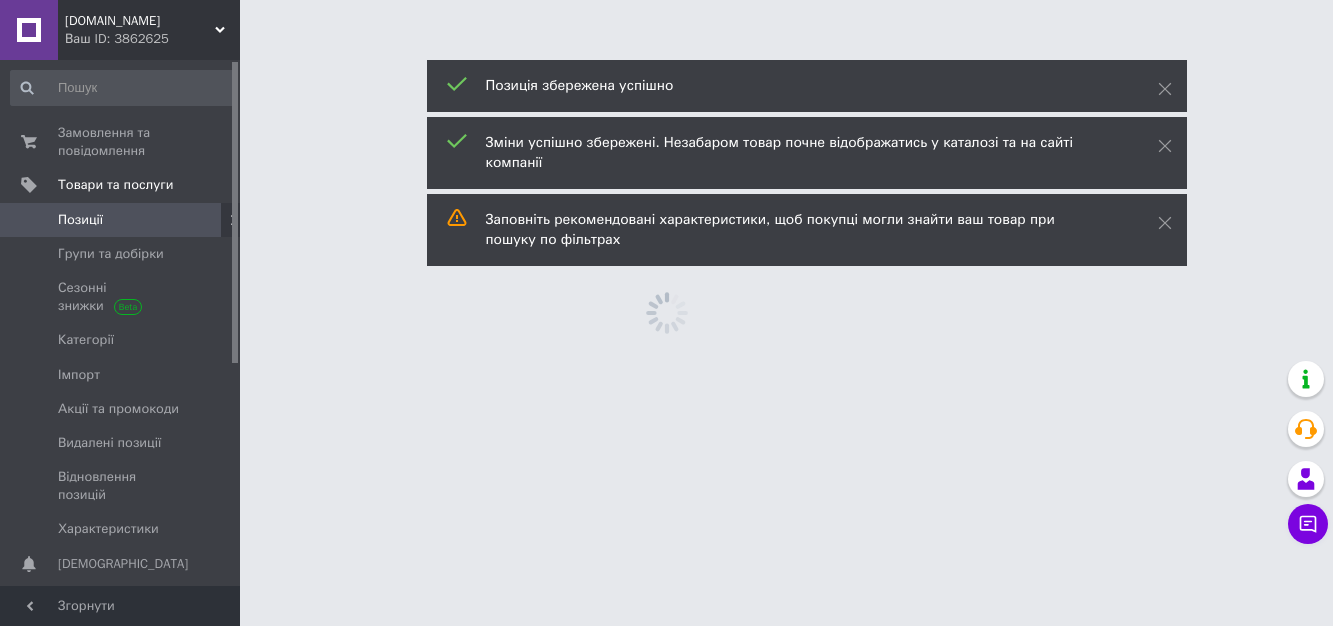 scroll, scrollTop: 0, scrollLeft: 0, axis: both 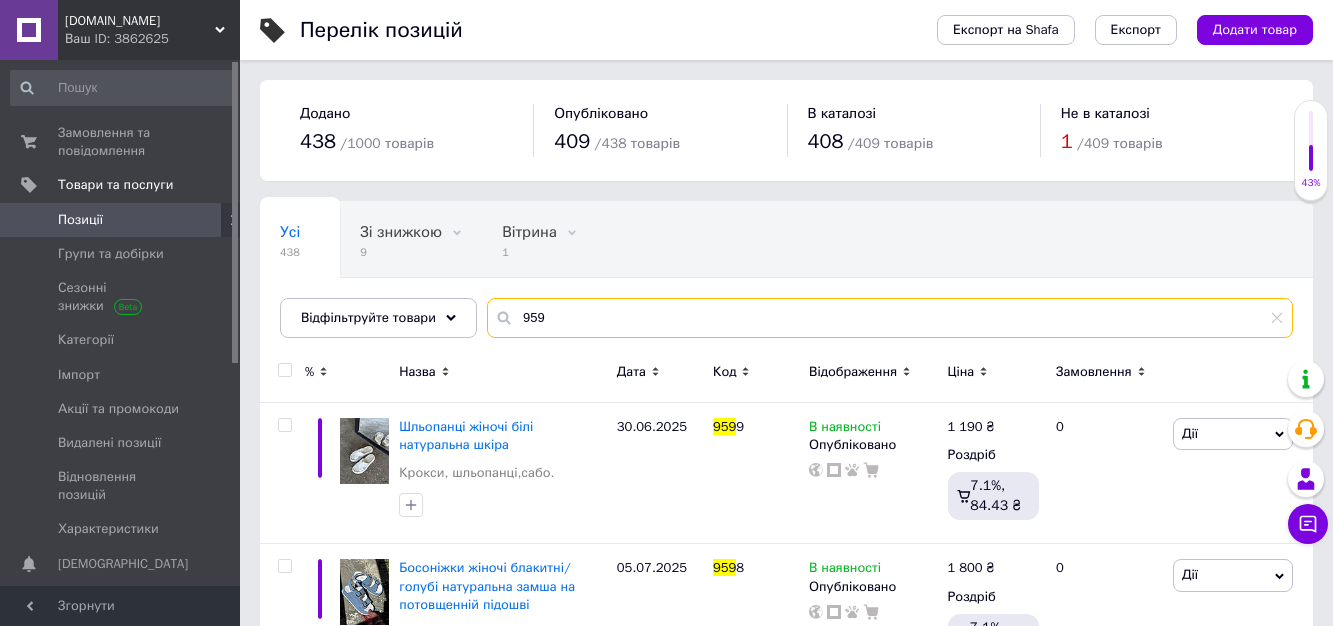 click on "959" at bounding box center [890, 318] 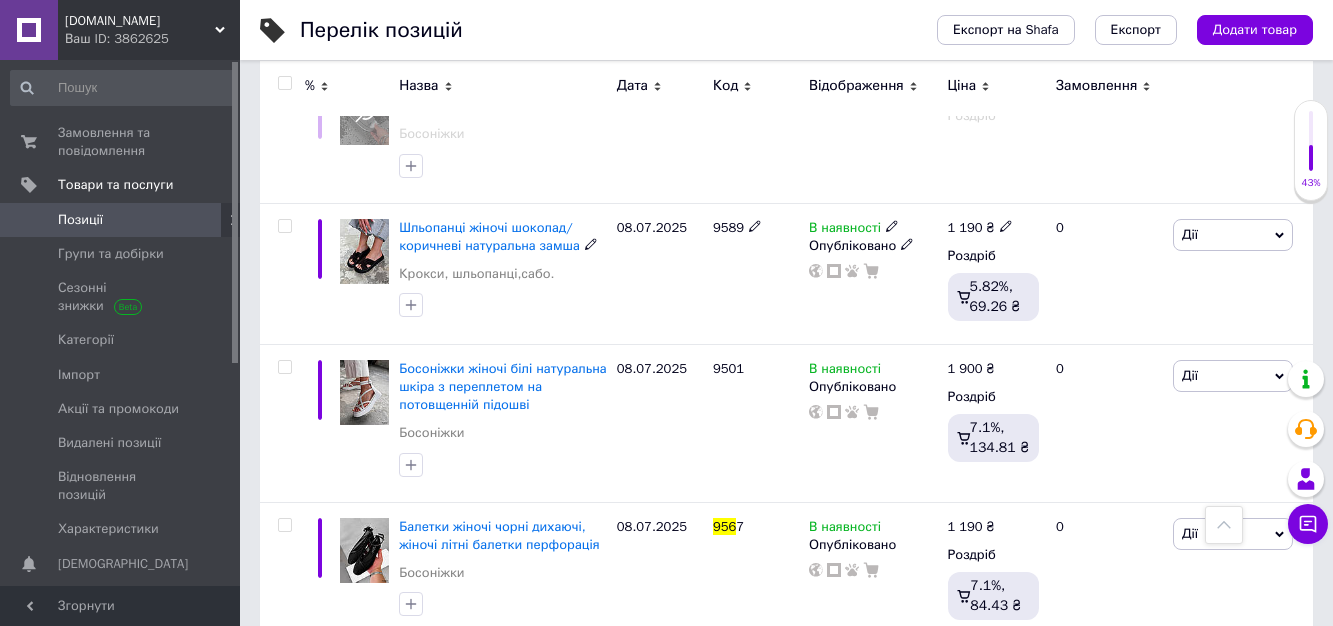 scroll, scrollTop: 2400, scrollLeft: 0, axis: vertical 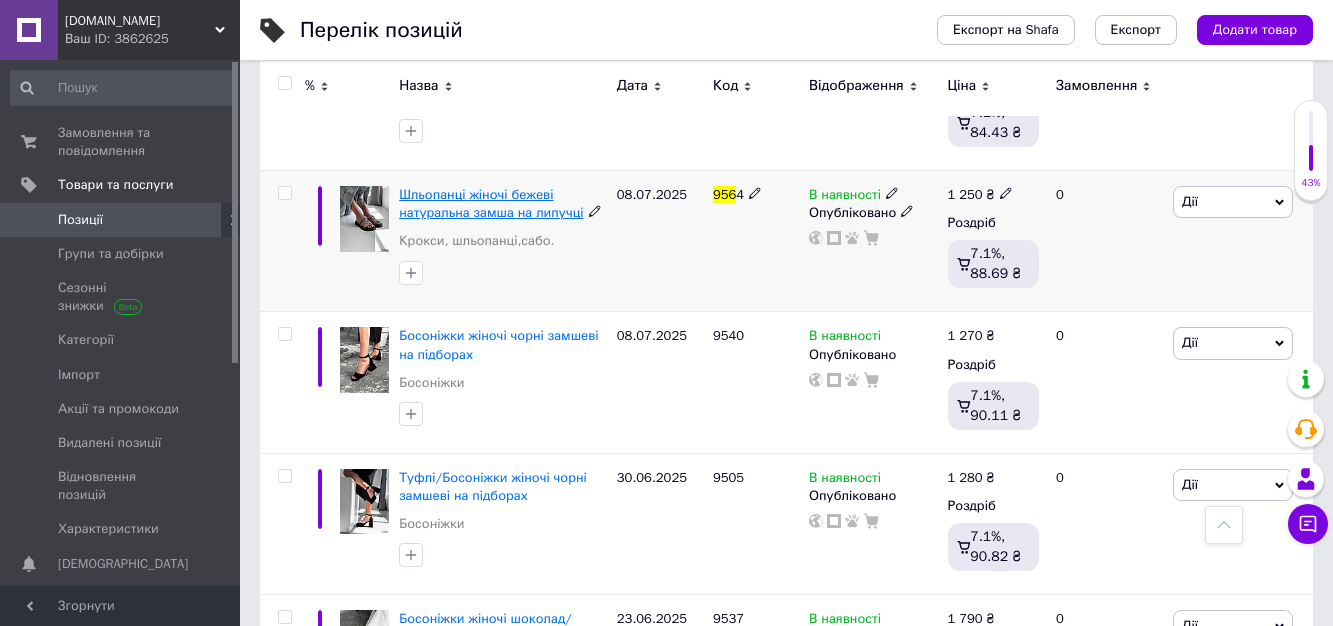 type on "956" 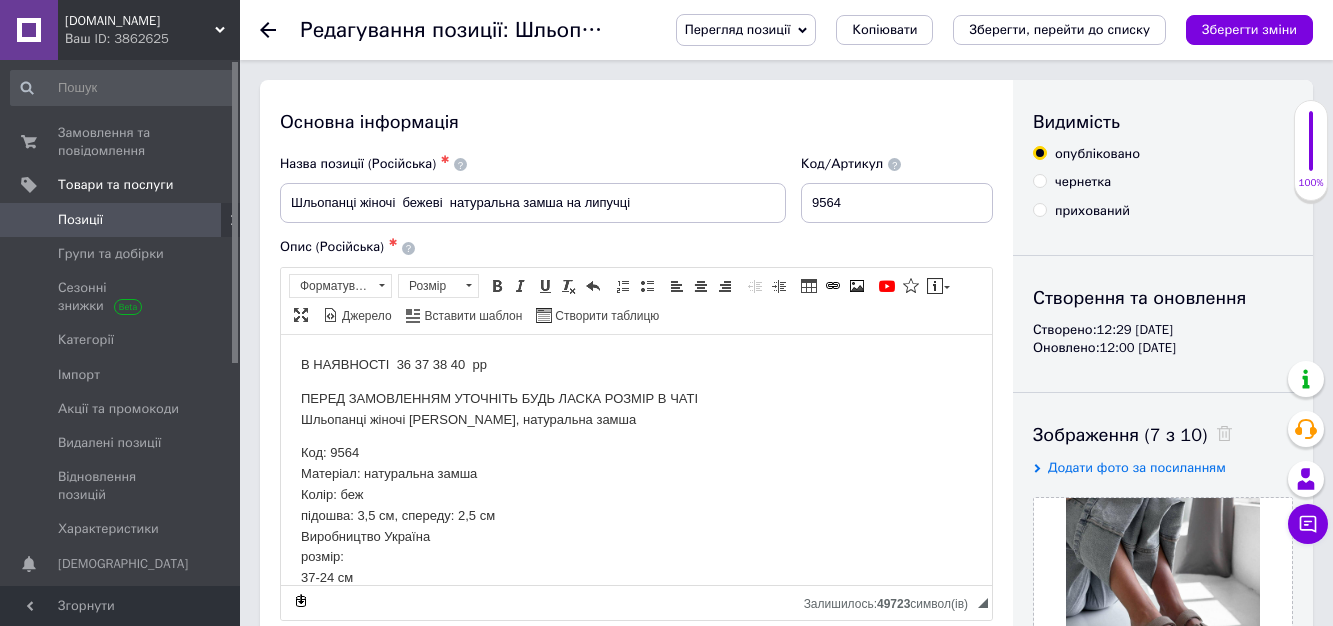 scroll, scrollTop: 0, scrollLeft: 0, axis: both 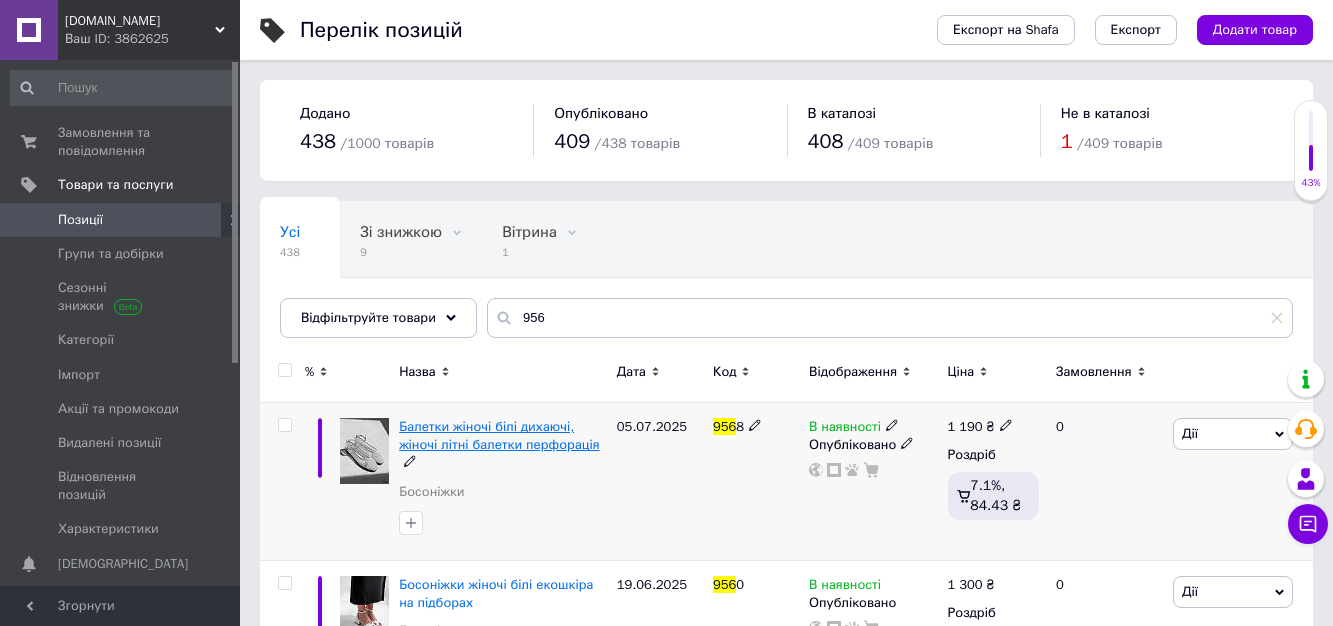 click on "Балетки жіночі білі дихаючі, жіночі літні балетки перфорація" at bounding box center [499, 435] 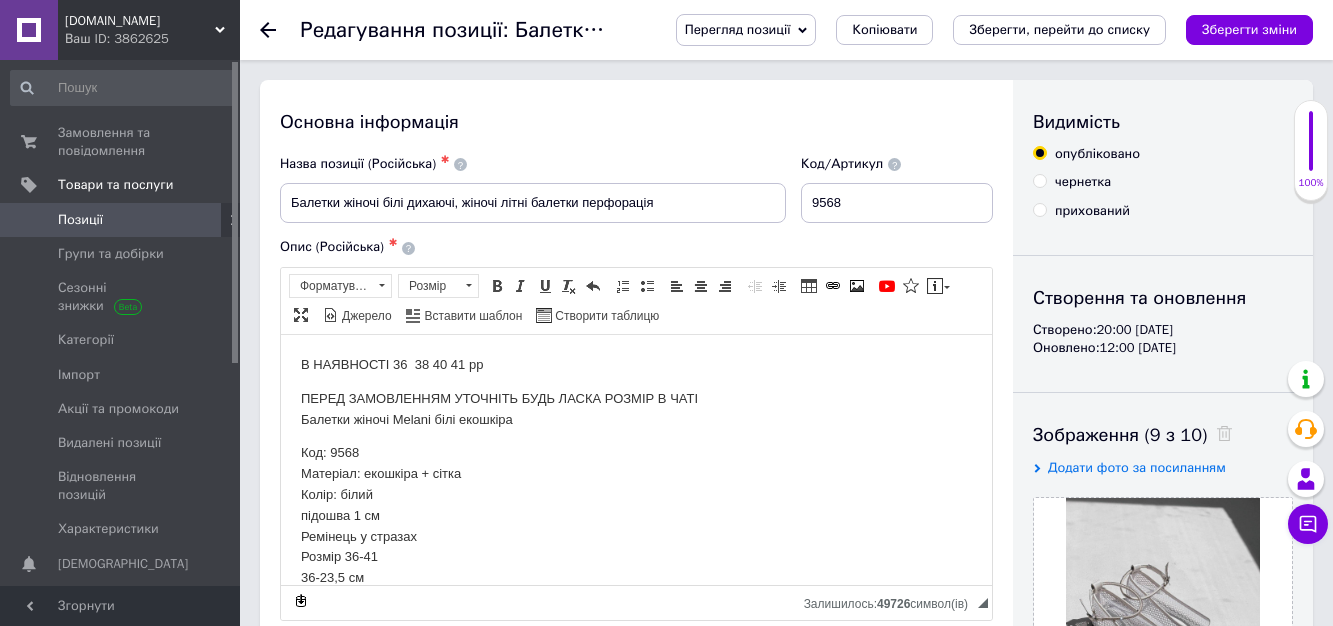 scroll, scrollTop: 0, scrollLeft: 0, axis: both 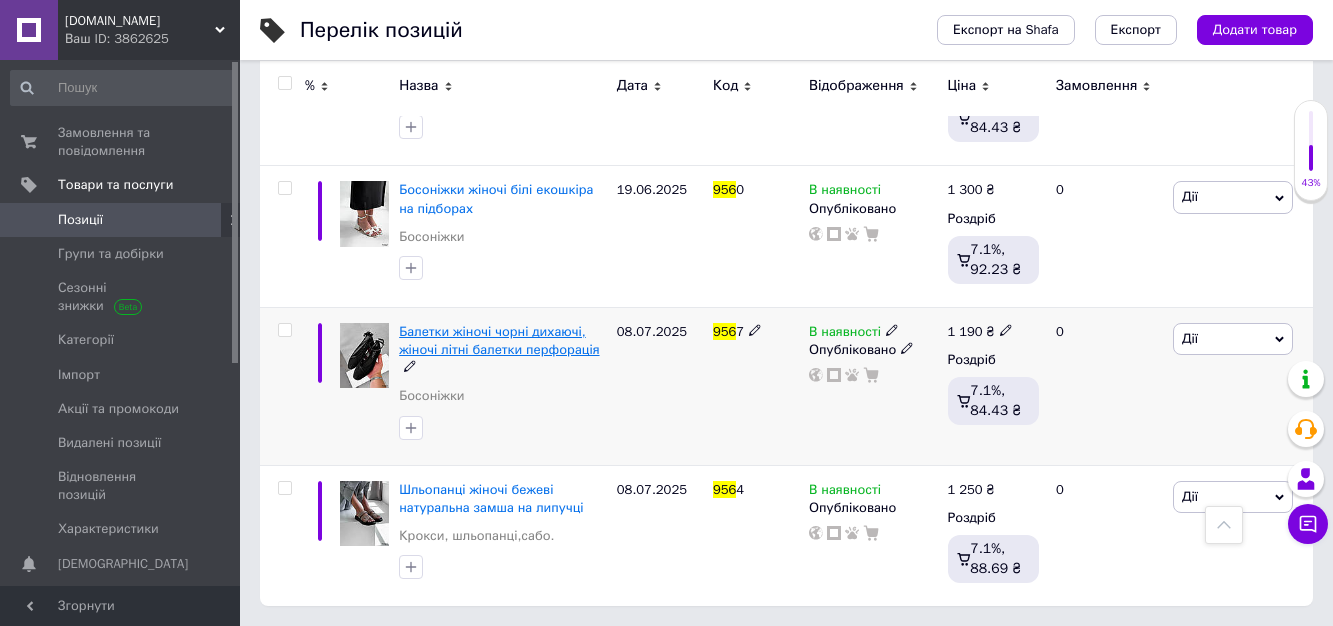 click on "Балетки жіночі чорні дихаючі, жіночі літні балетки перфорація" at bounding box center (499, 340) 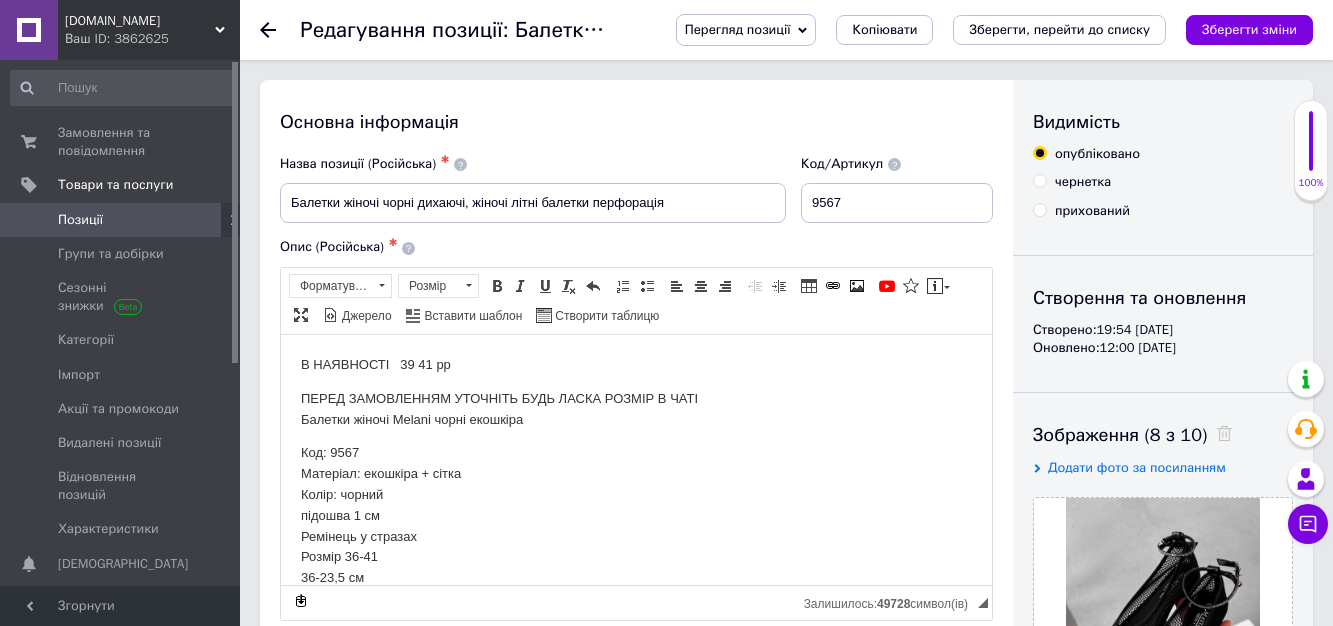 scroll, scrollTop: 0, scrollLeft: 0, axis: both 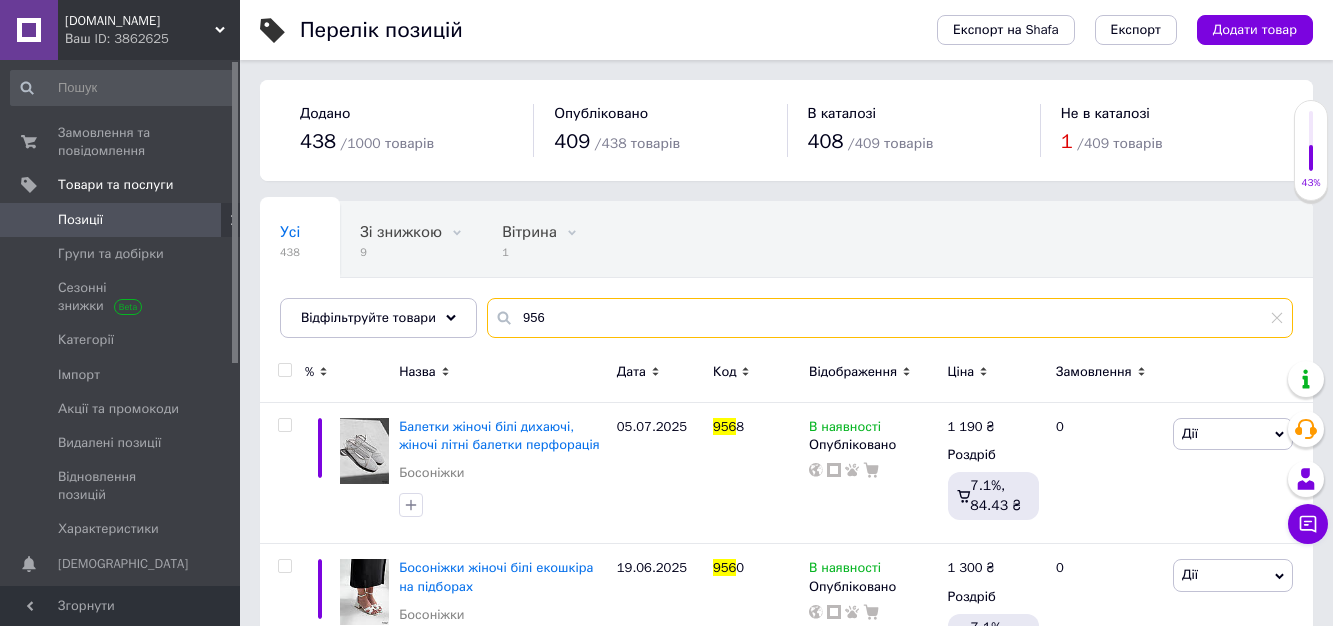 click on "956" at bounding box center [890, 318] 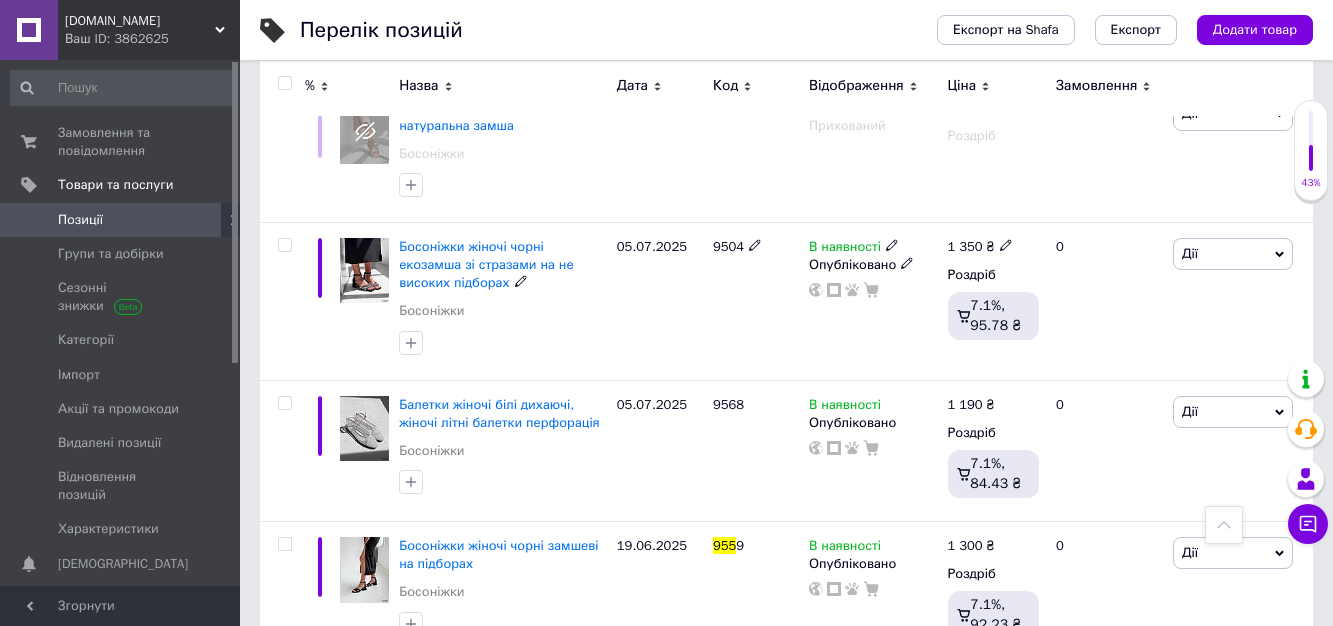scroll, scrollTop: 2200, scrollLeft: 0, axis: vertical 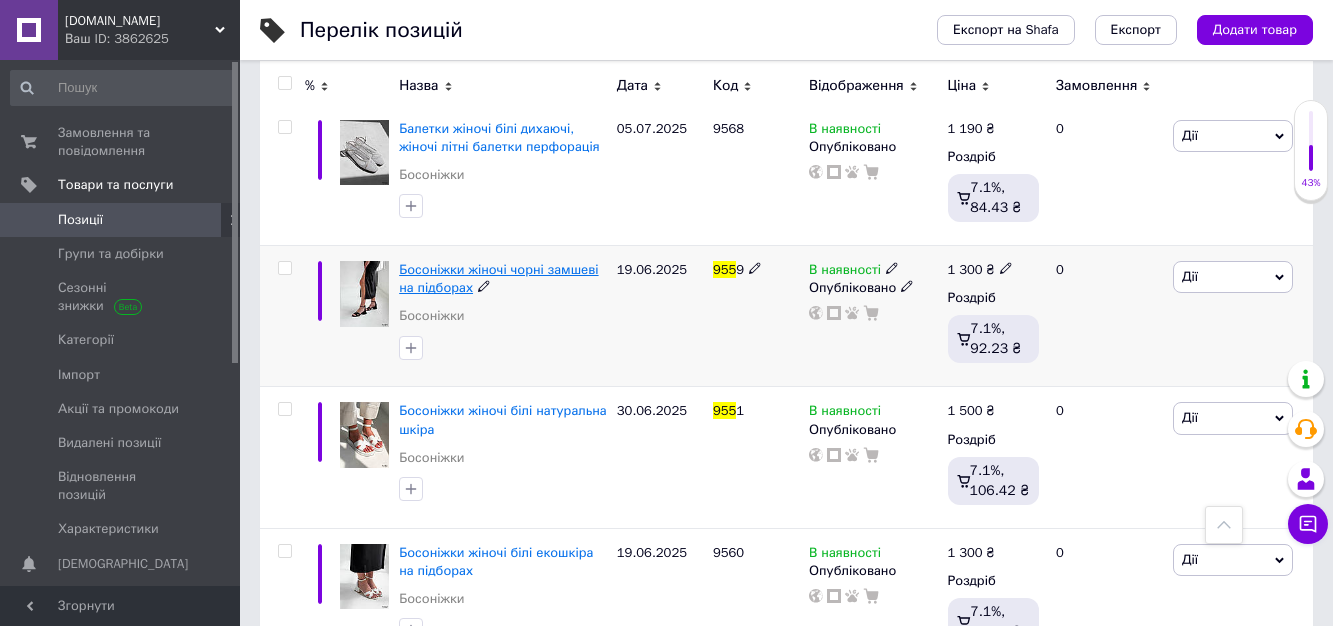 type on "955" 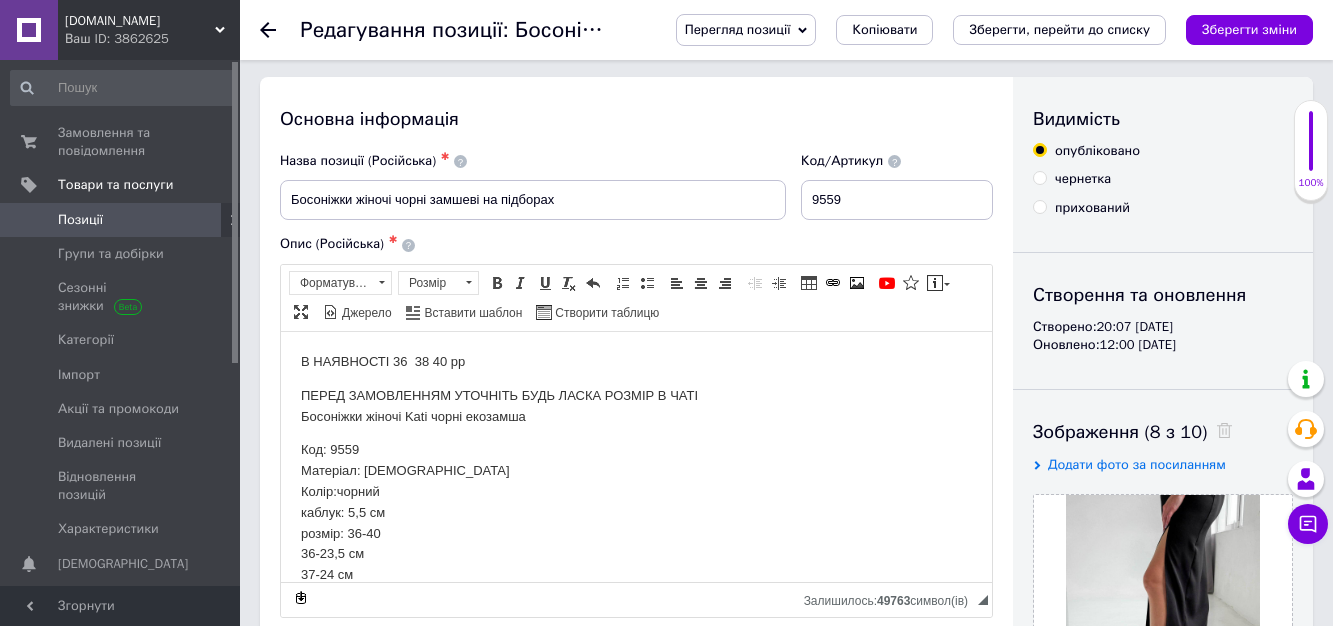 scroll, scrollTop: 0, scrollLeft: 0, axis: both 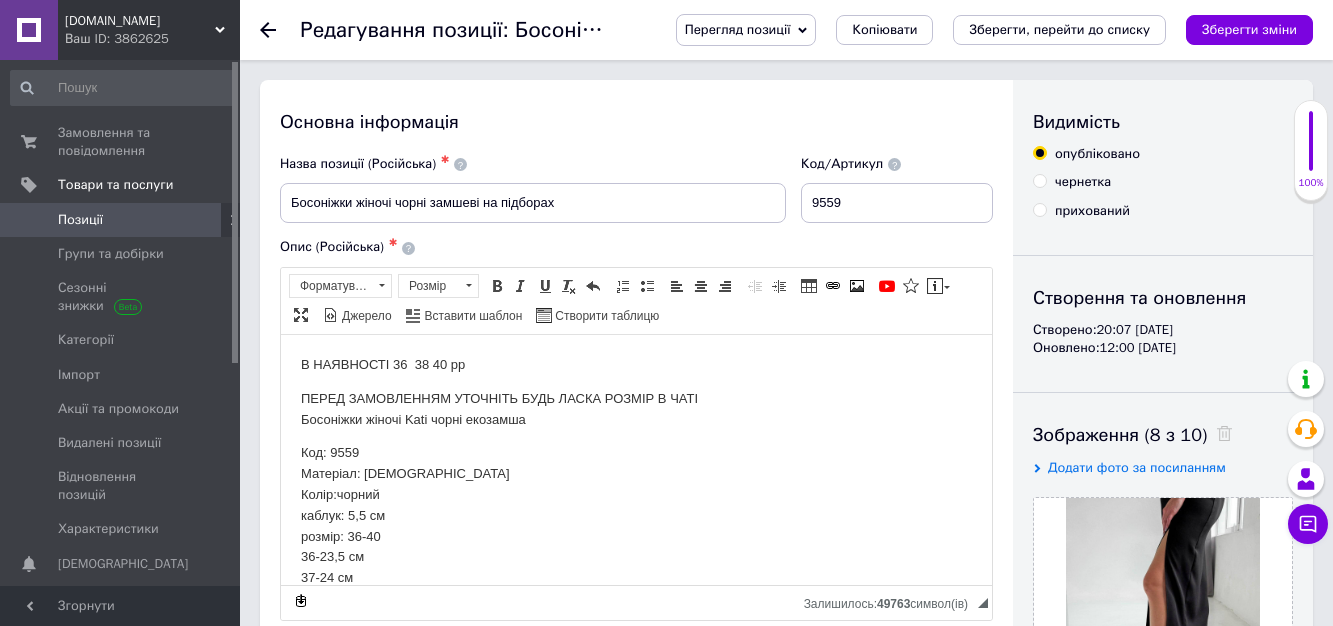 click on "В НАЯВНОСТІ 36  38 40 рр" at bounding box center (636, 364) 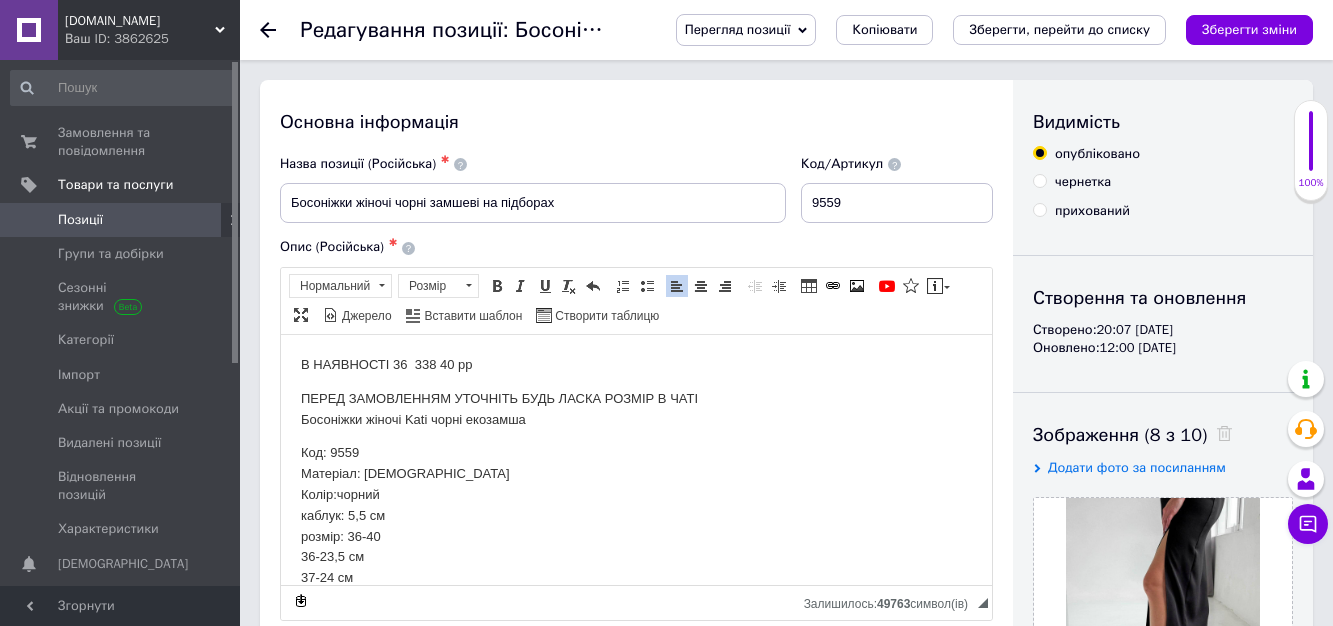 type 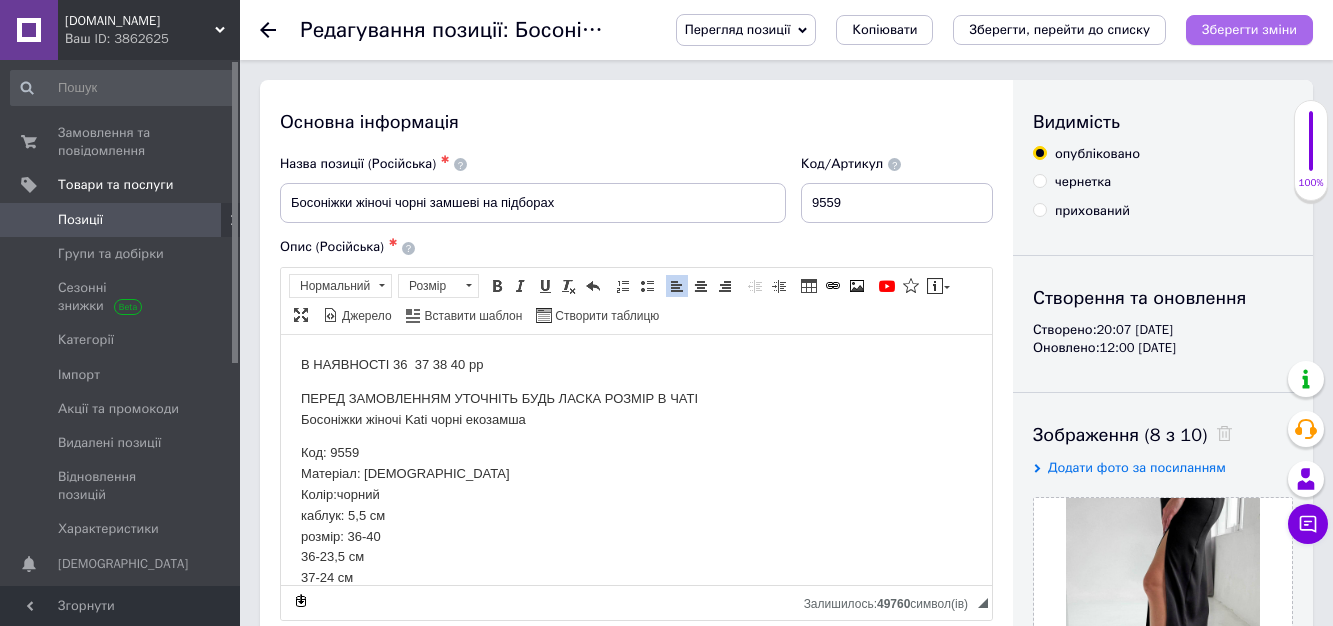 click on "Зберегти зміни" at bounding box center (1249, 29) 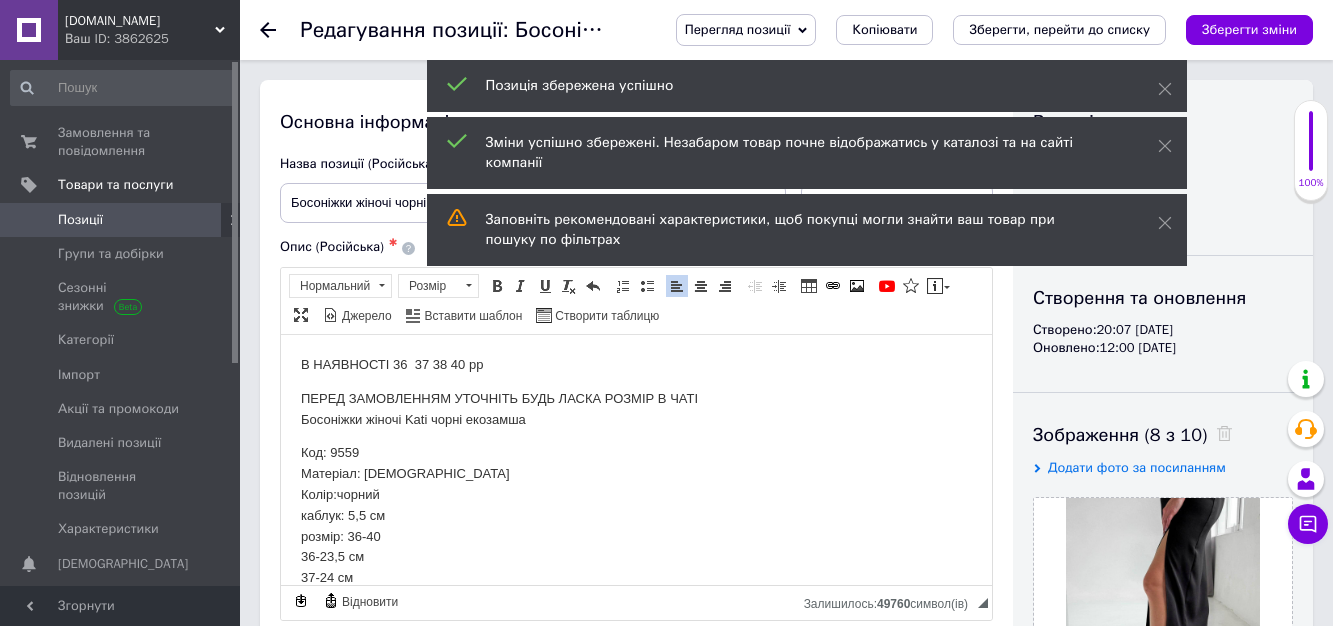 click 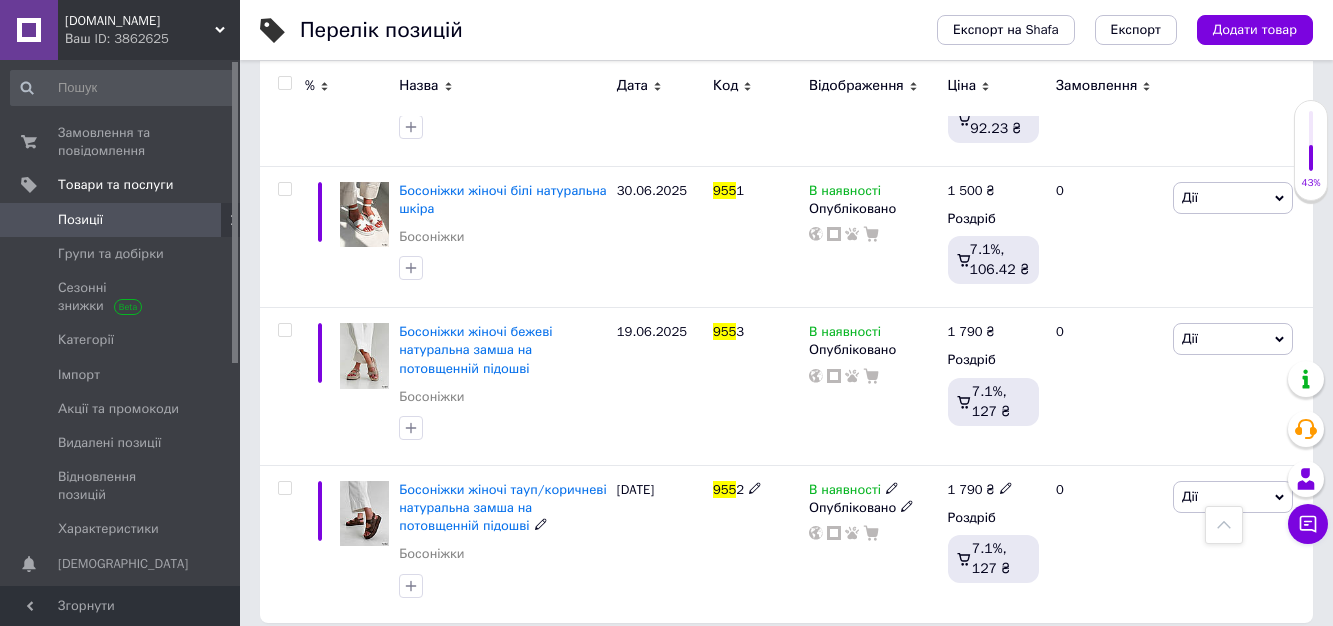 scroll, scrollTop: 817, scrollLeft: 0, axis: vertical 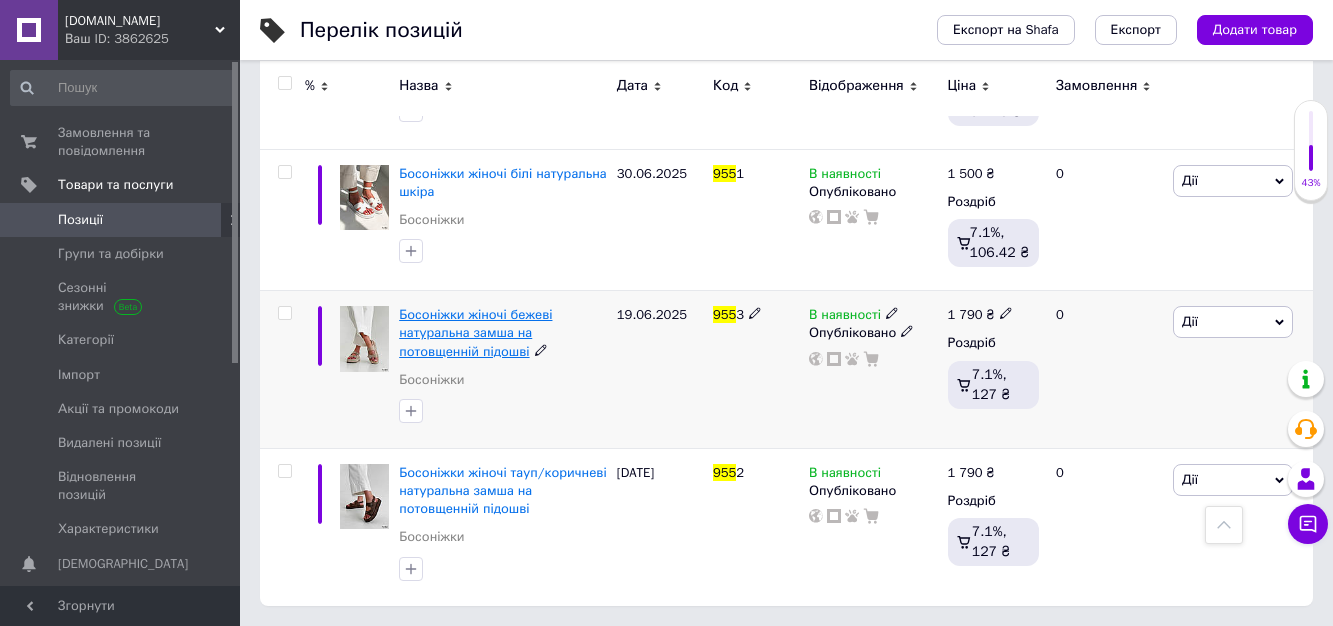 click on "Босоніжки жіночі бежеві натуральна замша на потовщенній підошві" at bounding box center [475, 332] 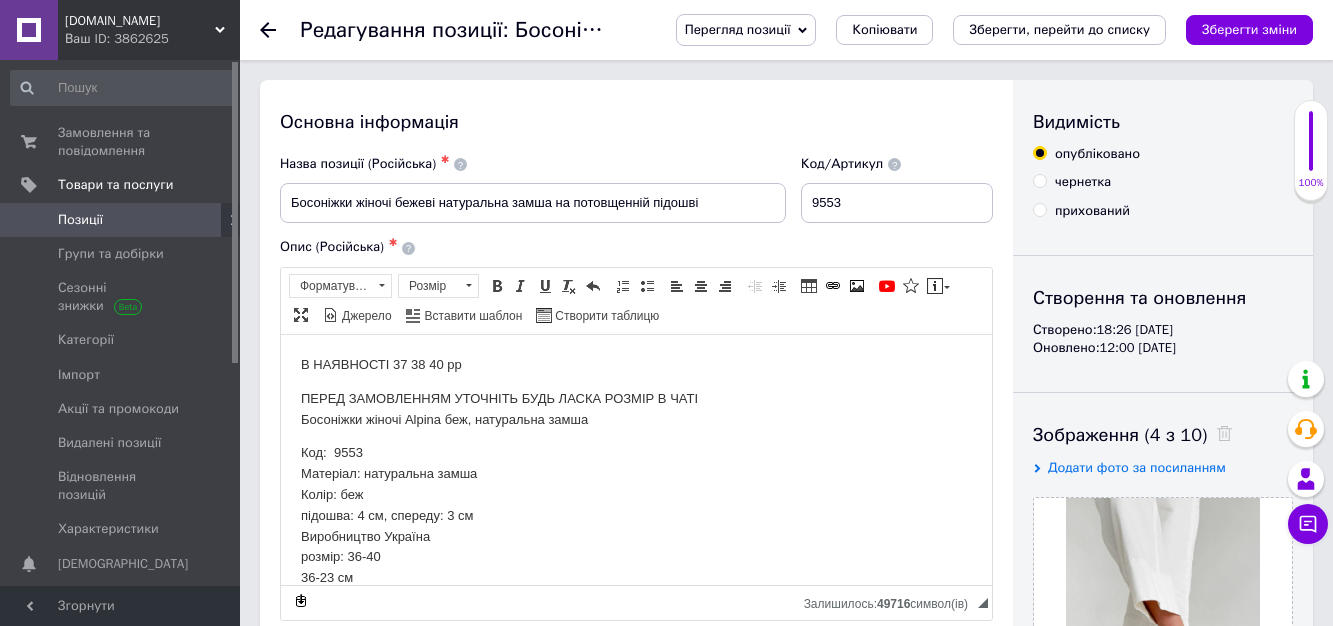 scroll, scrollTop: 0, scrollLeft: 0, axis: both 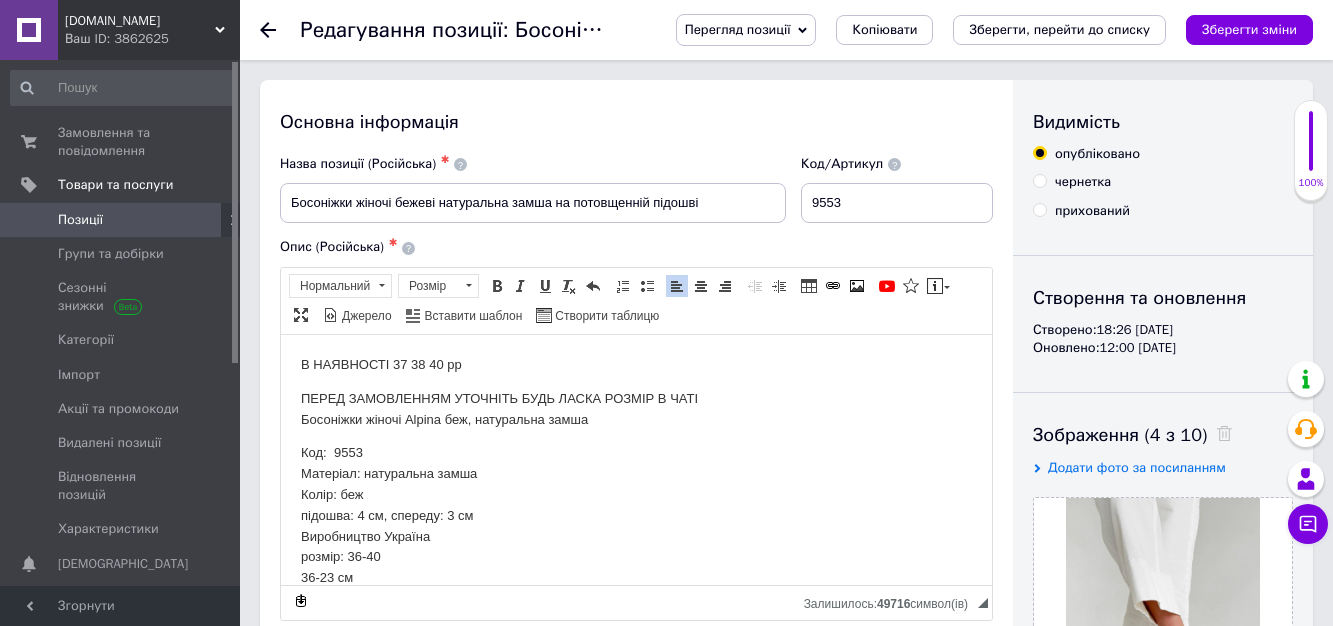 type 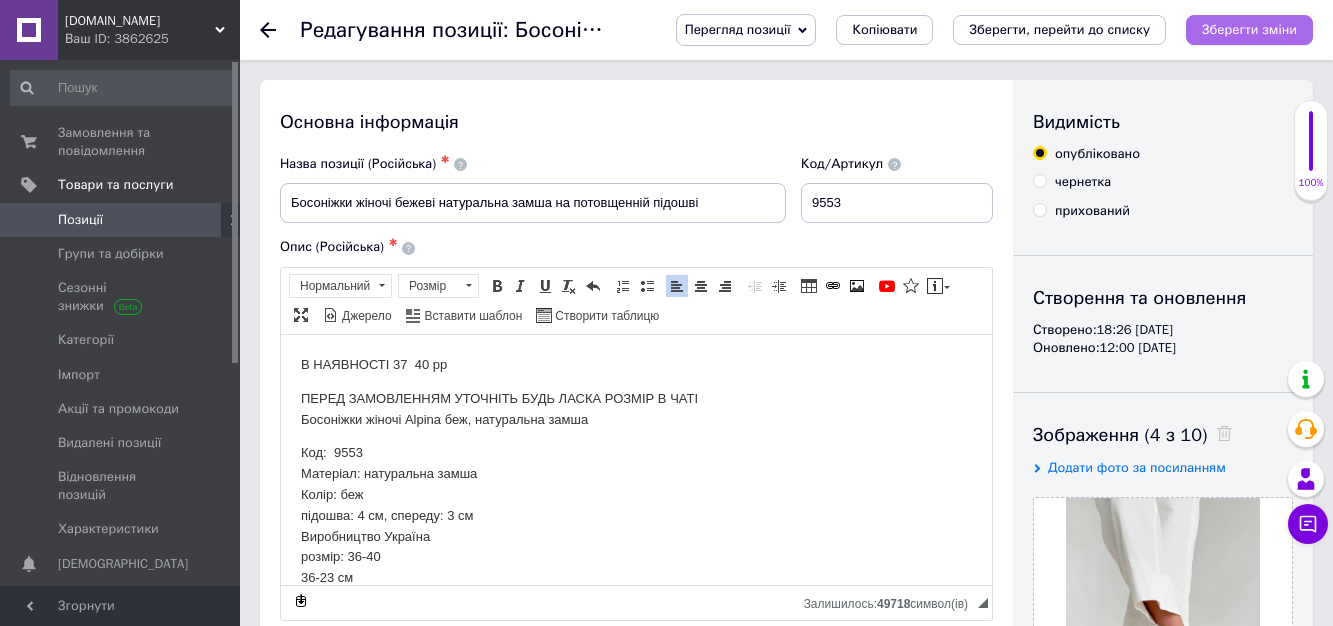 click on "Зберегти зміни" at bounding box center (1249, 29) 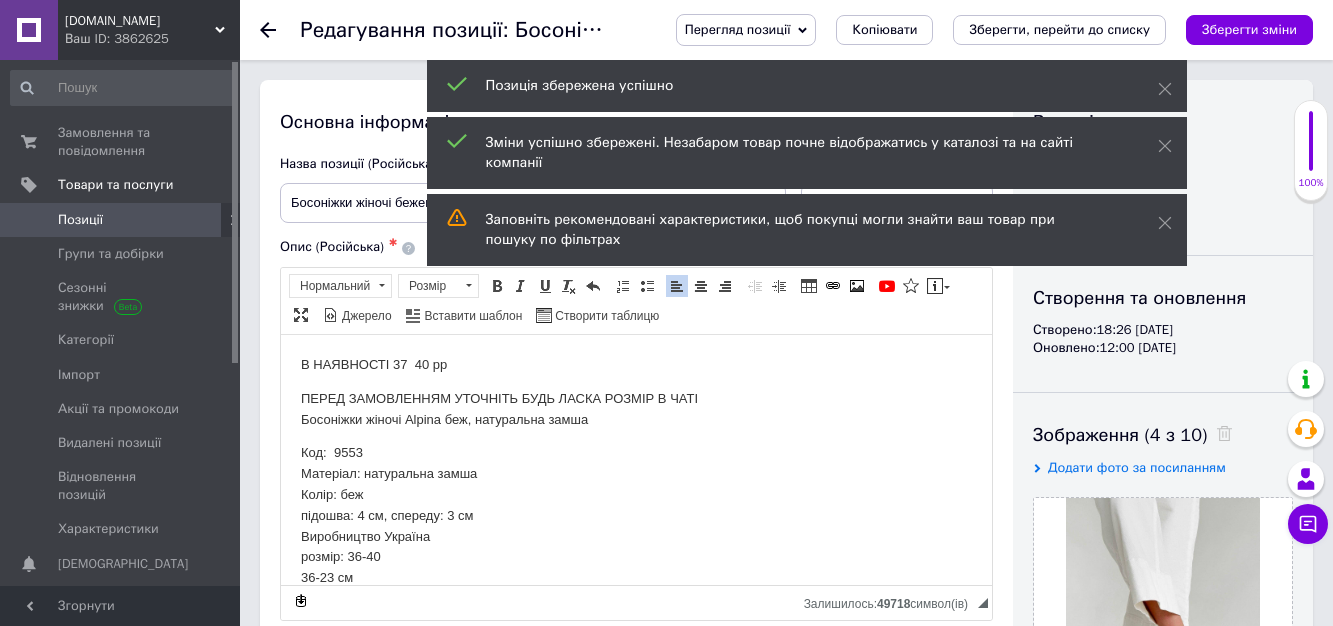 click 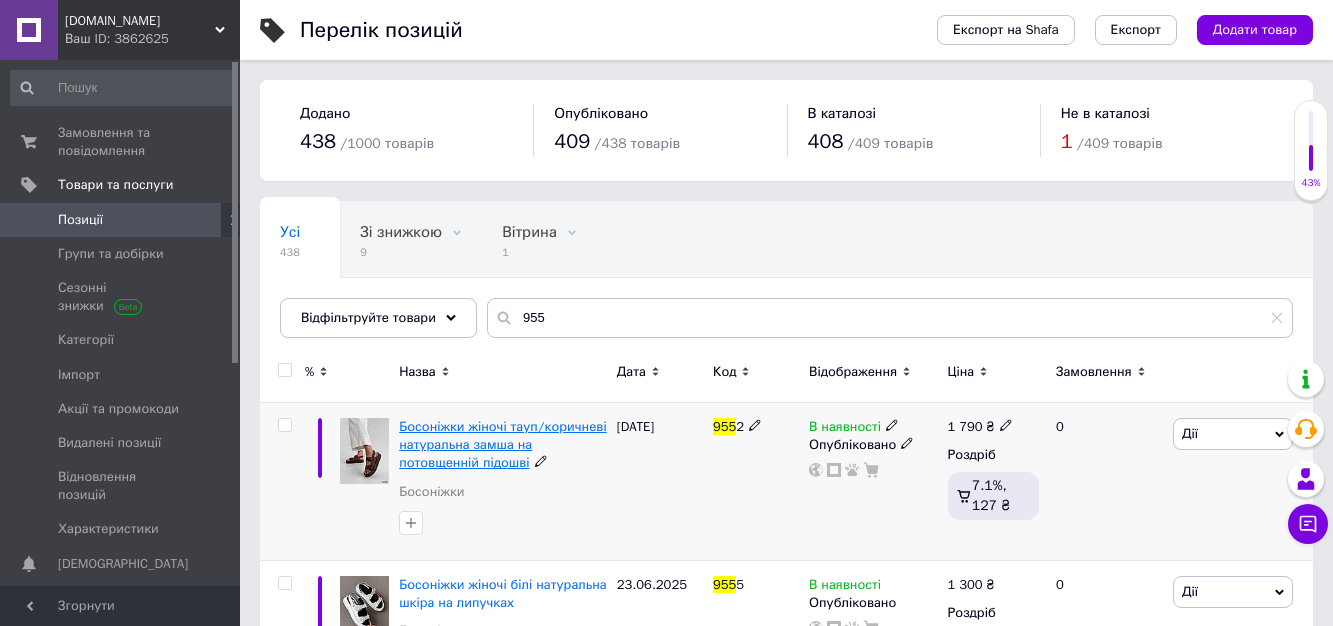 scroll, scrollTop: 400, scrollLeft: 0, axis: vertical 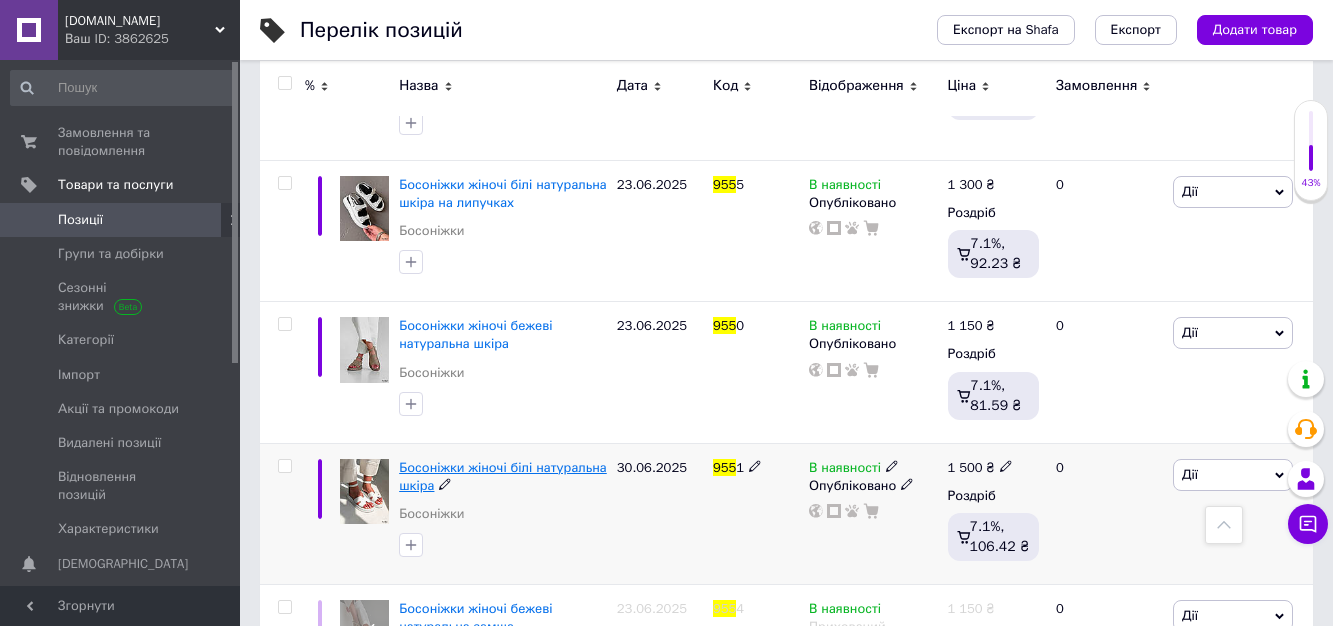 click on "Босоніжки жіночі білі натуральна шкіра" at bounding box center (503, 476) 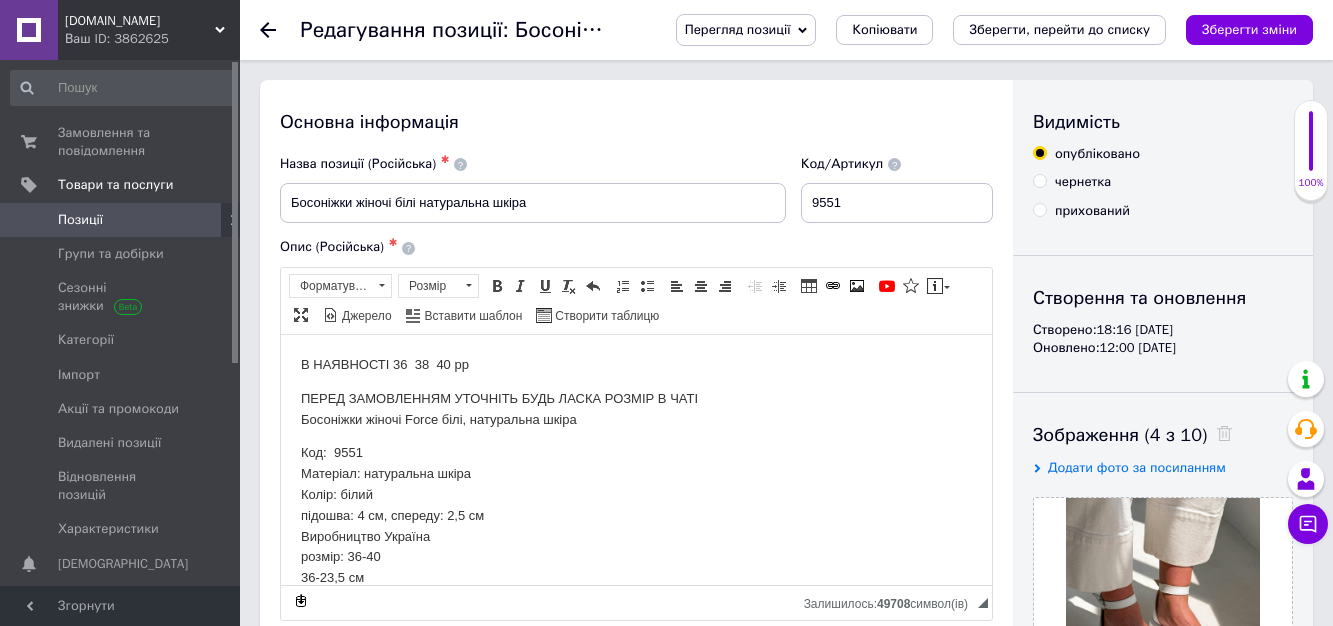 scroll, scrollTop: 0, scrollLeft: 0, axis: both 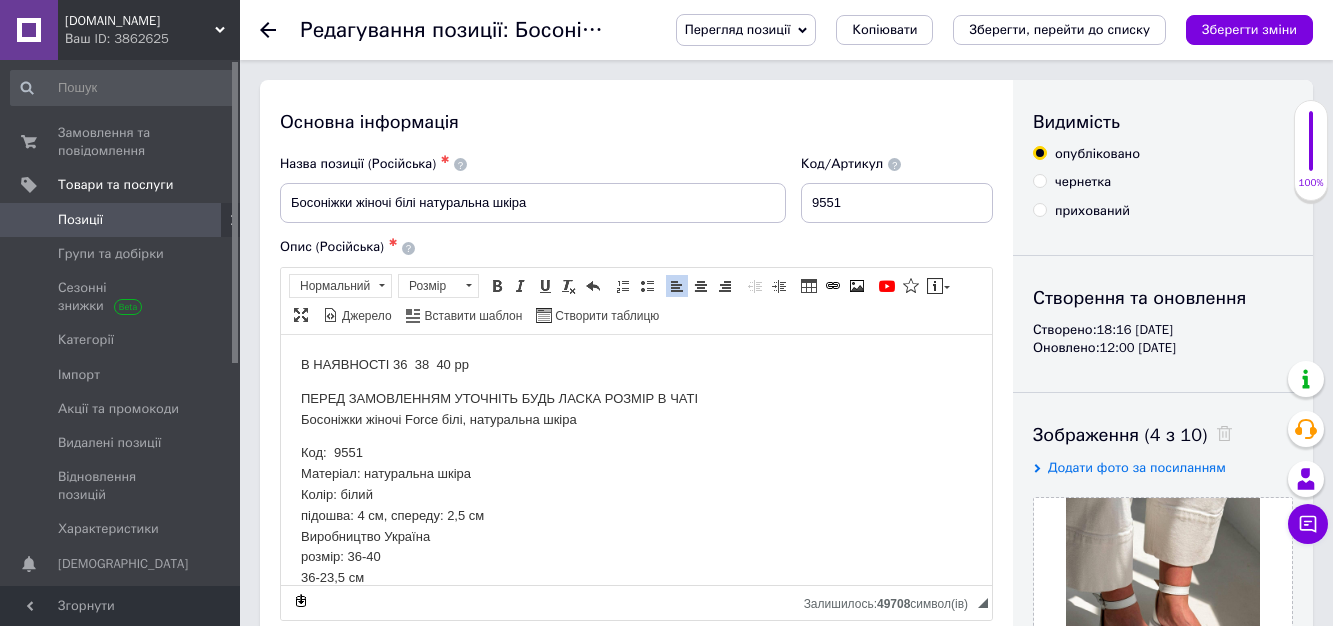 click on "В НАЯВНОСТІ 36  38  40 рр" at bounding box center (636, 364) 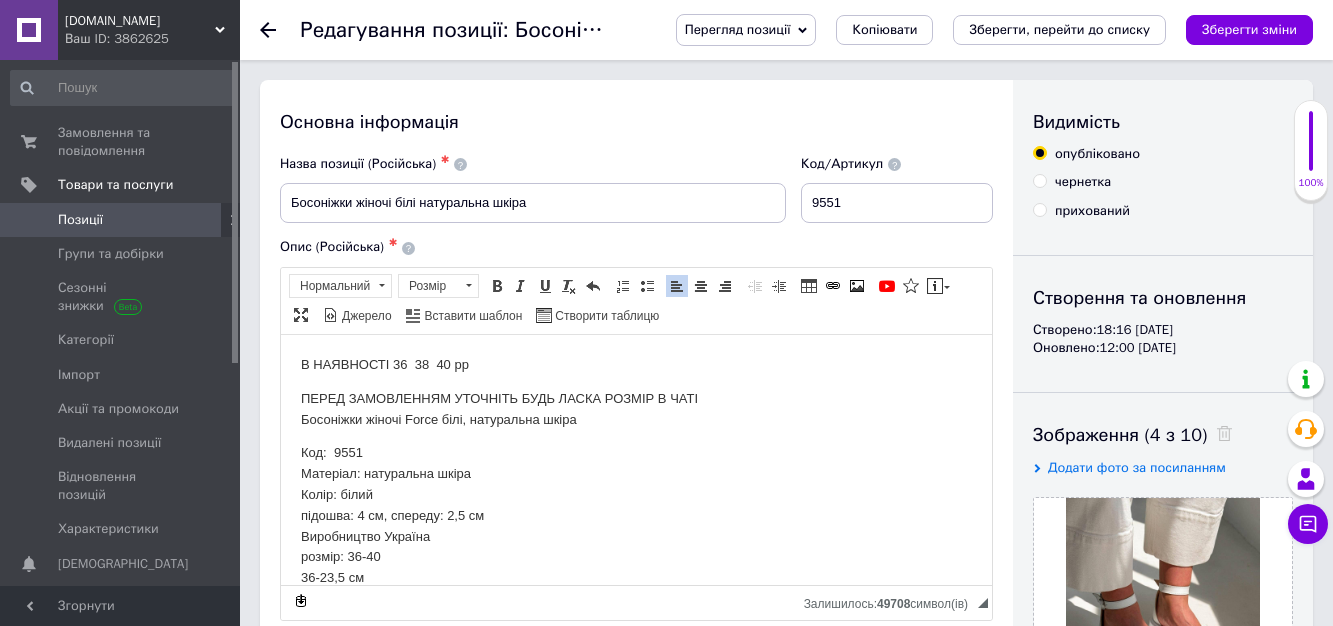 type 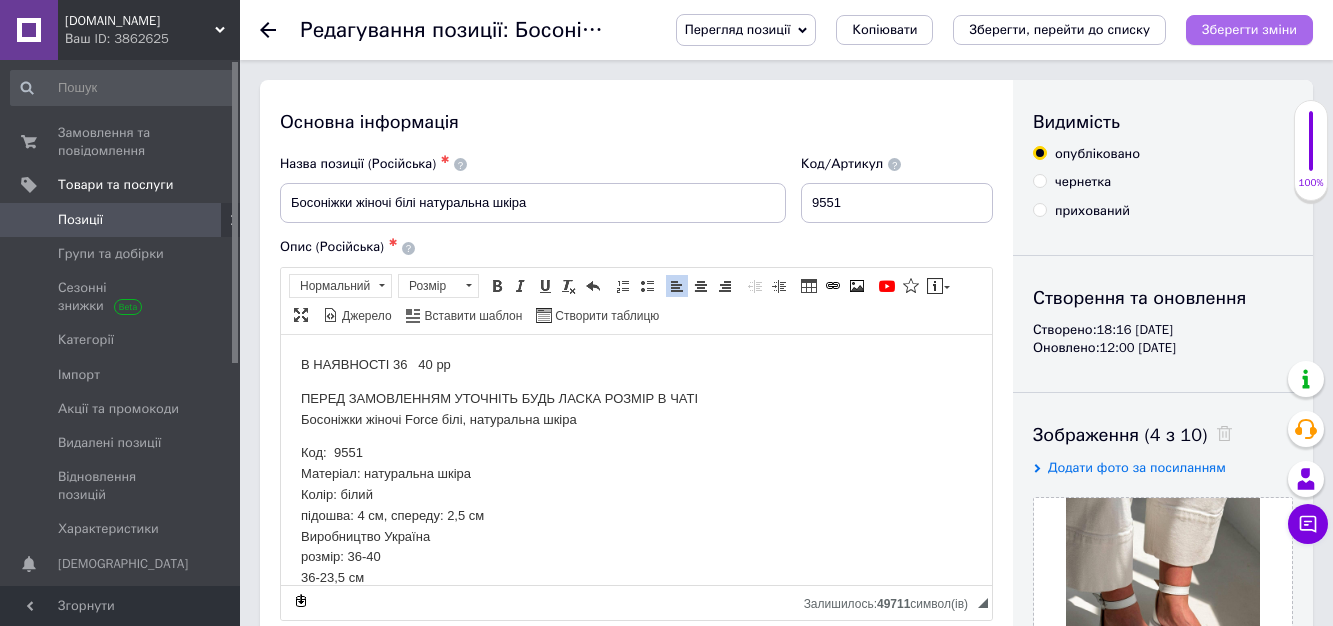 click on "Зберегти зміни" at bounding box center (1249, 29) 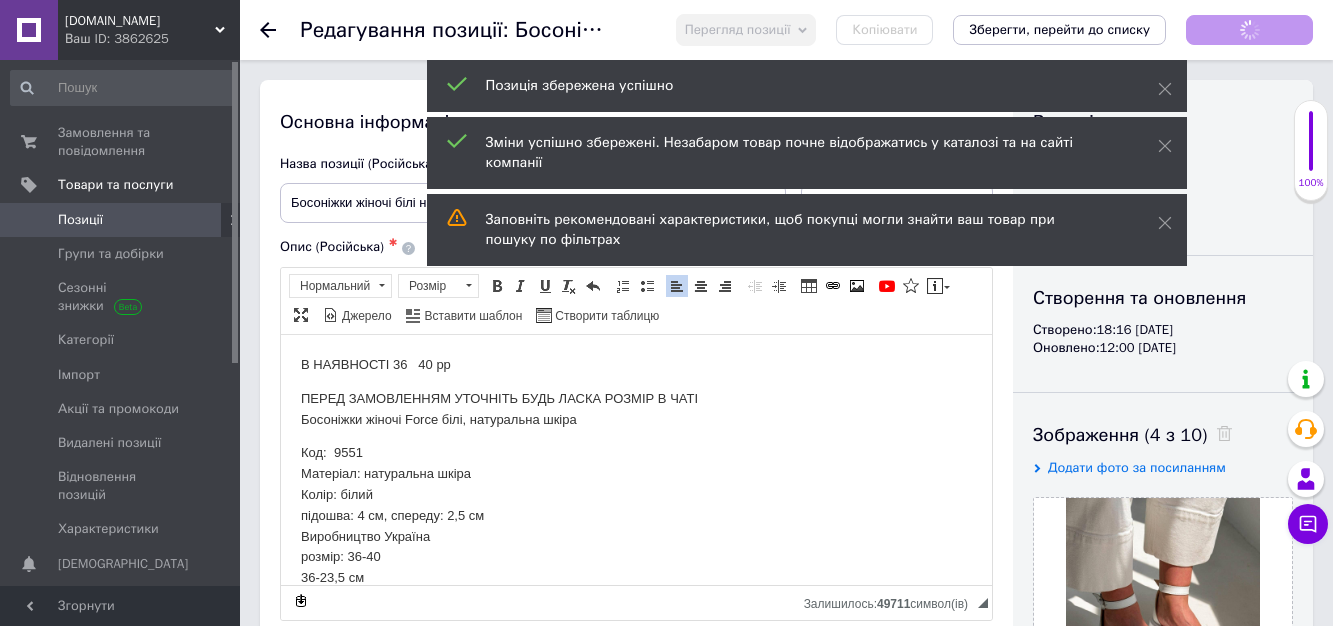click 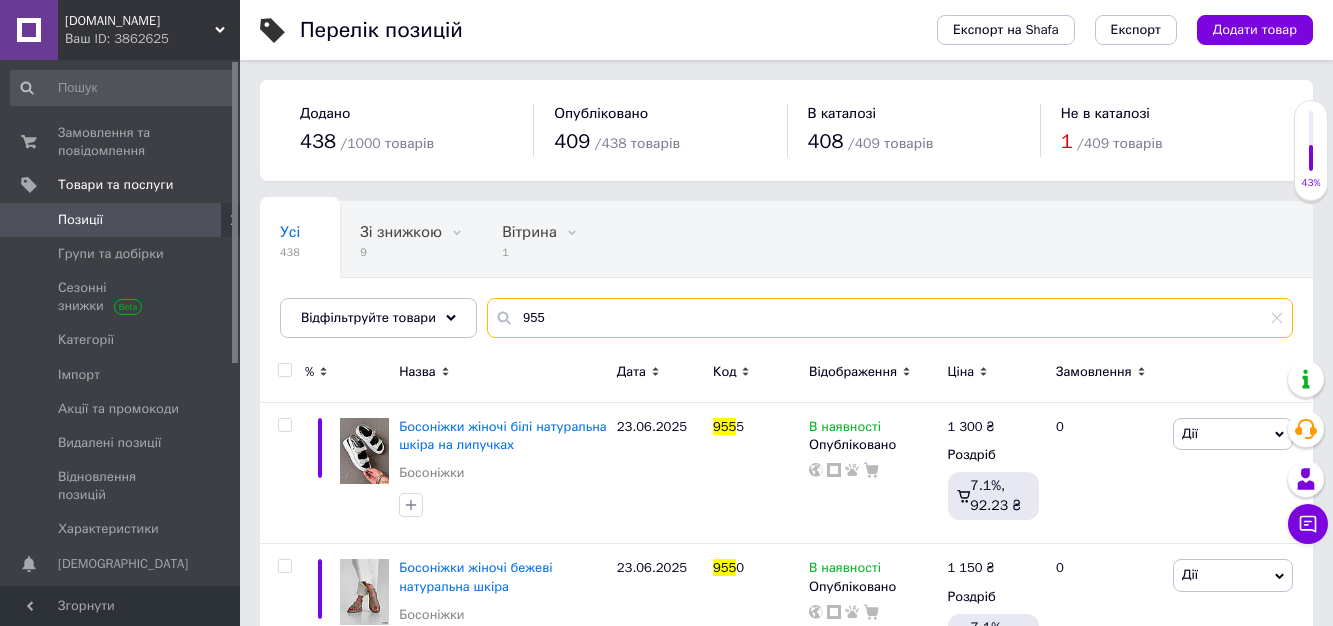 click on "955" at bounding box center (890, 318) 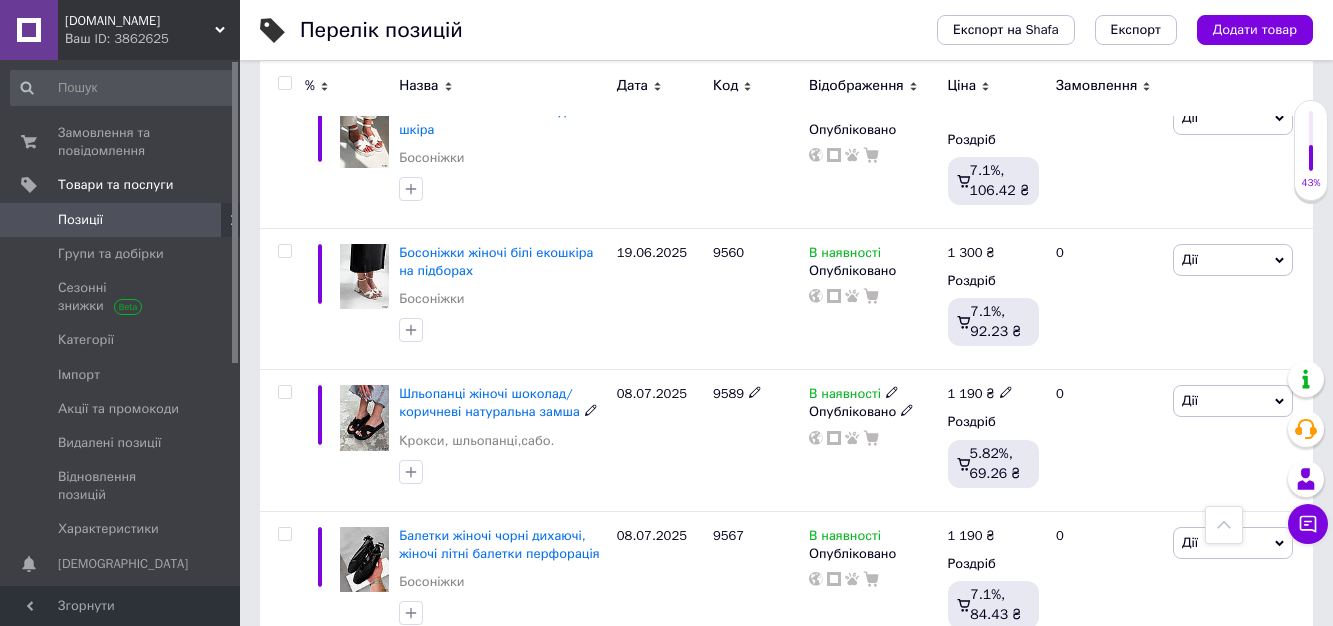 scroll, scrollTop: 2750, scrollLeft: 0, axis: vertical 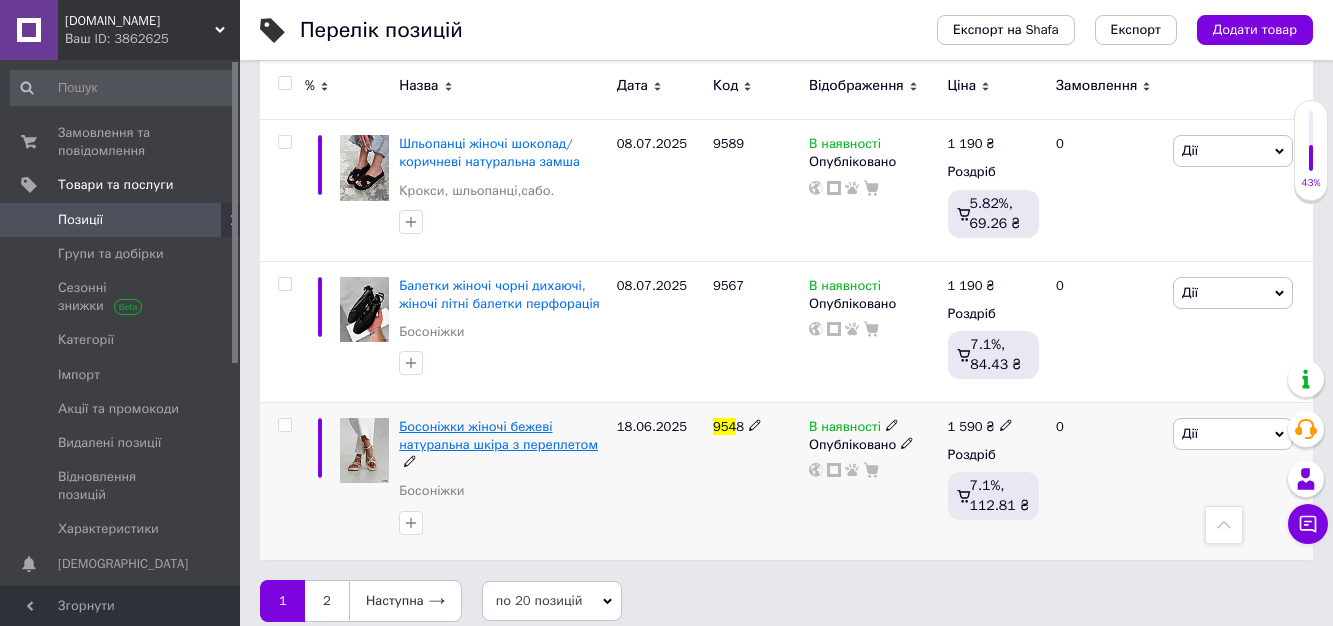 type on "954" 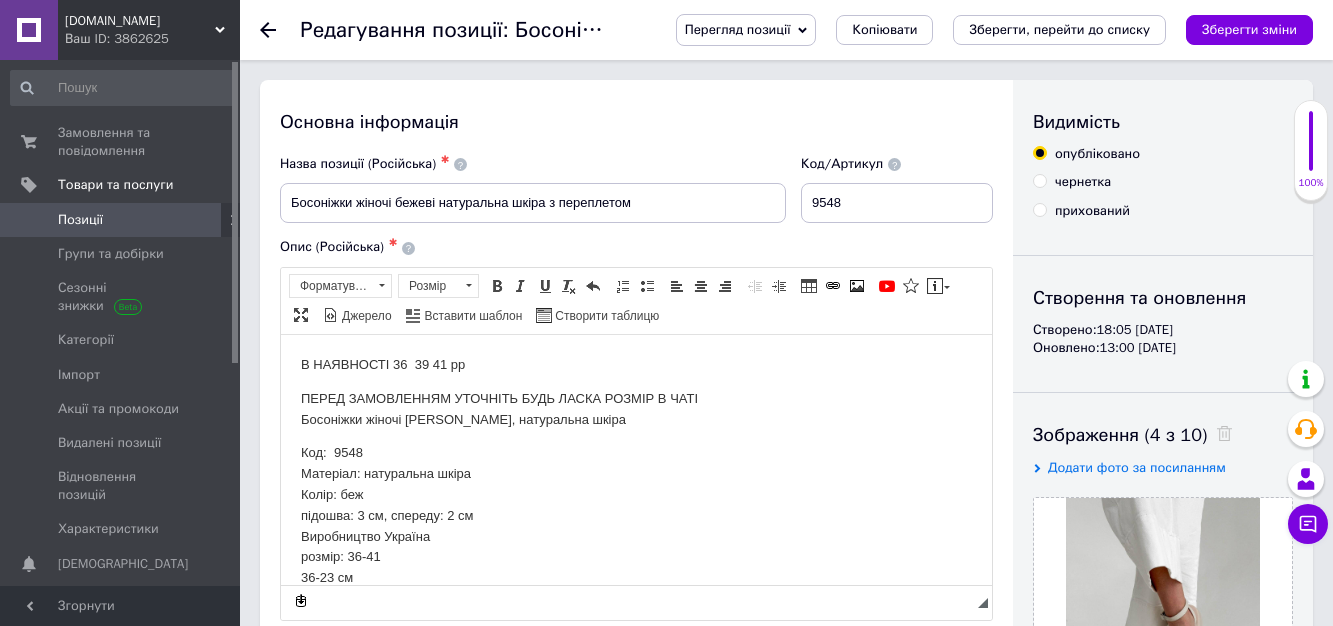 scroll, scrollTop: 0, scrollLeft: 0, axis: both 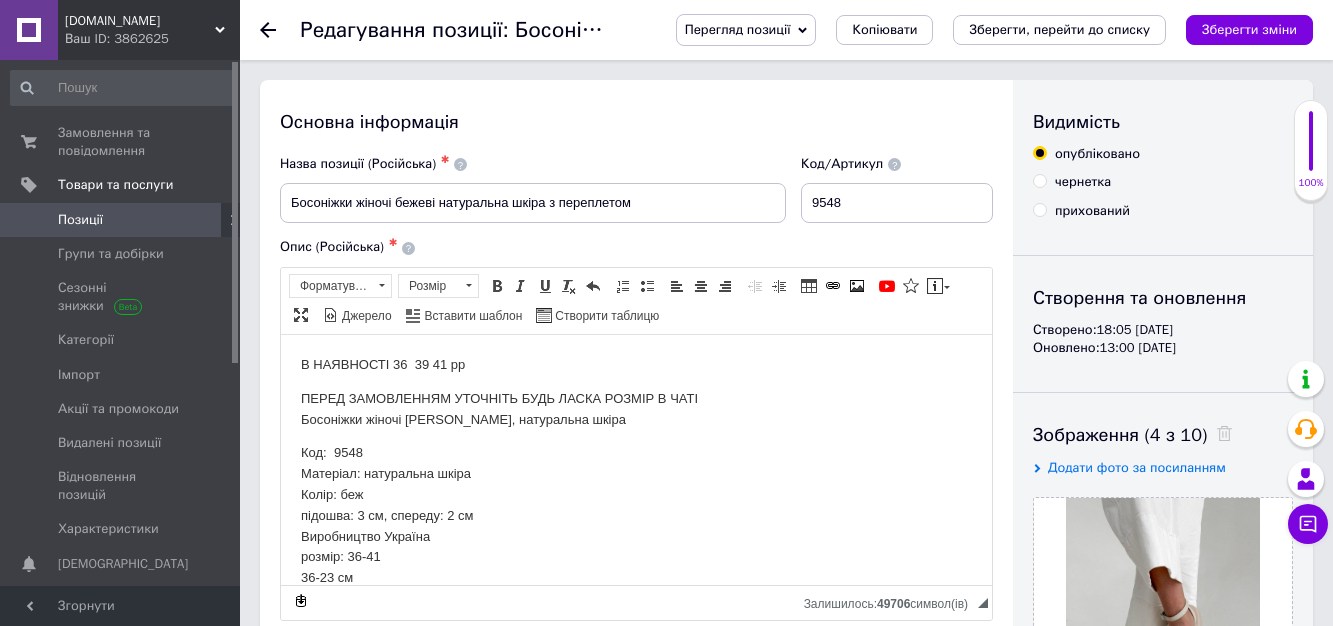 click 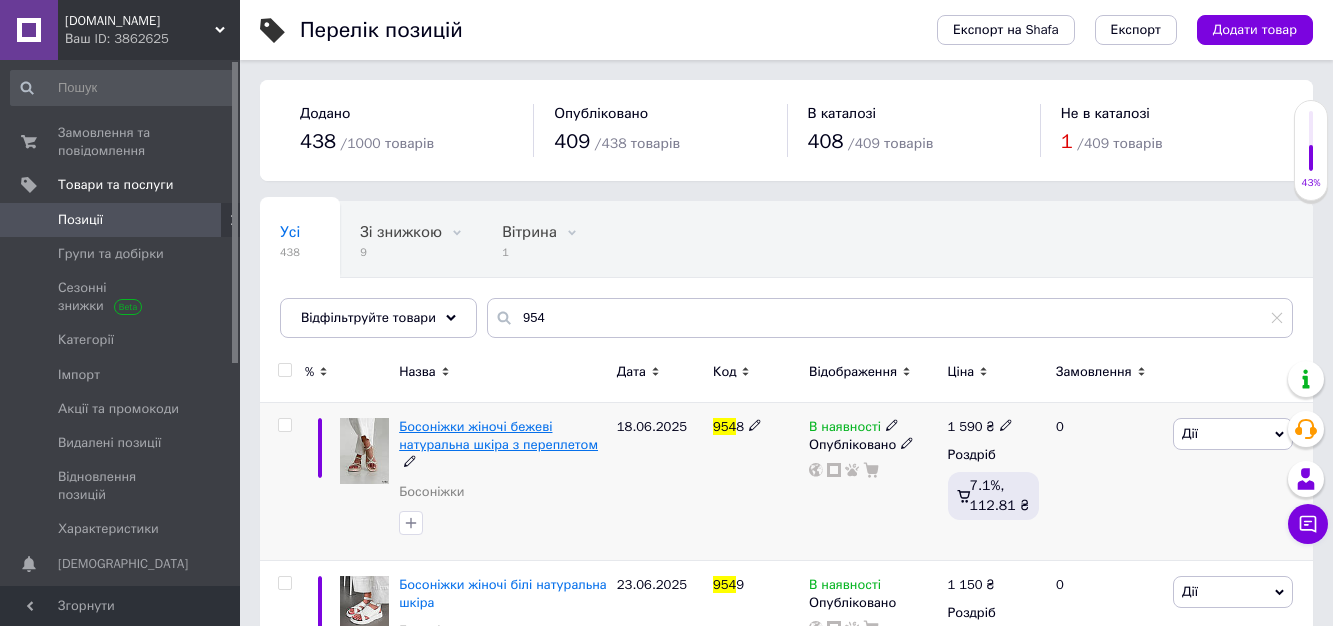 click on "Босоніжки жіночі бежеві натуральна шкіра з переплетом" at bounding box center (498, 435) 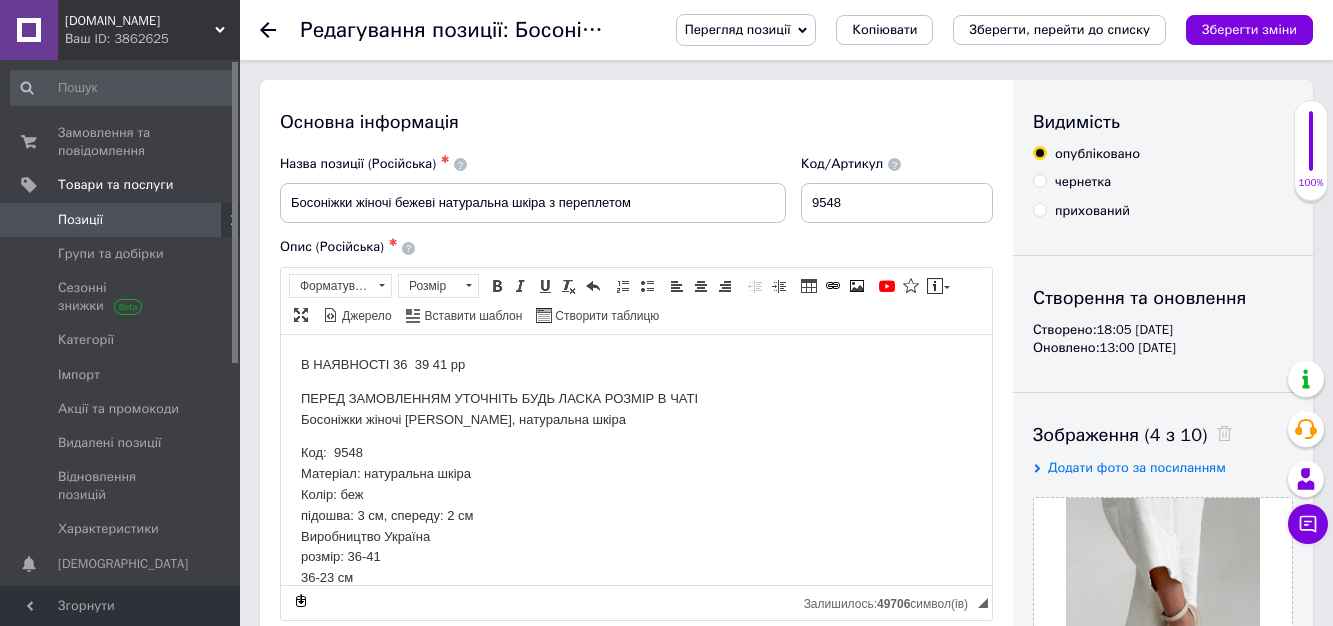 scroll, scrollTop: 0, scrollLeft: 0, axis: both 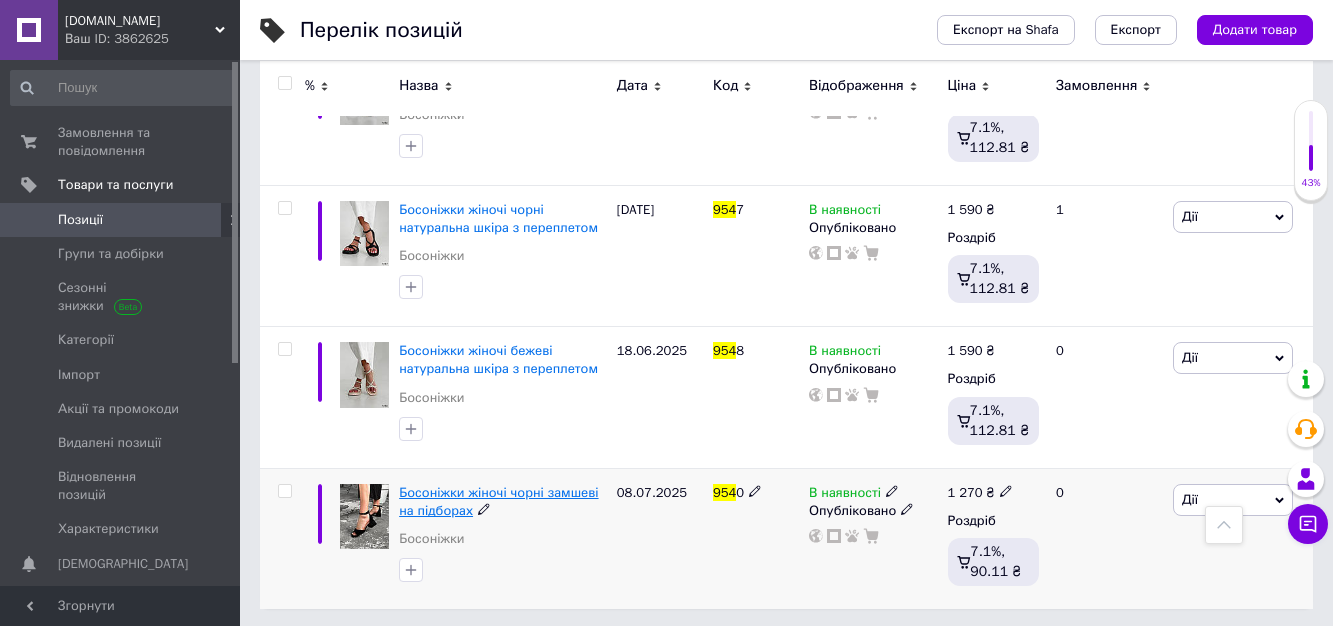click on "Босоніжки жіночі чорні замшеві на підборах" at bounding box center [498, 501] 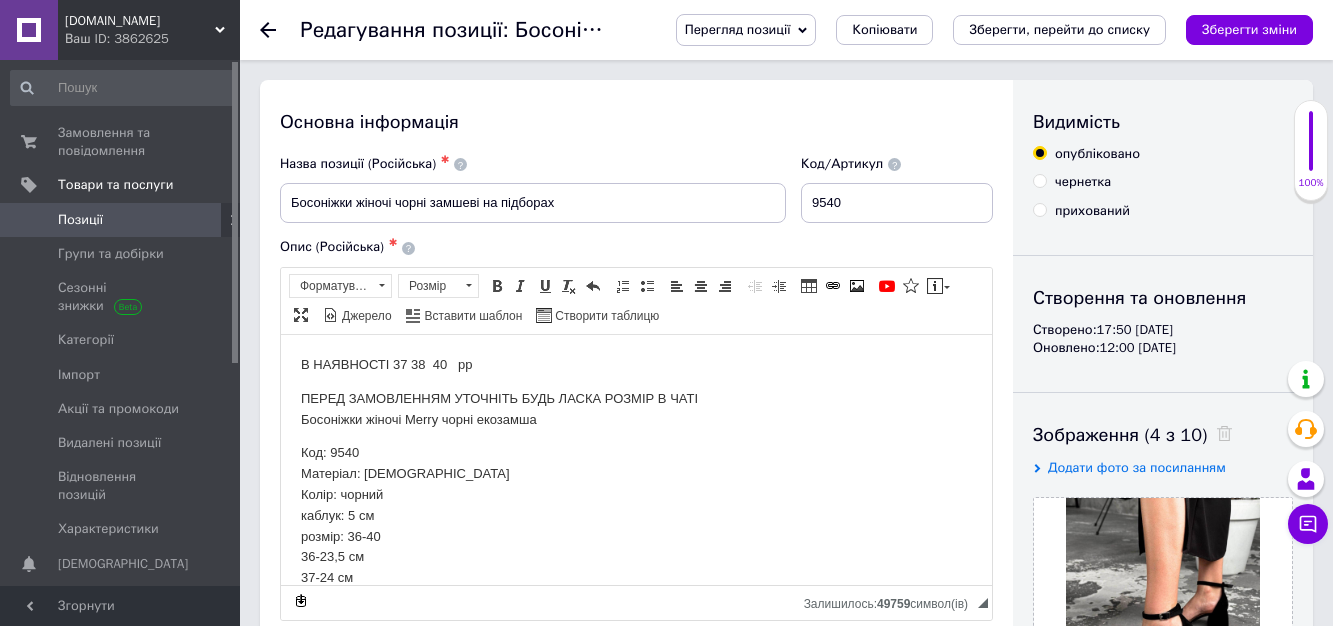scroll, scrollTop: 0, scrollLeft: 0, axis: both 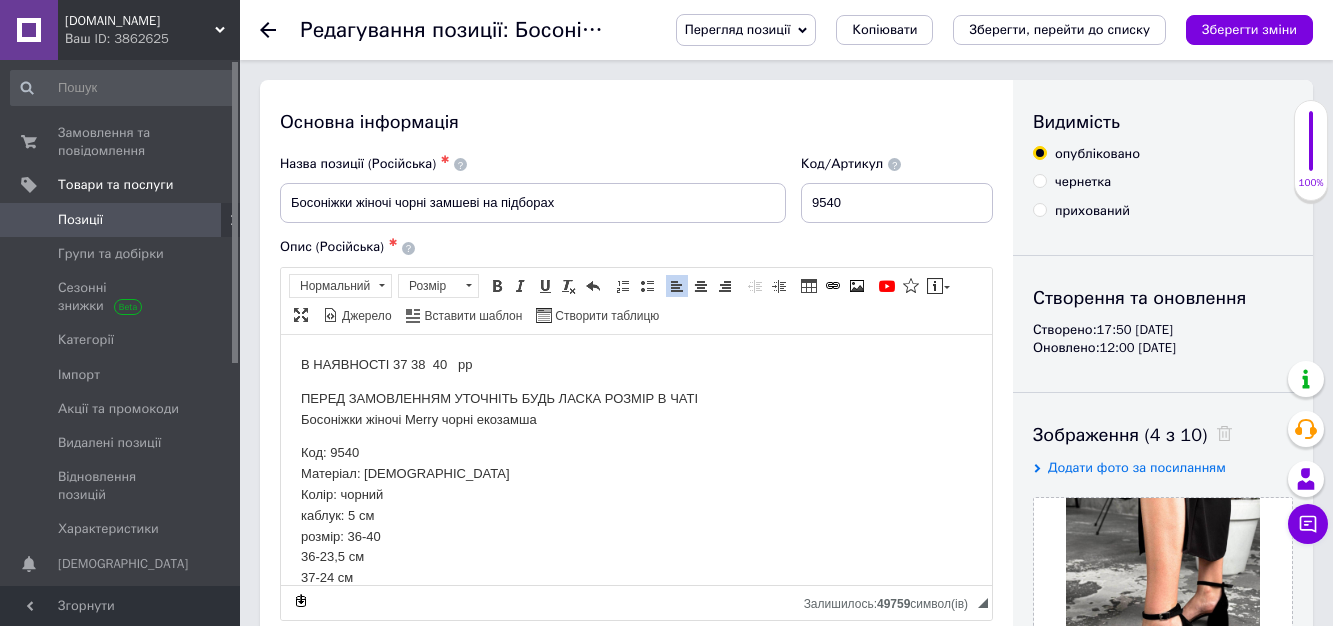 click on "В НАЯВНОСТІ 37 38  40   рр" at bounding box center [636, 364] 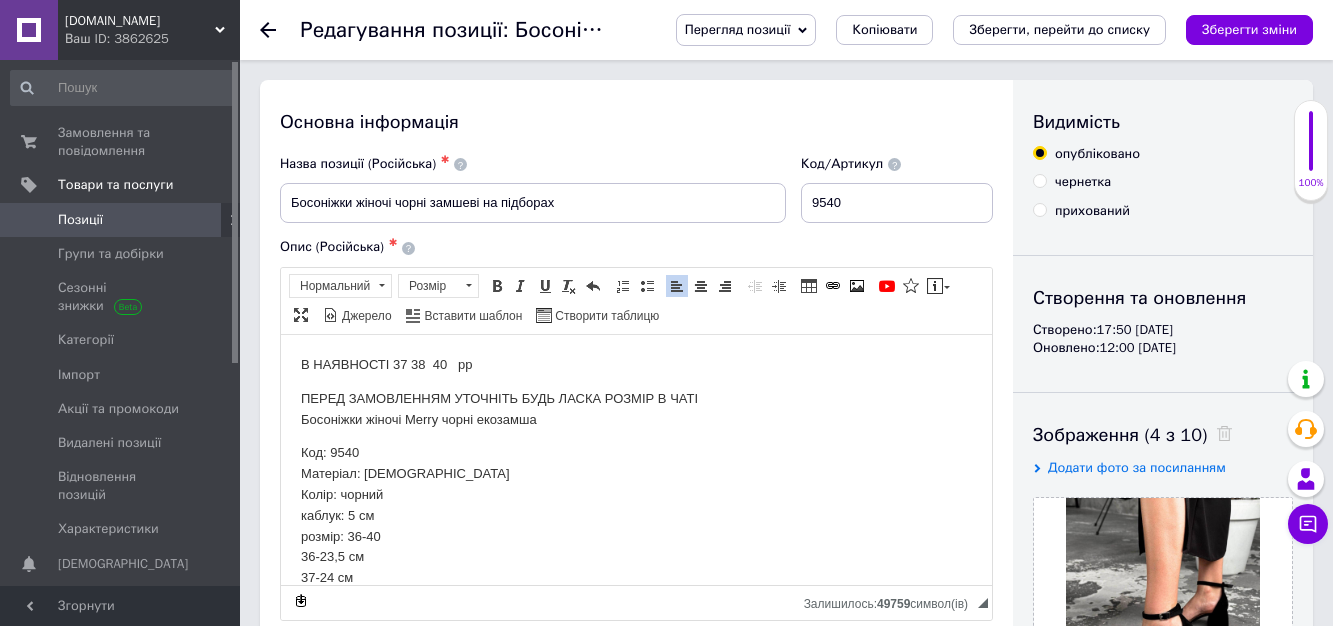 type 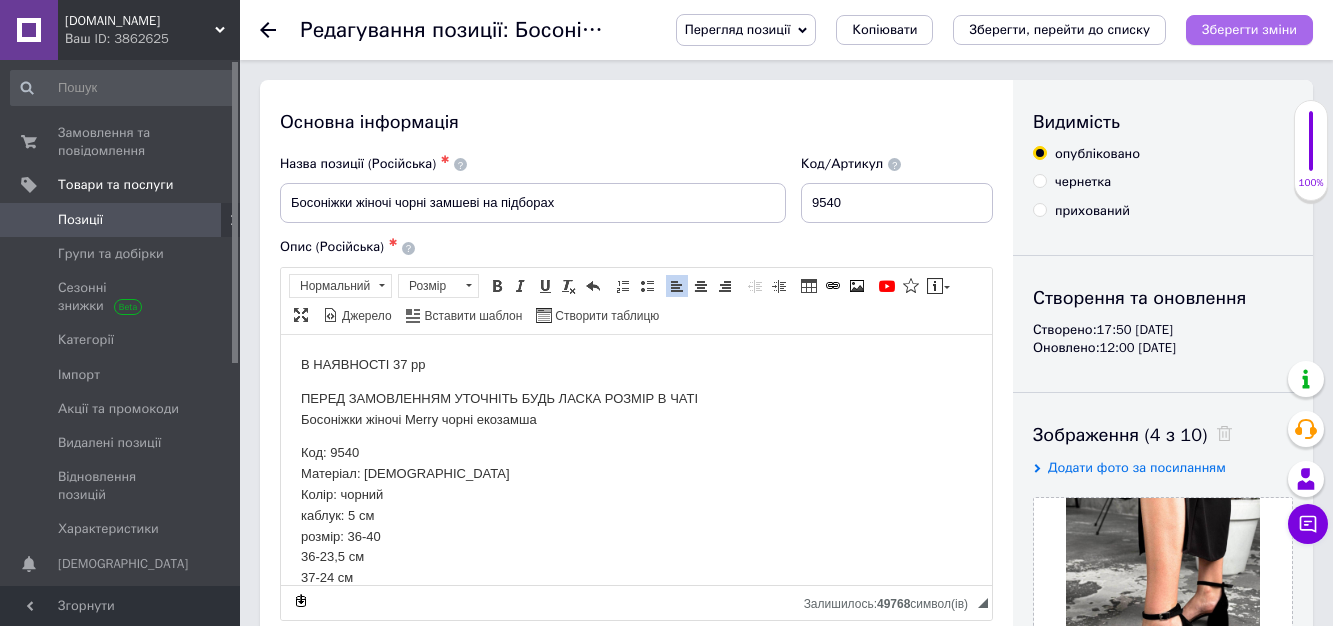 click on "Зберегти зміни" at bounding box center (1249, 29) 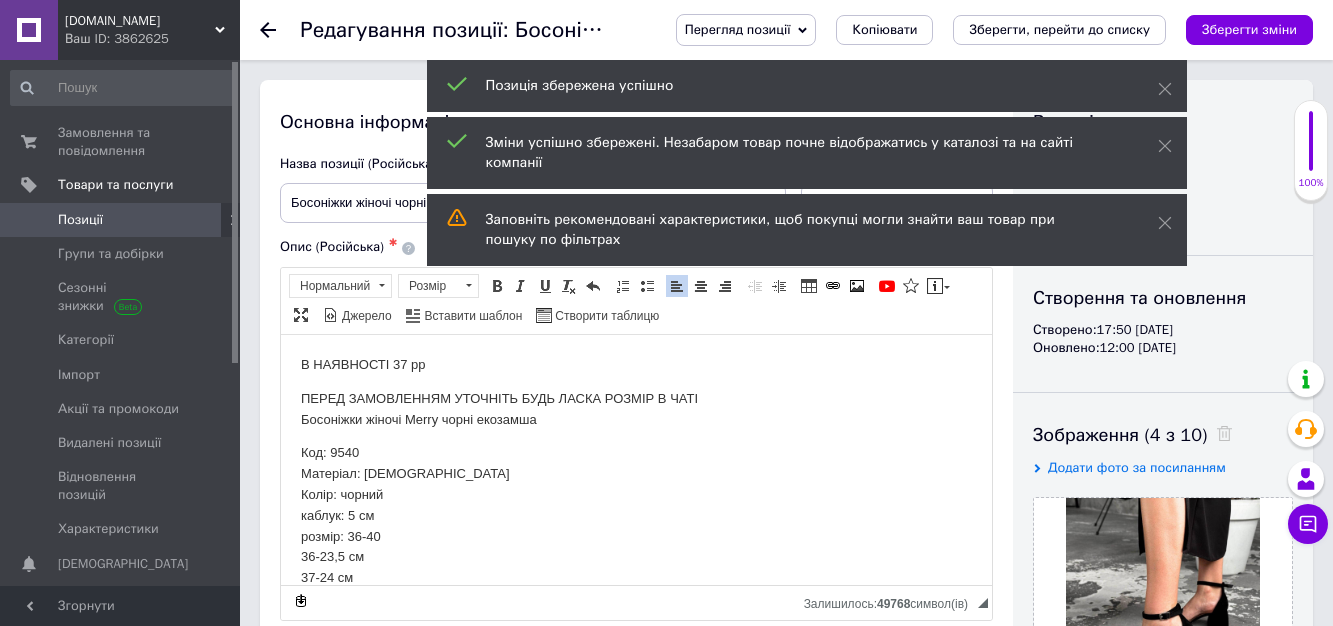 click 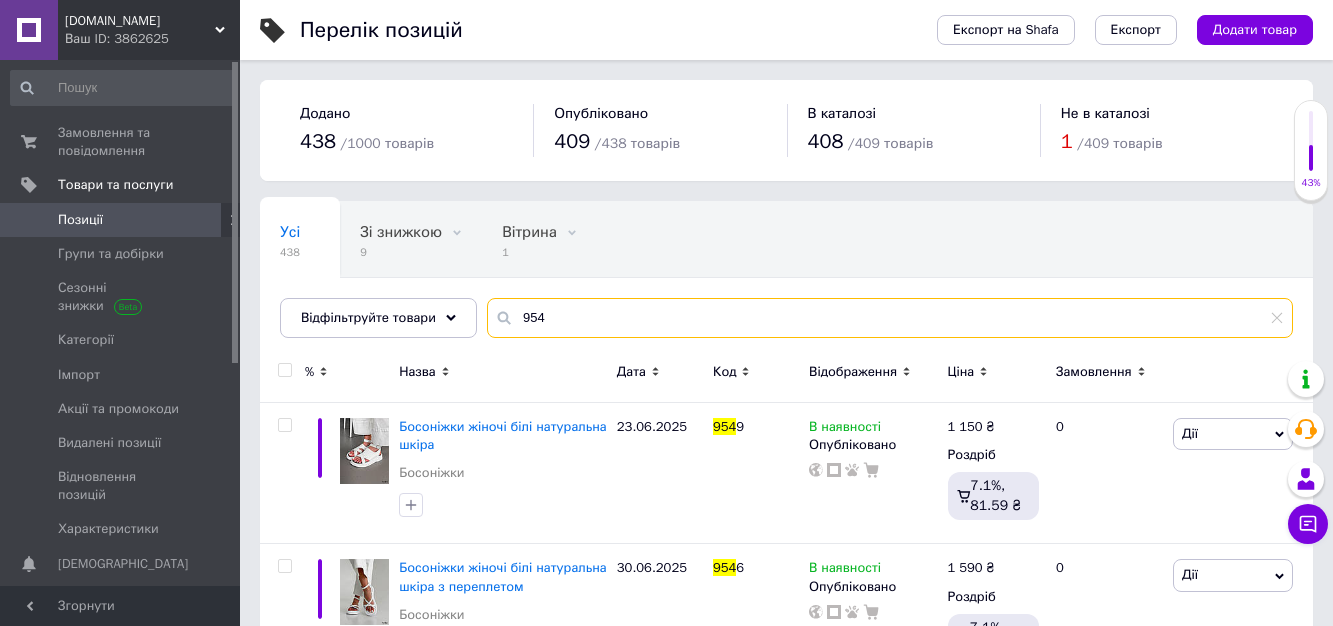 click on "954" at bounding box center (890, 318) 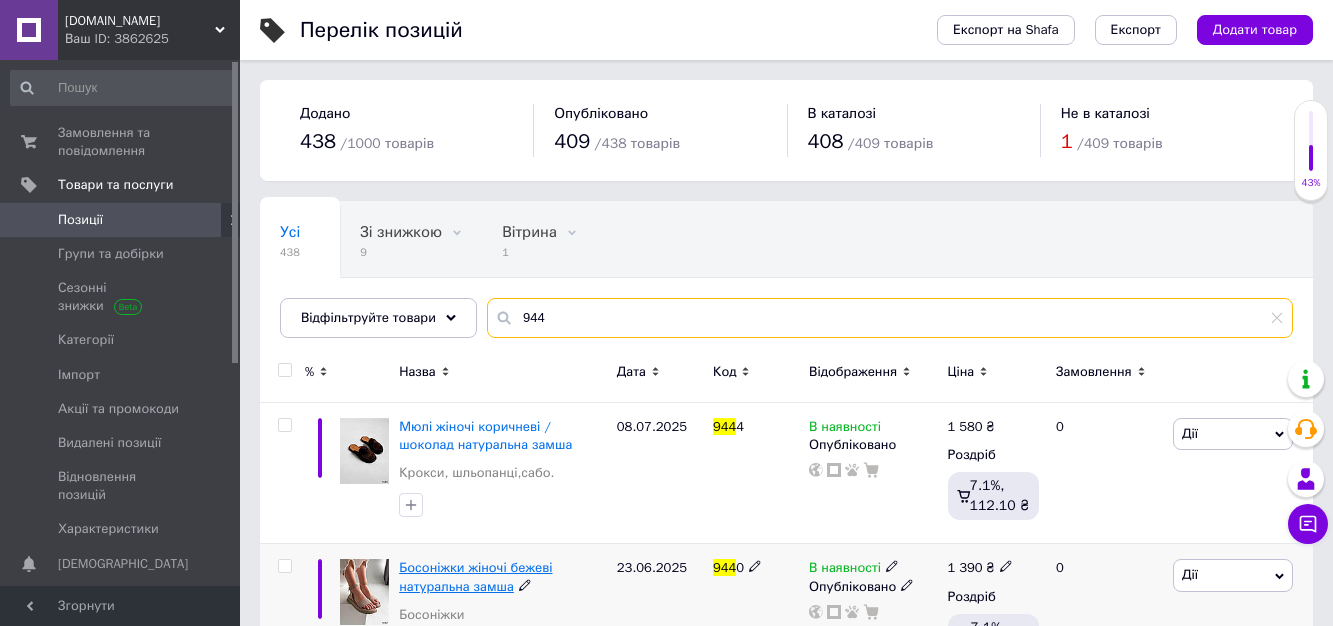 type on "944" 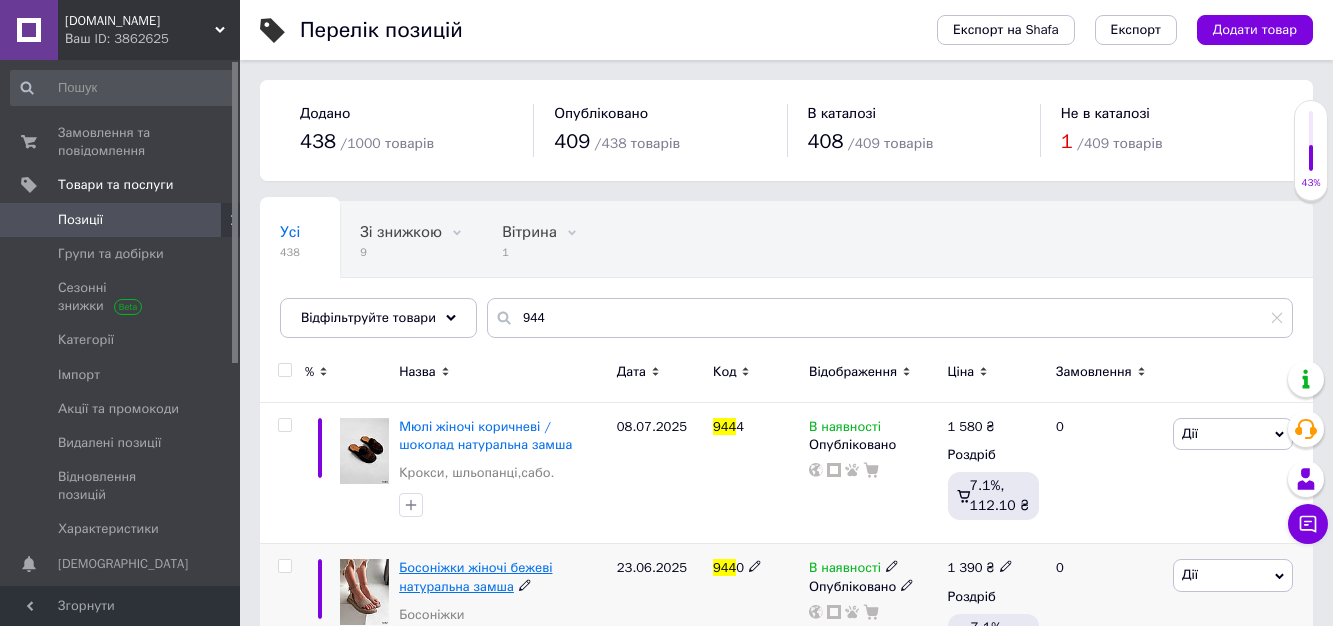 click on "Босоніжки жіночі бежеві натуральна замша" at bounding box center (475, 576) 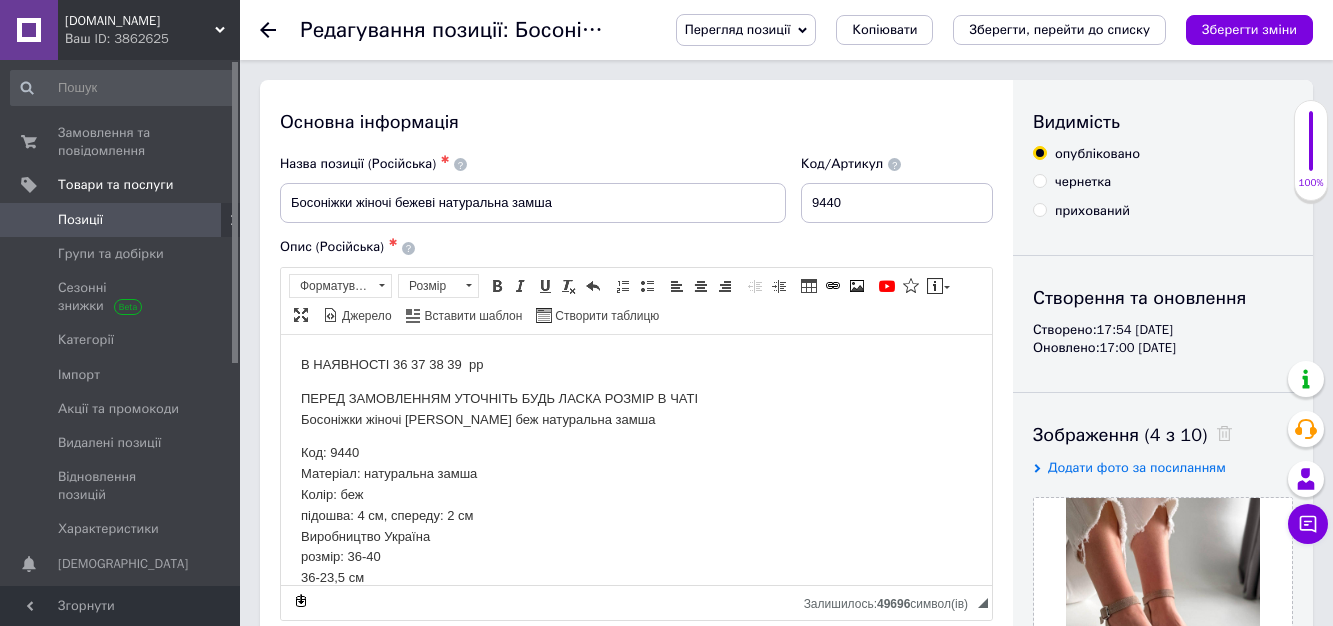 scroll, scrollTop: 0, scrollLeft: 0, axis: both 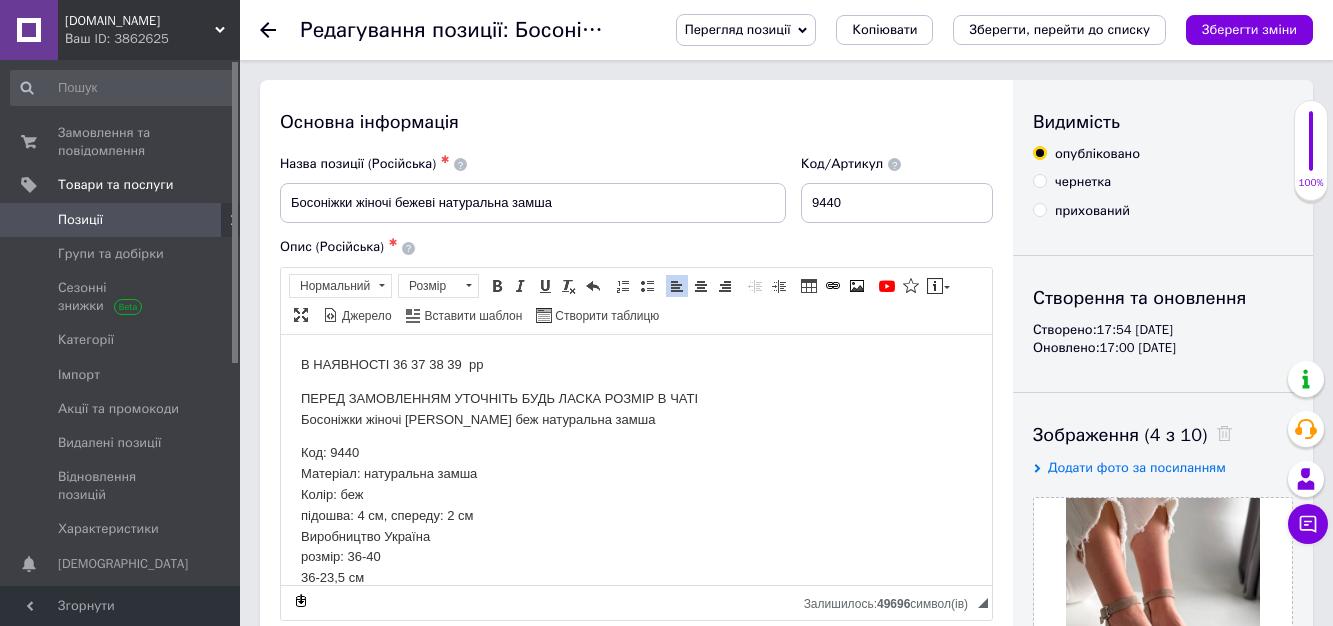 type 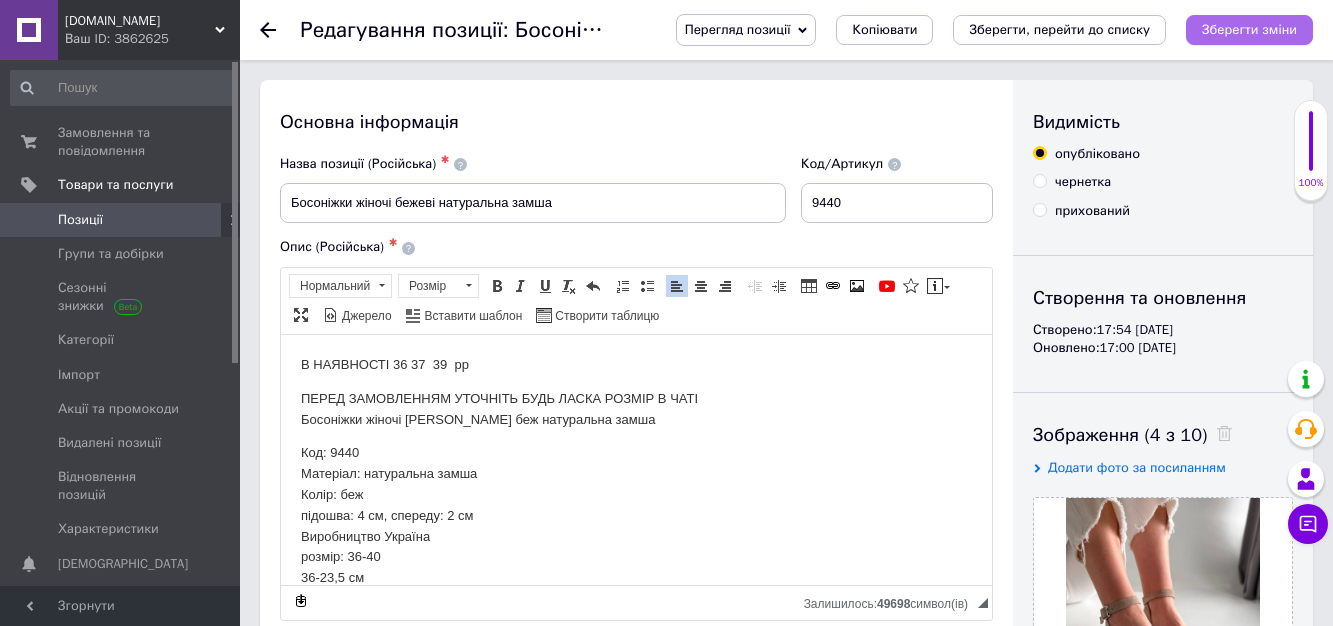 click on "Зберегти зміни" at bounding box center [1249, 29] 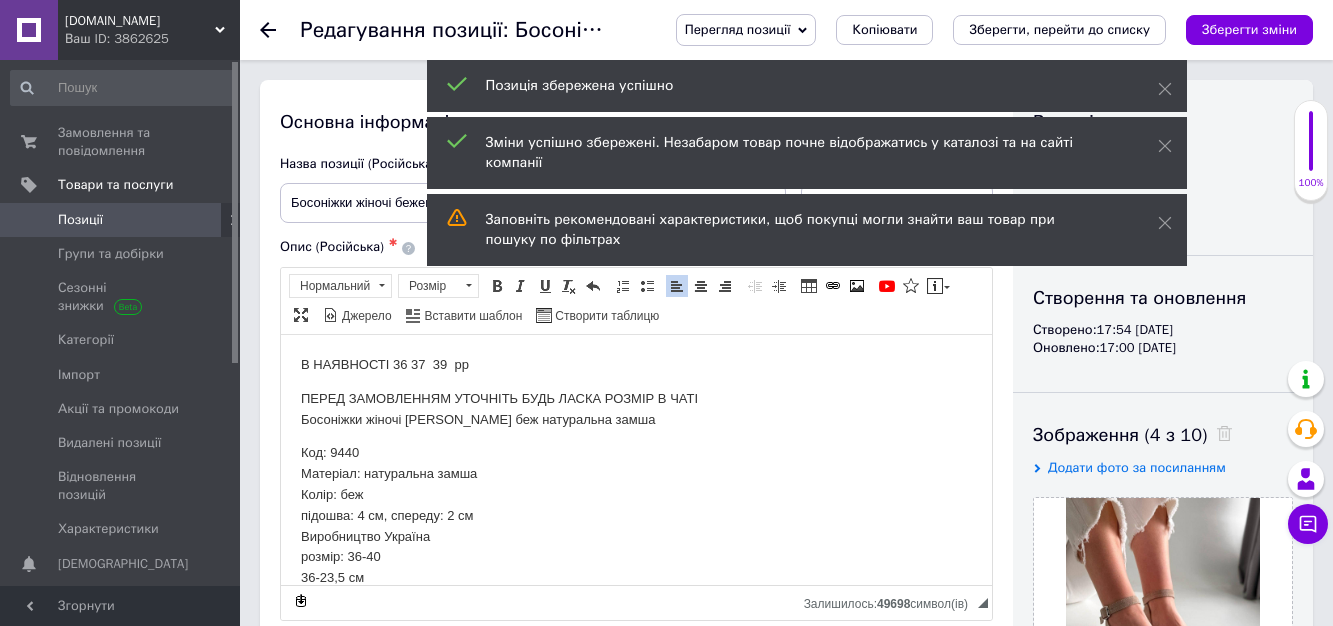 click 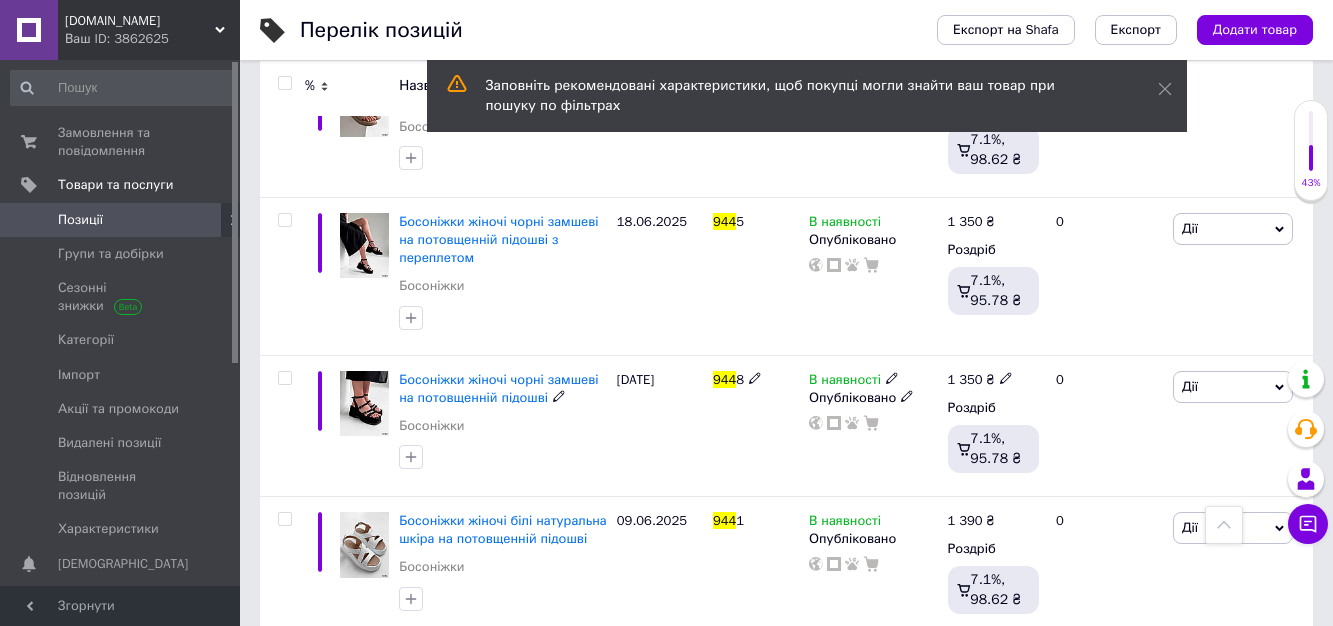 scroll, scrollTop: 661, scrollLeft: 0, axis: vertical 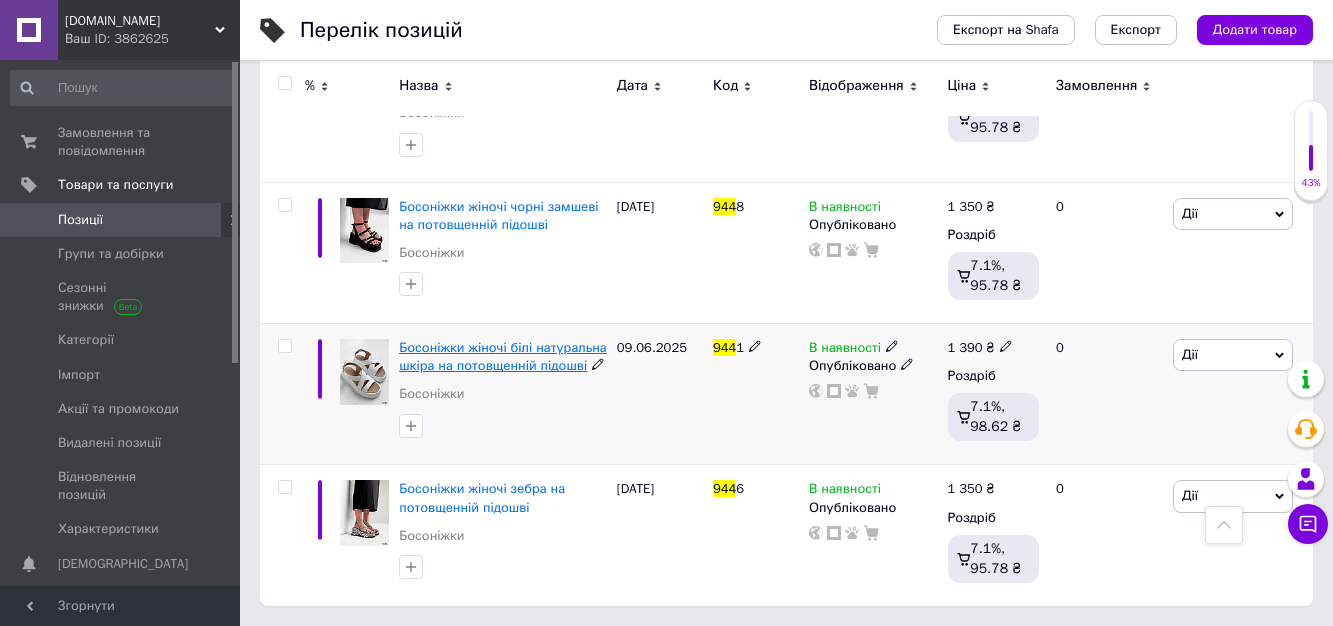 click on "Босоніжки жіночі білі натуральна шкіра на потовщенній підошві" at bounding box center (503, 356) 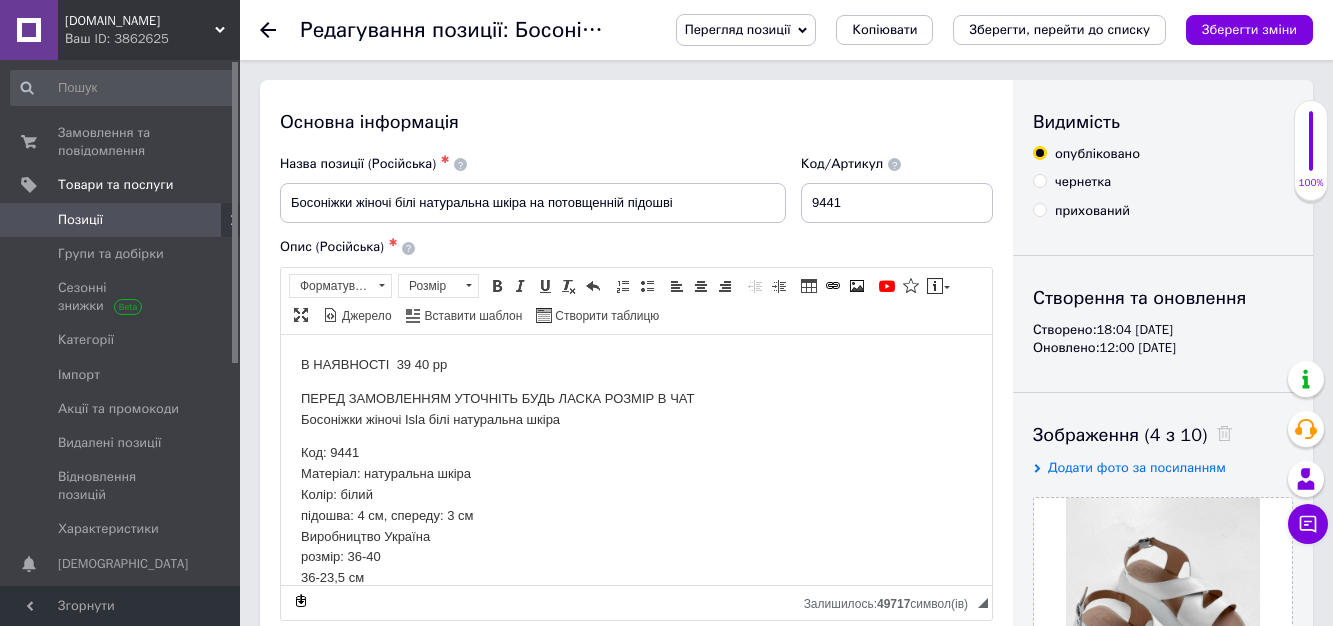 scroll, scrollTop: 0, scrollLeft: 0, axis: both 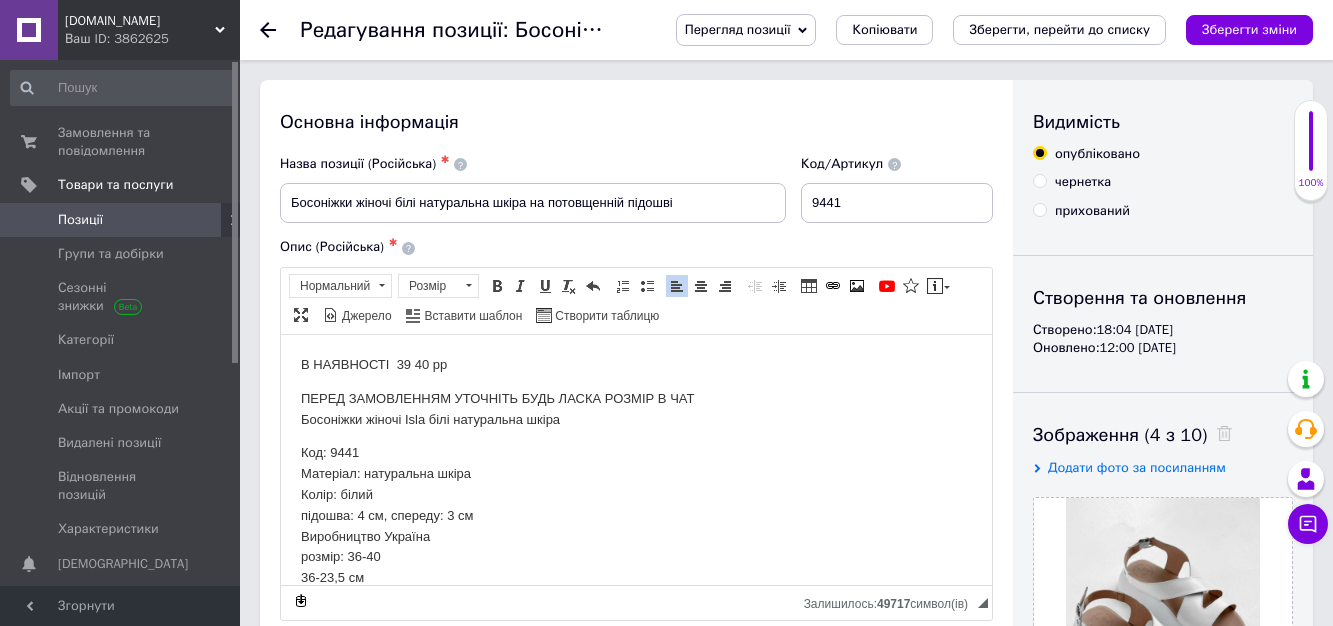 click on "В НАЯВНОСТІ  39 40 рр" at bounding box center [636, 364] 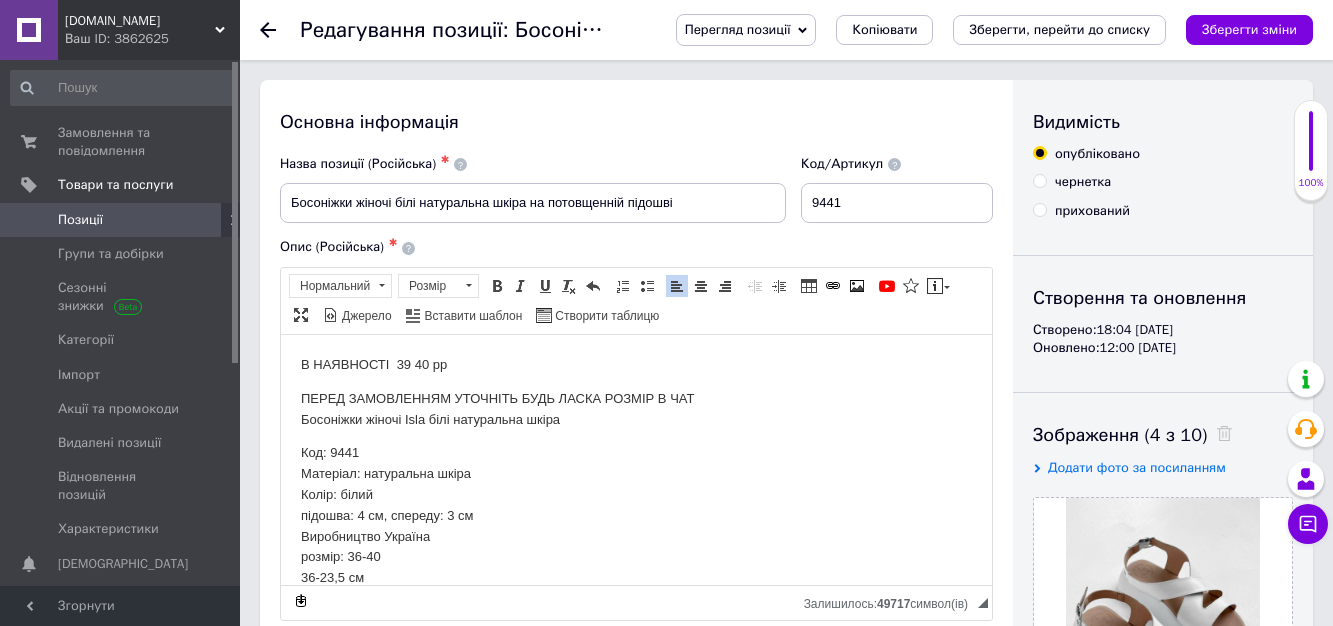 type 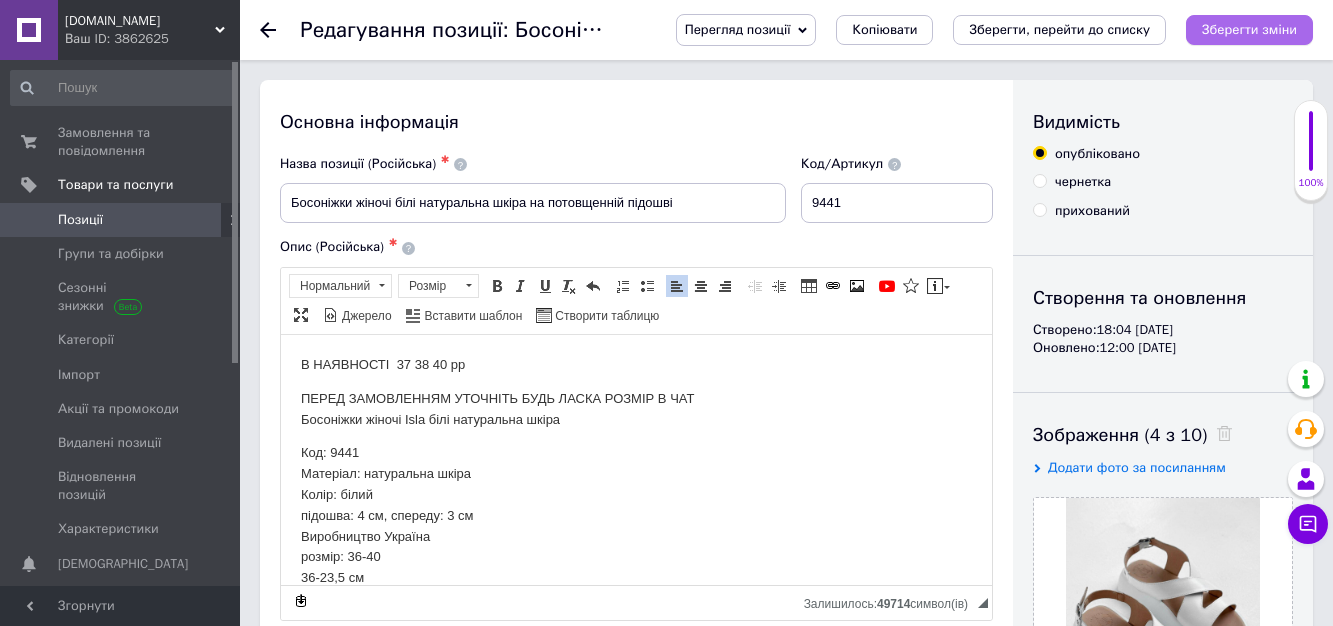 click on "Зберегти зміни" at bounding box center [1249, 29] 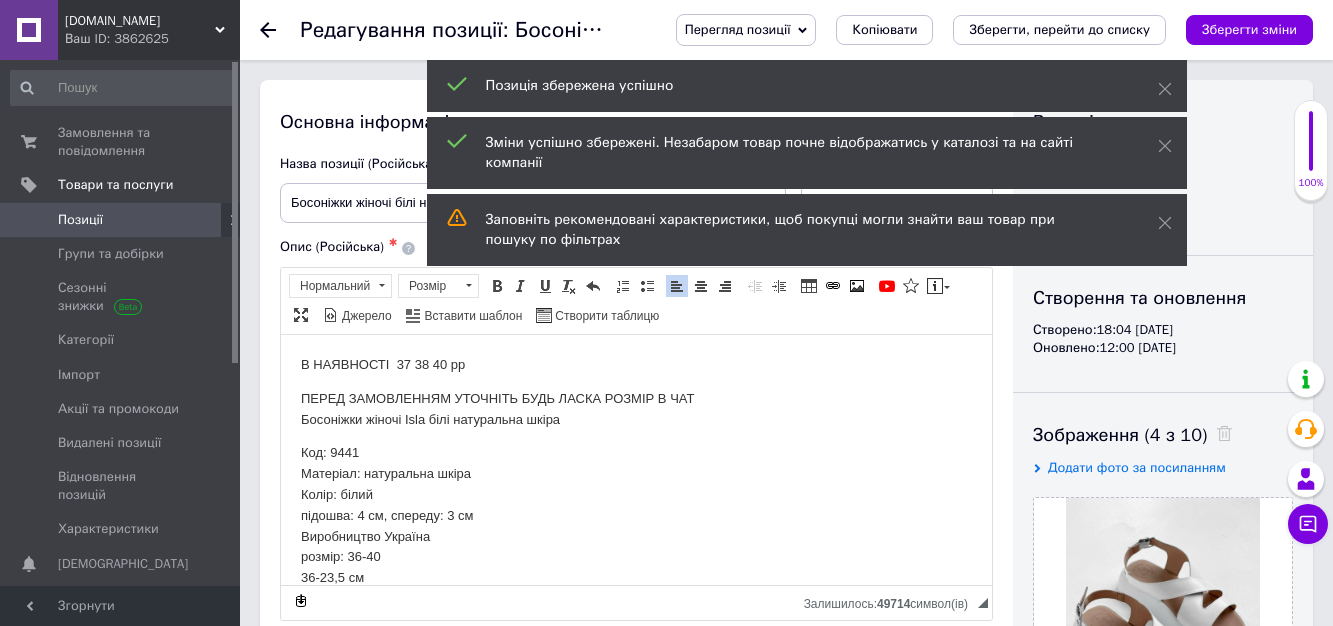 click 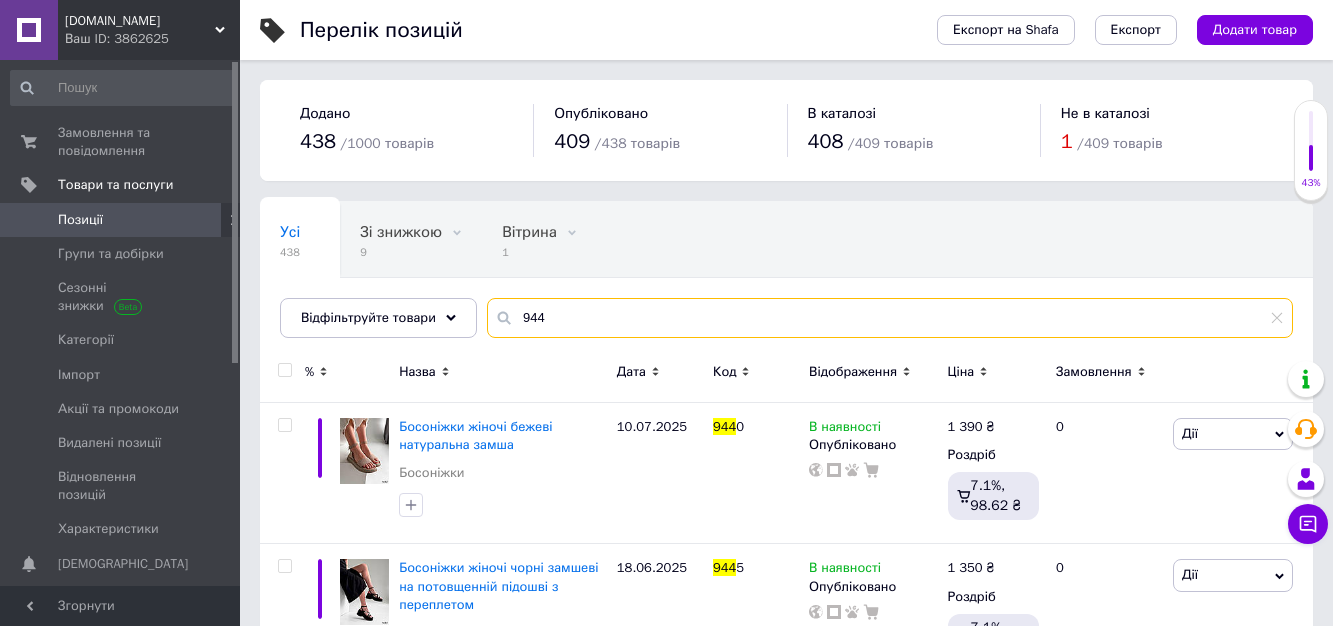 click on "944" at bounding box center [890, 318] 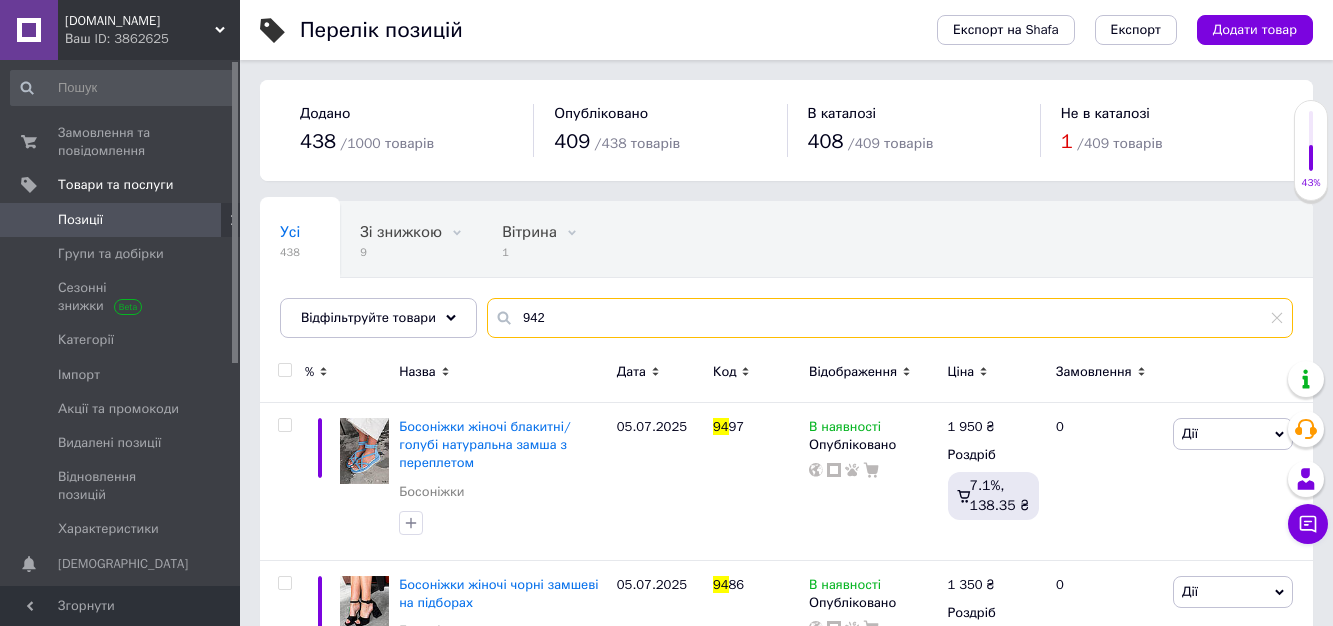 type on "942" 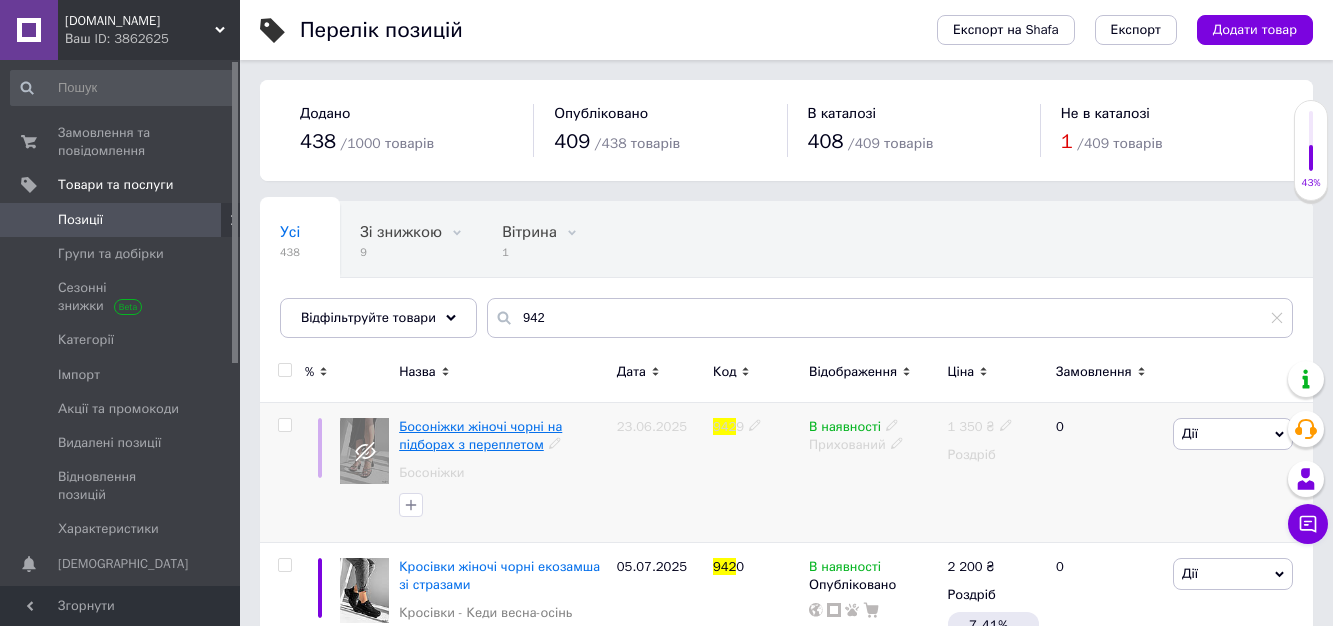 click on "Босоніжки жіночі чорні на підборах з переплетом" at bounding box center (480, 435) 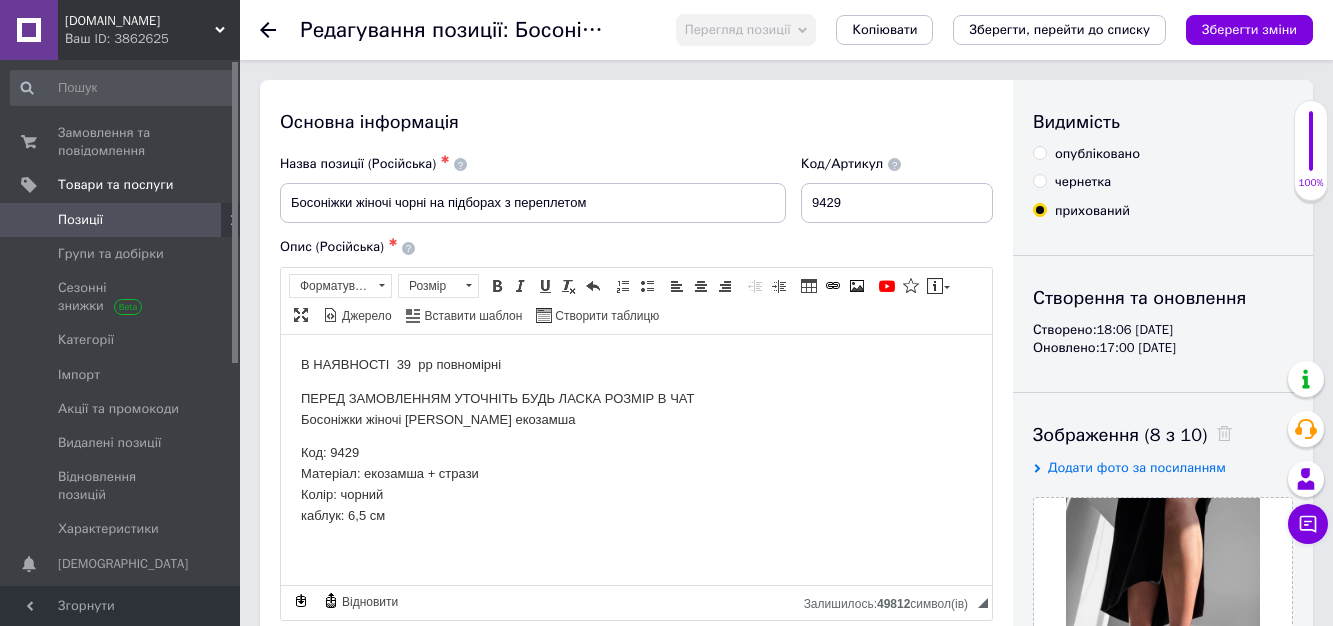 scroll, scrollTop: 0, scrollLeft: 0, axis: both 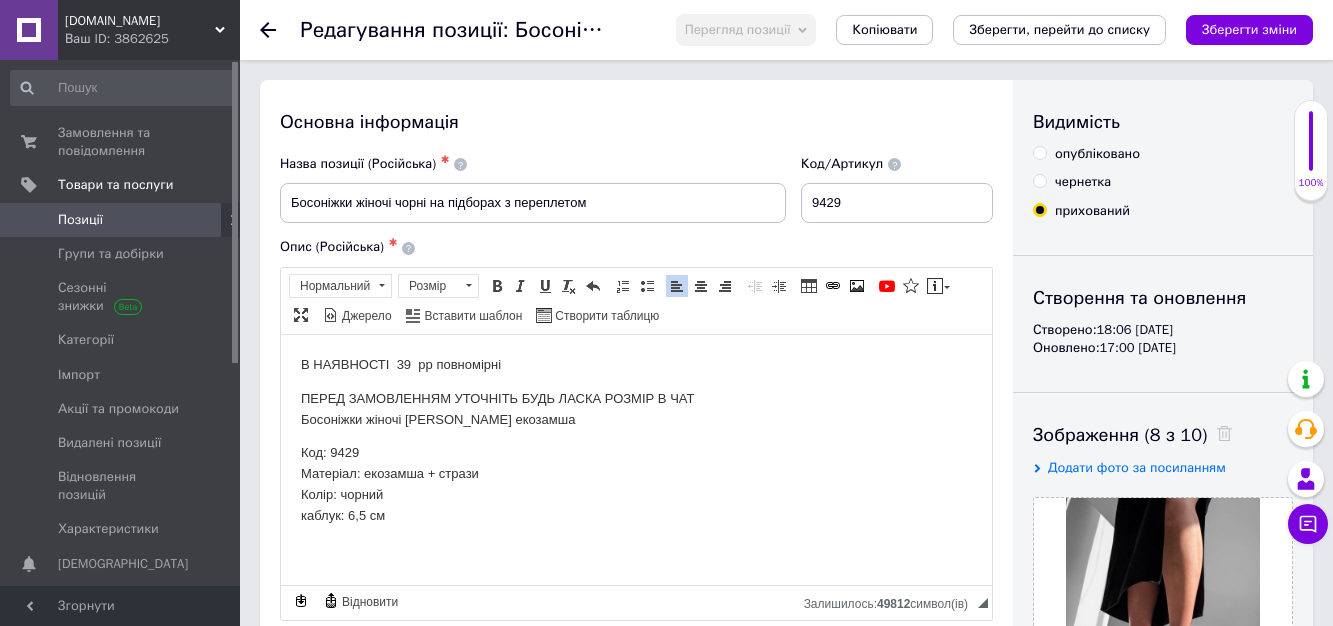 type 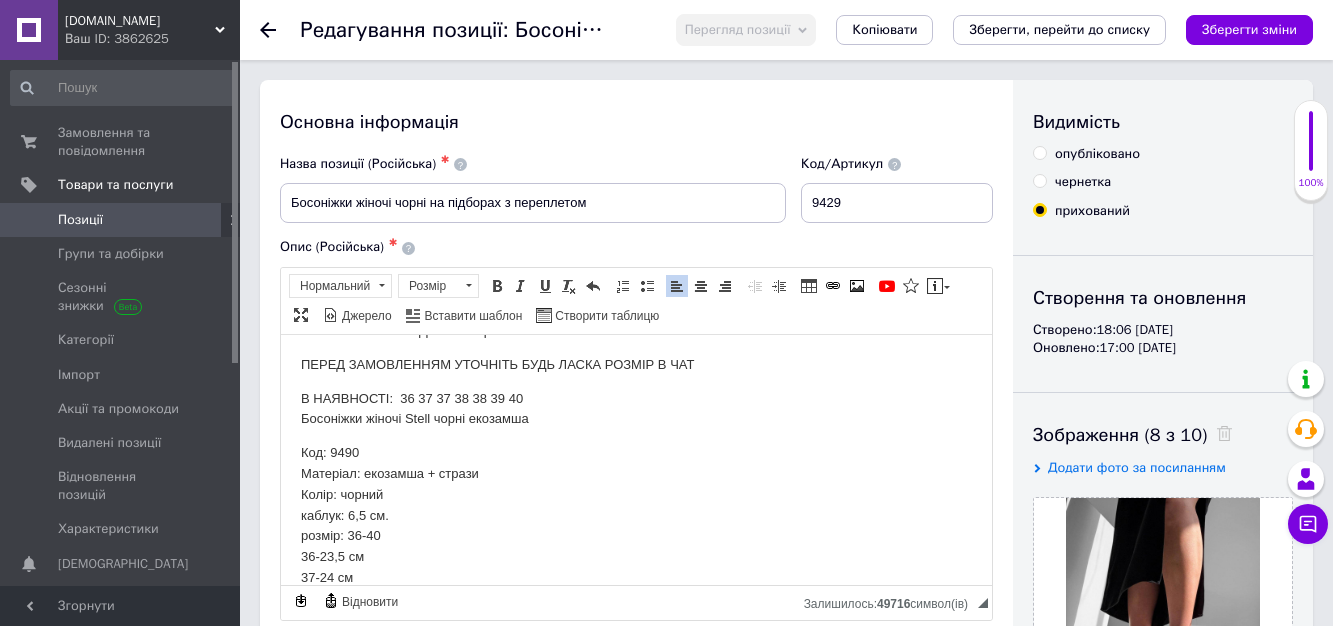 scroll, scrollTop: 0, scrollLeft: 0, axis: both 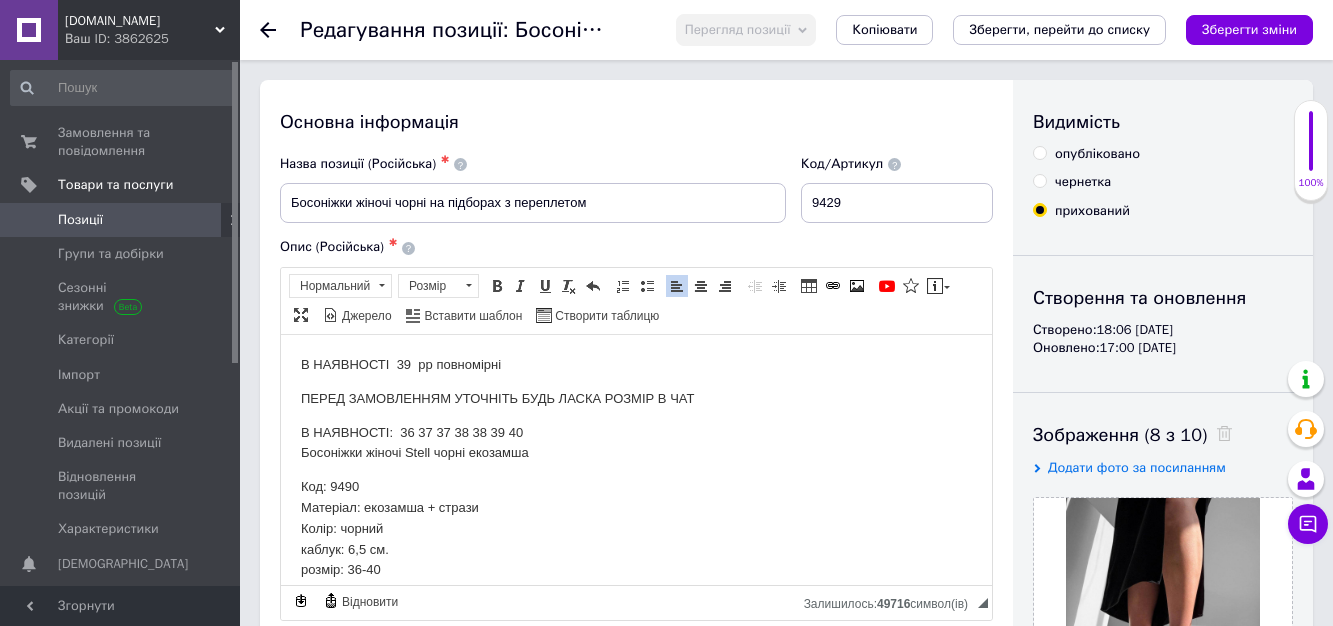click on "В НАЯВНОСТІ:  36 37 37 38 38 39 40 Босоніжки жіночі Stell чорні екозамша" at bounding box center [636, 443] 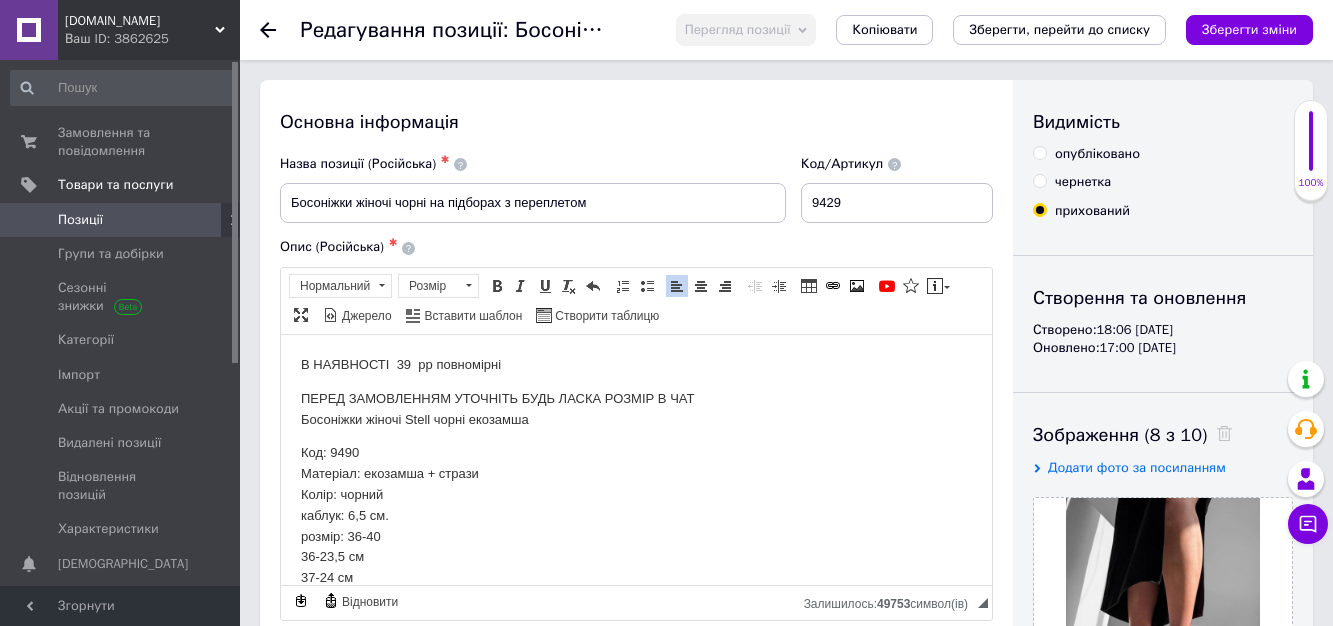 click on "В НАЯВНОСТІ  39  рр повномірні" at bounding box center (636, 364) 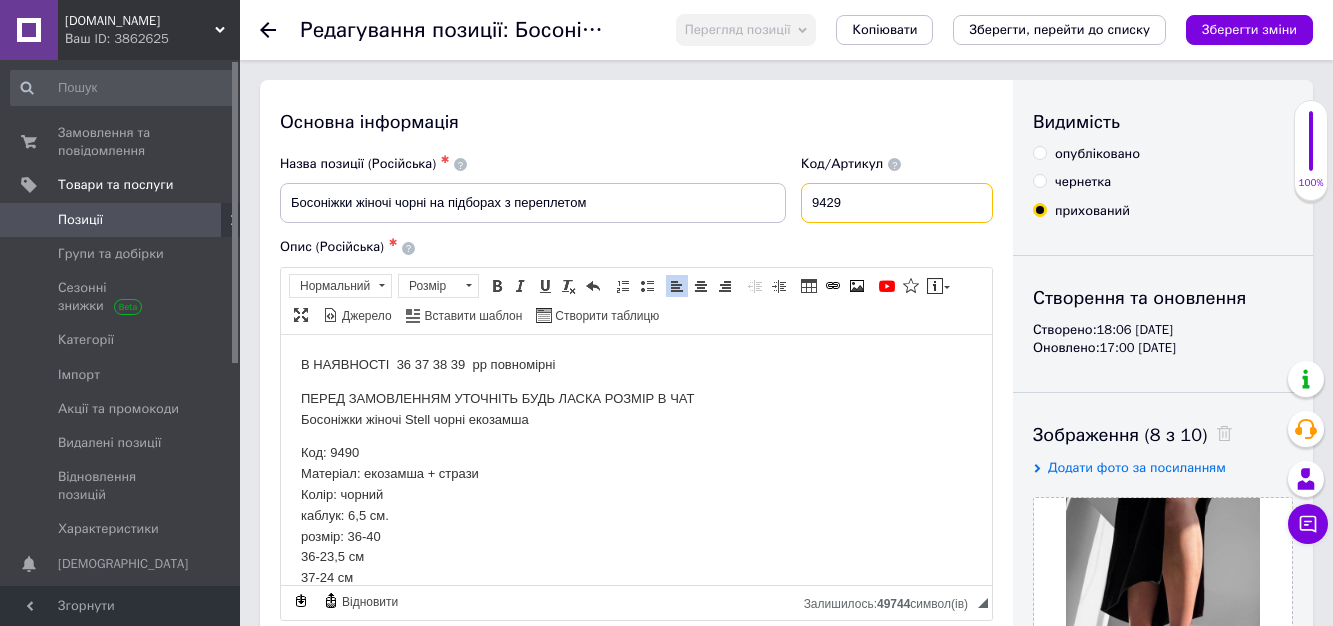 click on "9429" at bounding box center [897, 203] 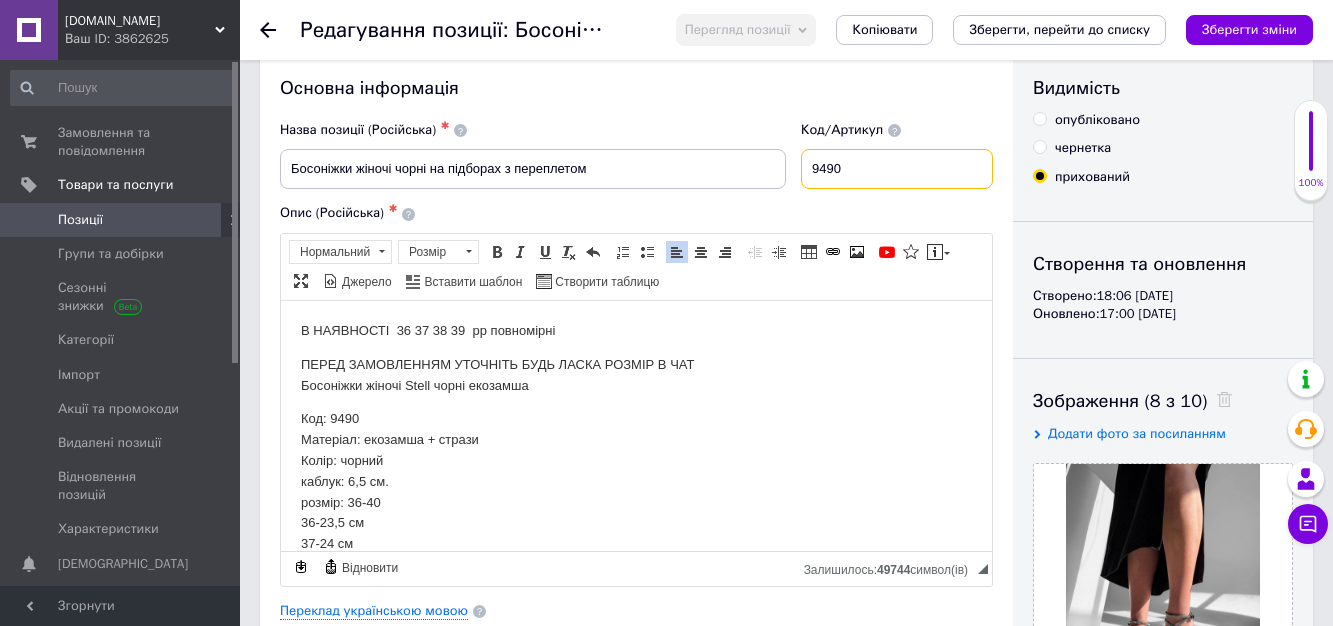 scroll, scrollTop: 0, scrollLeft: 0, axis: both 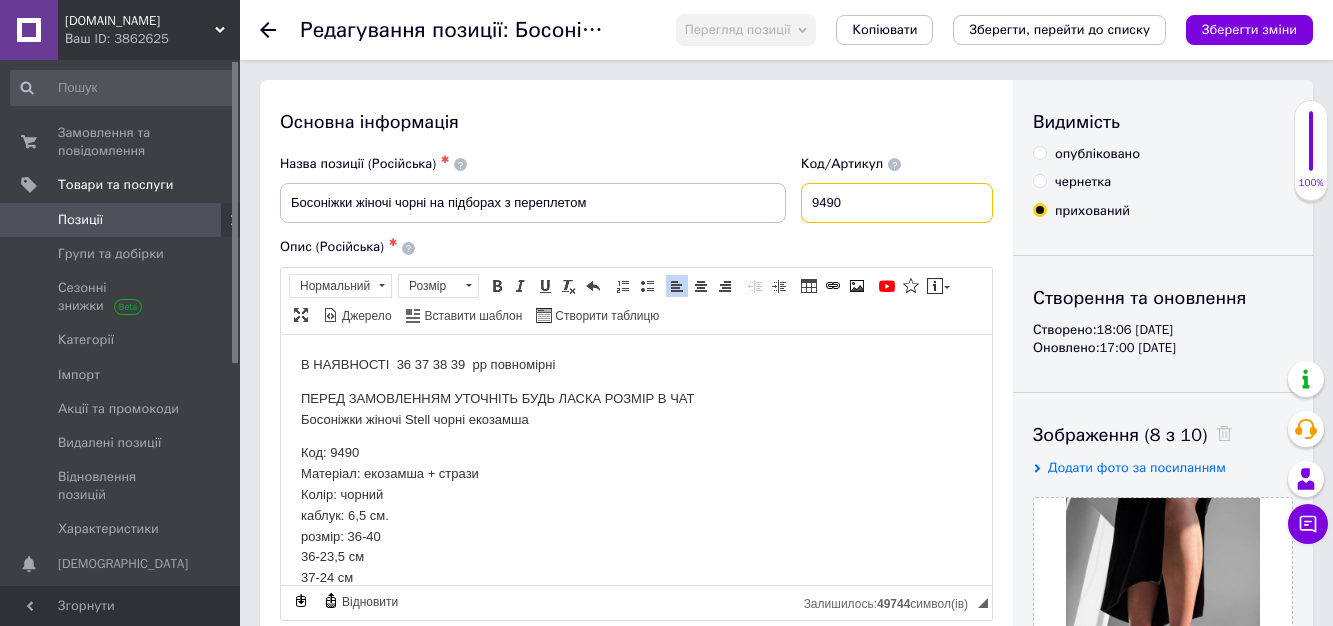 type on "9490" 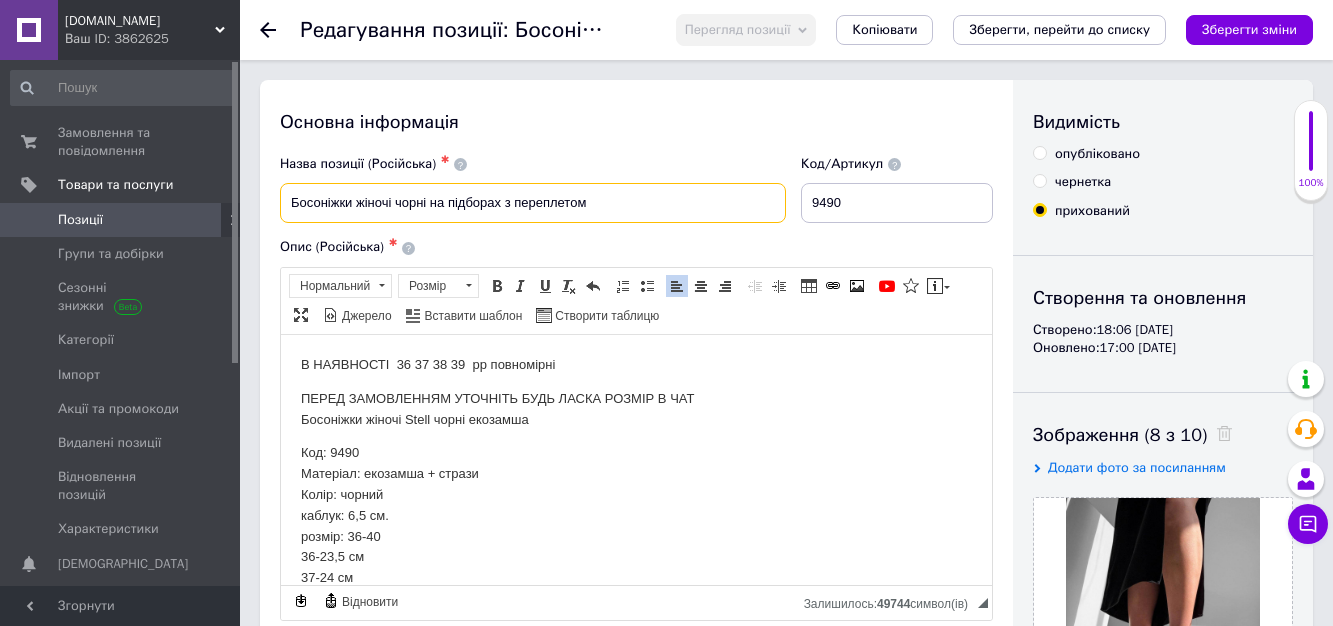 click on "Босоніжки жіночі чорні на підборах з переплетом" at bounding box center [533, 203] 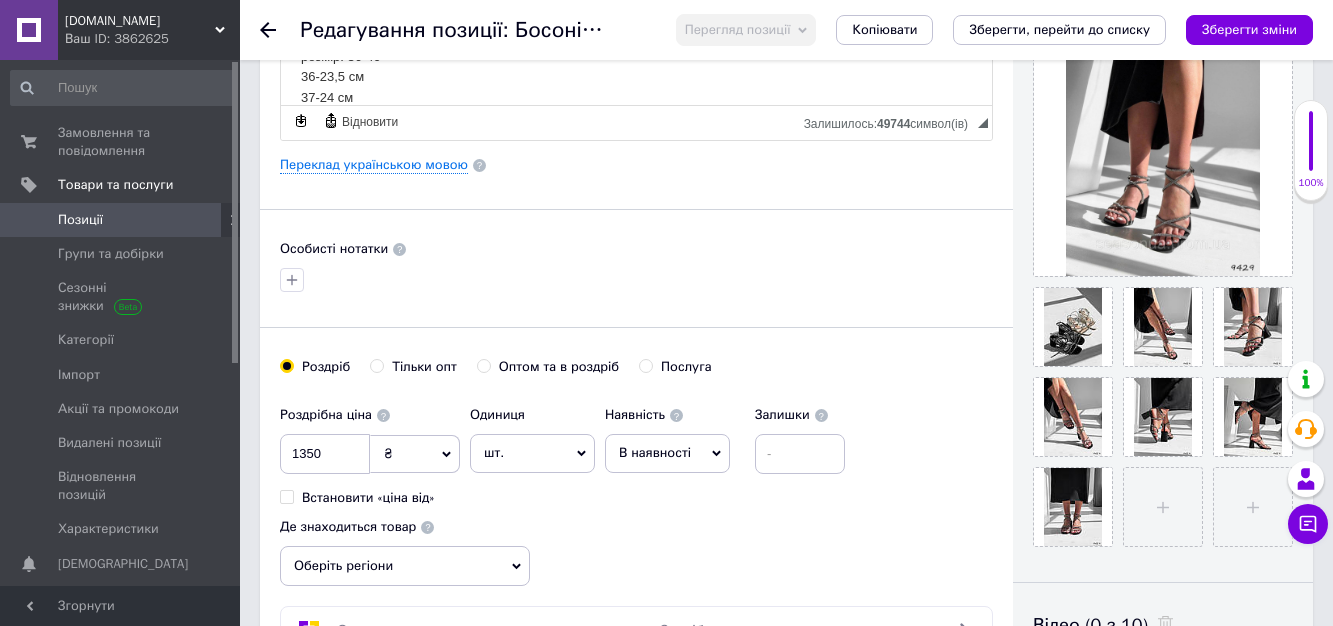 scroll, scrollTop: 500, scrollLeft: 0, axis: vertical 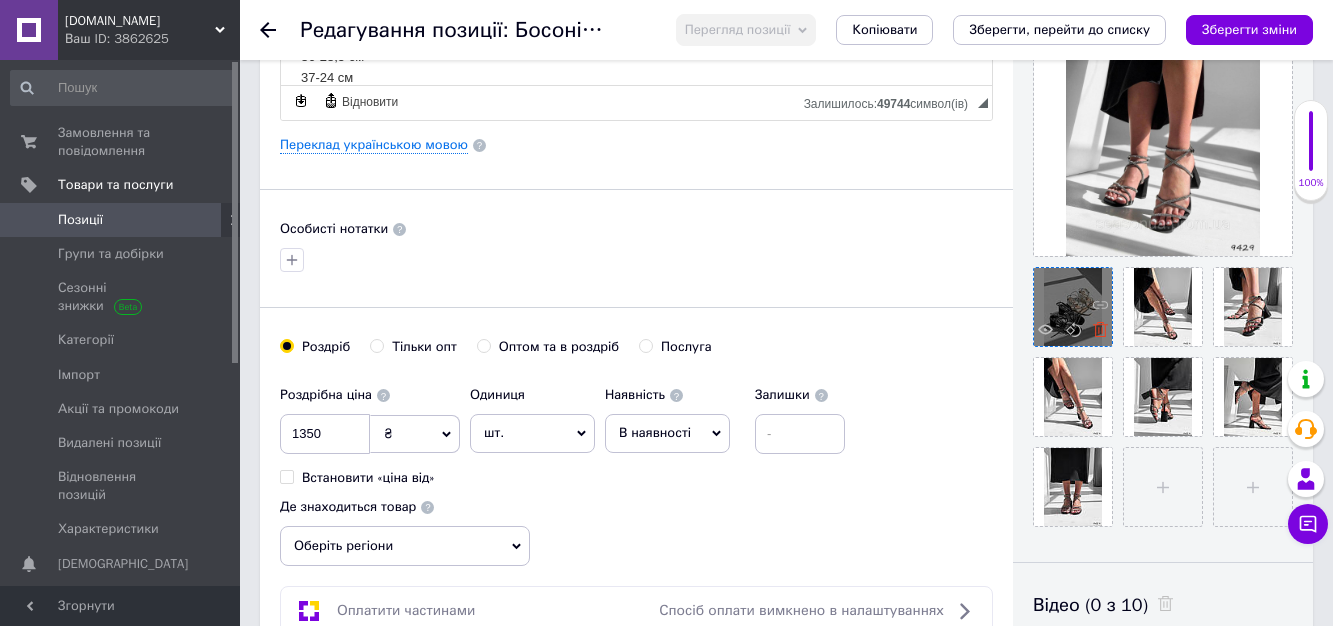 type on "Босоніжки жіночі чорні на підборах екозамша зі стразами" 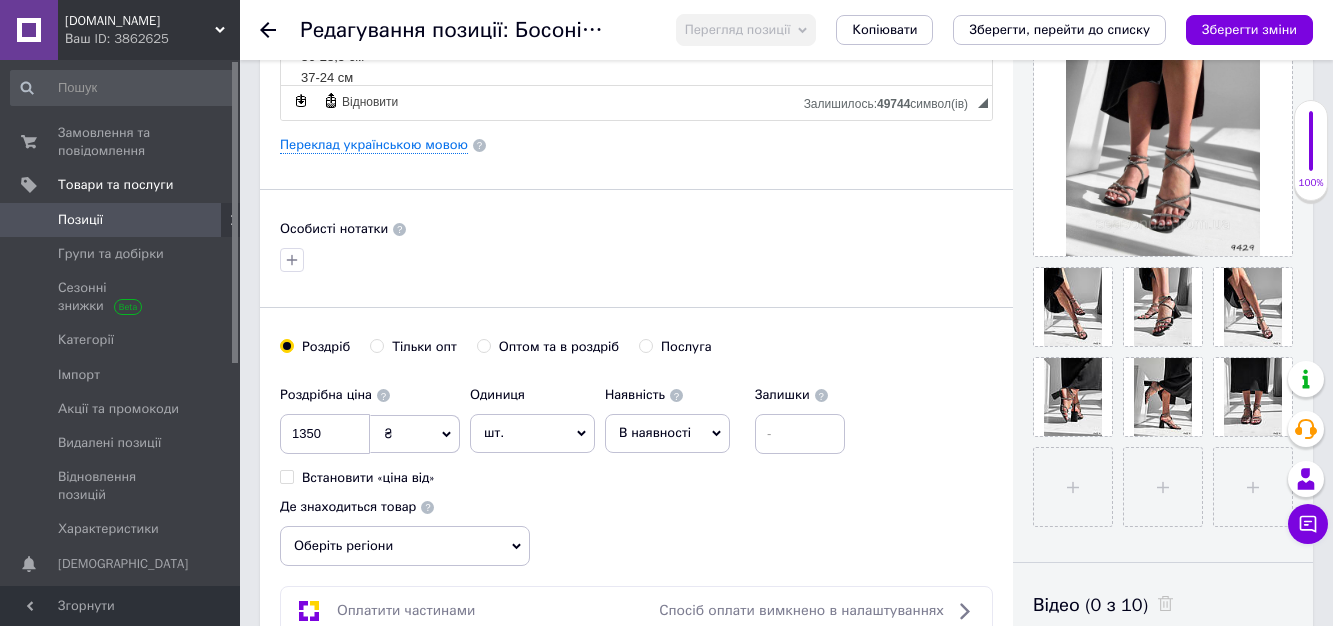 click 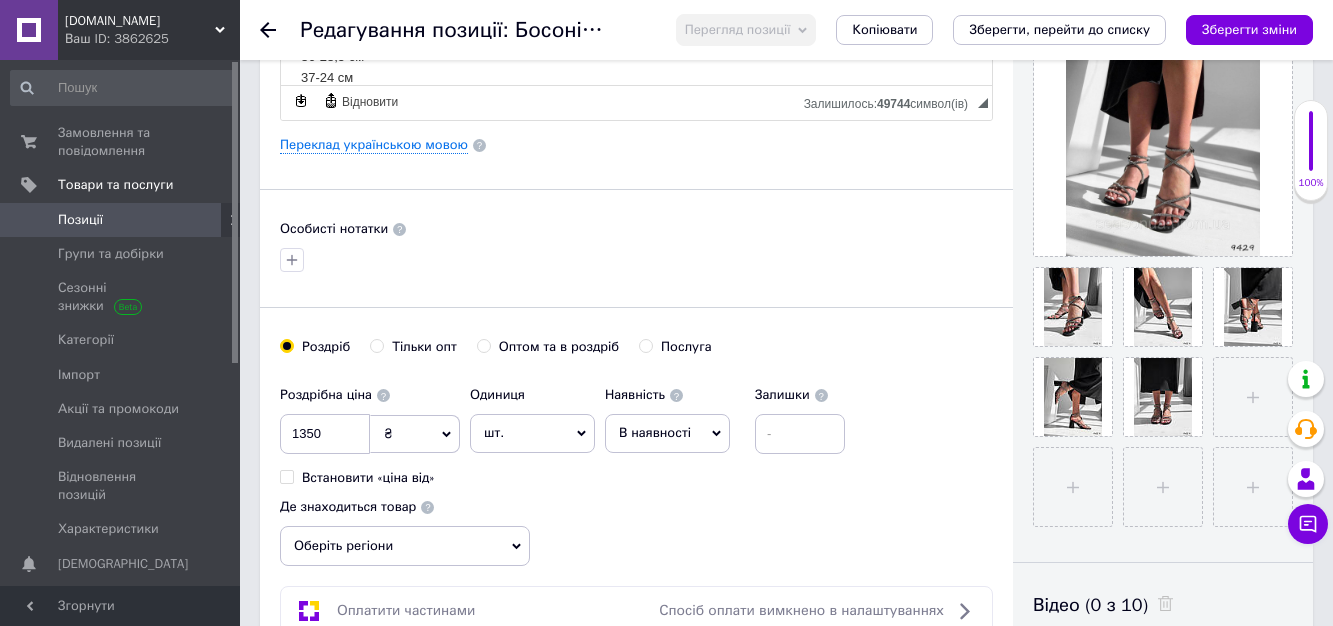 click 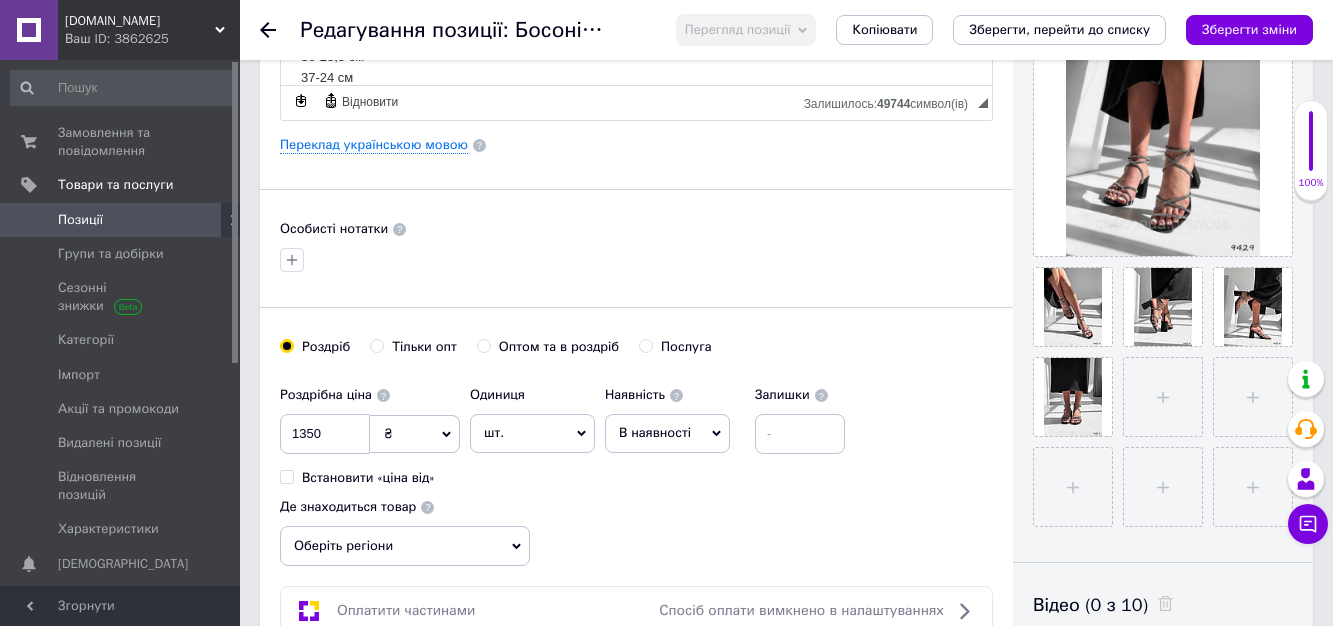 click 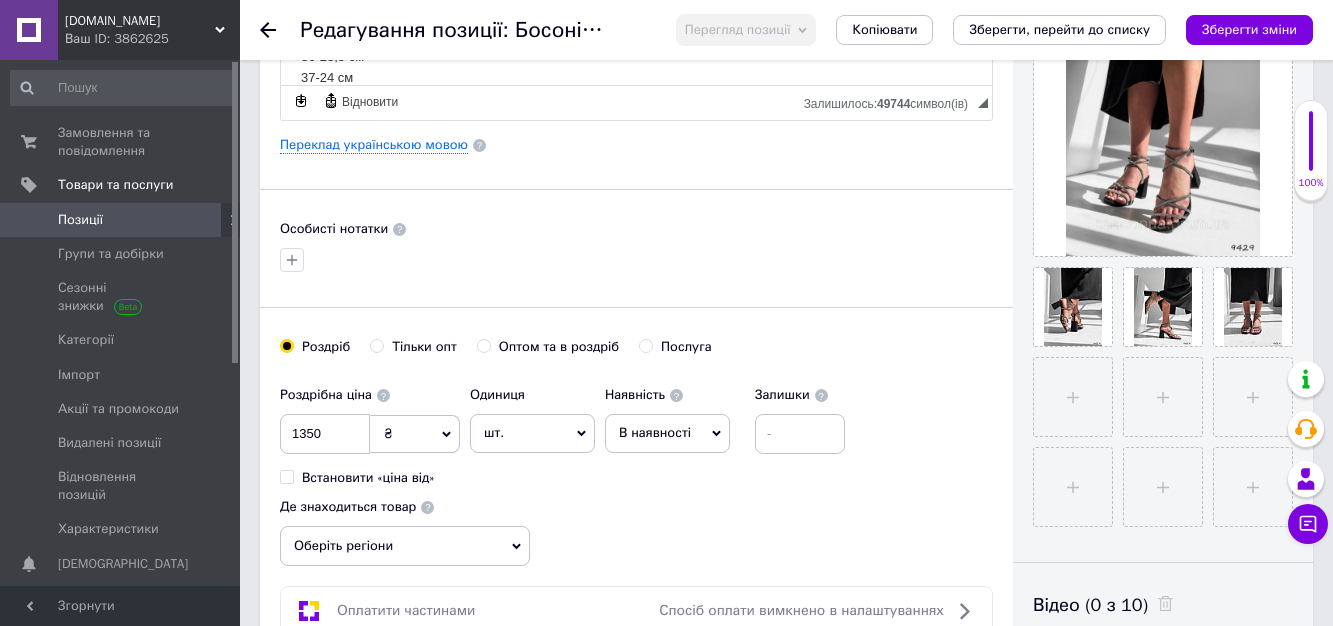 click 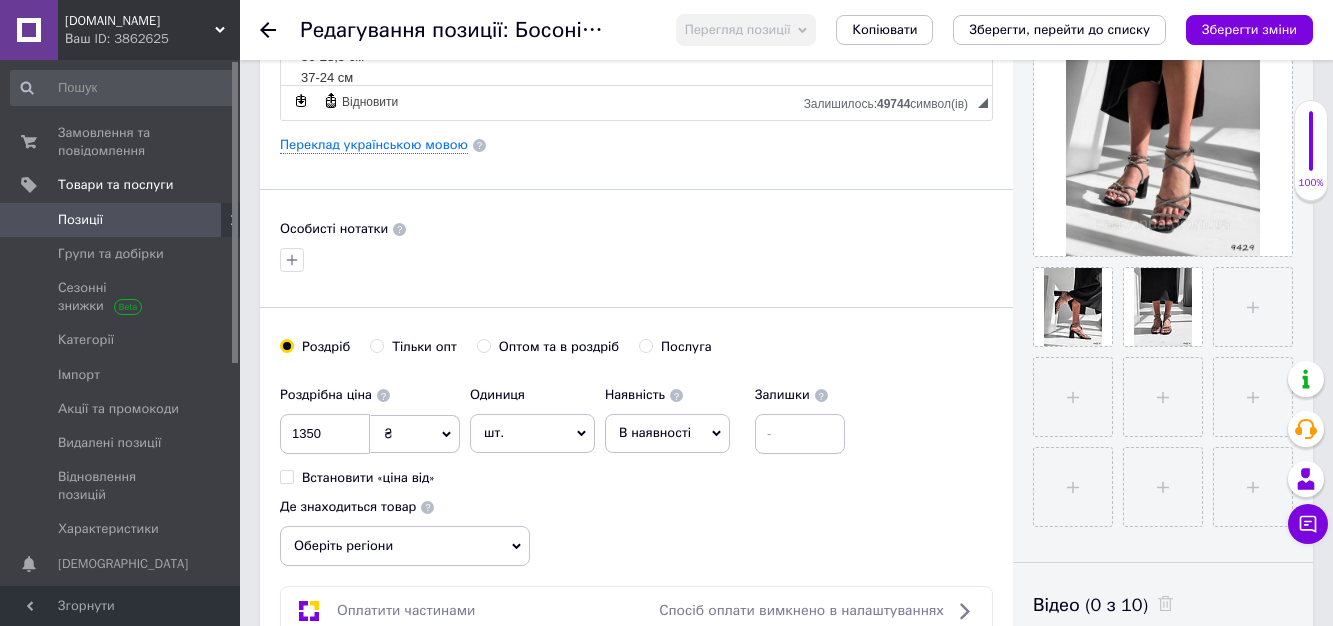 click 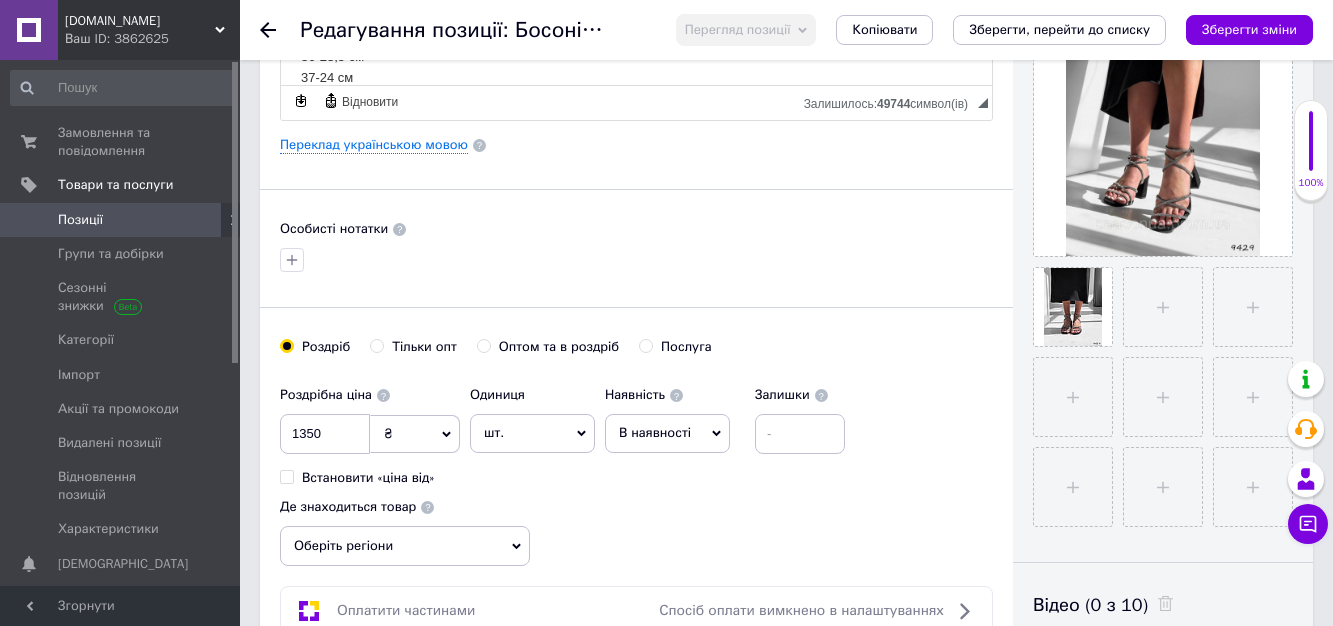 click 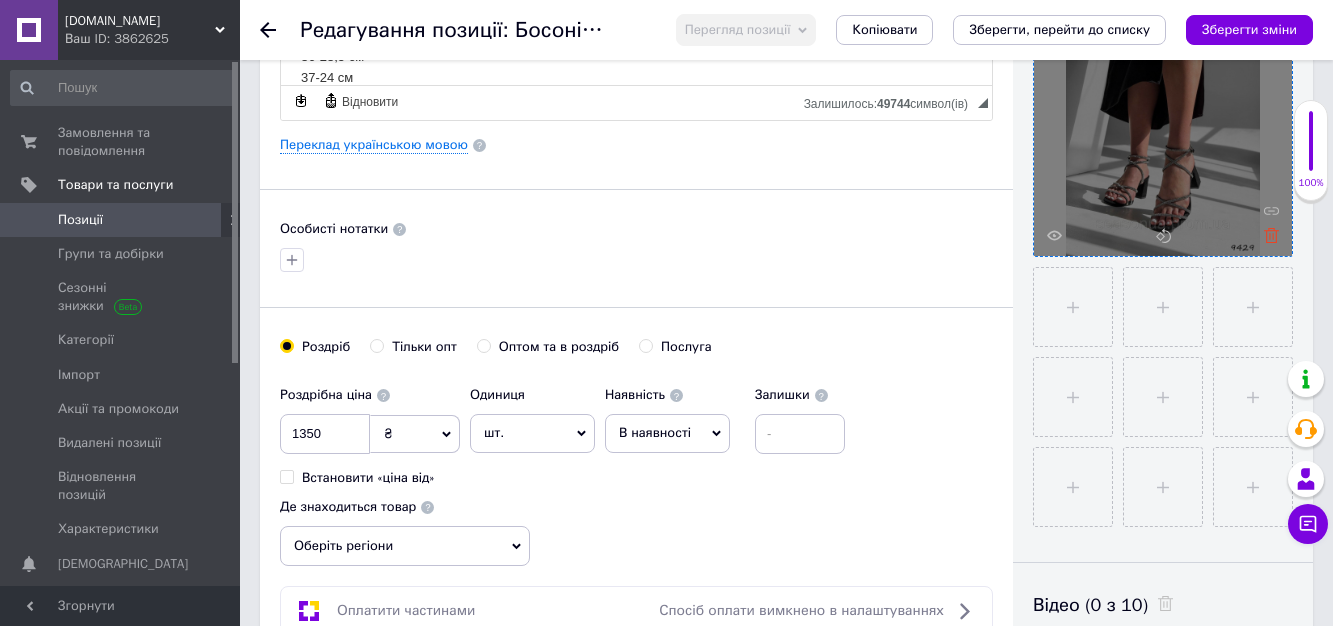 click 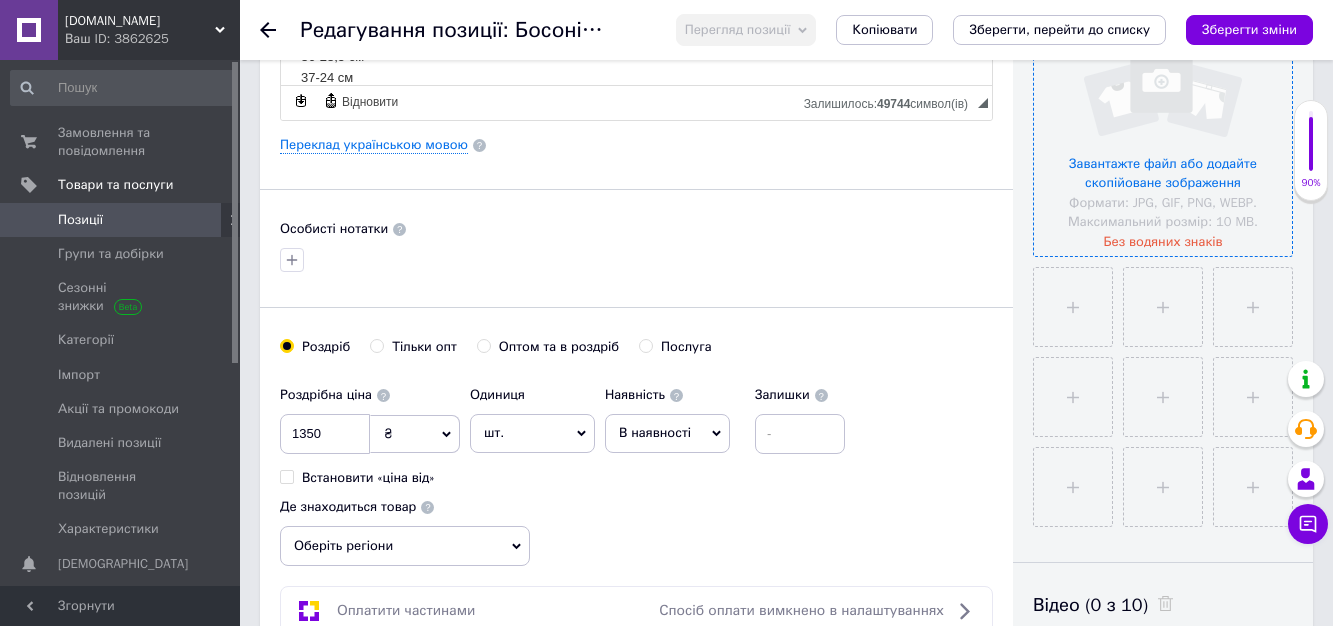 scroll, scrollTop: 400, scrollLeft: 0, axis: vertical 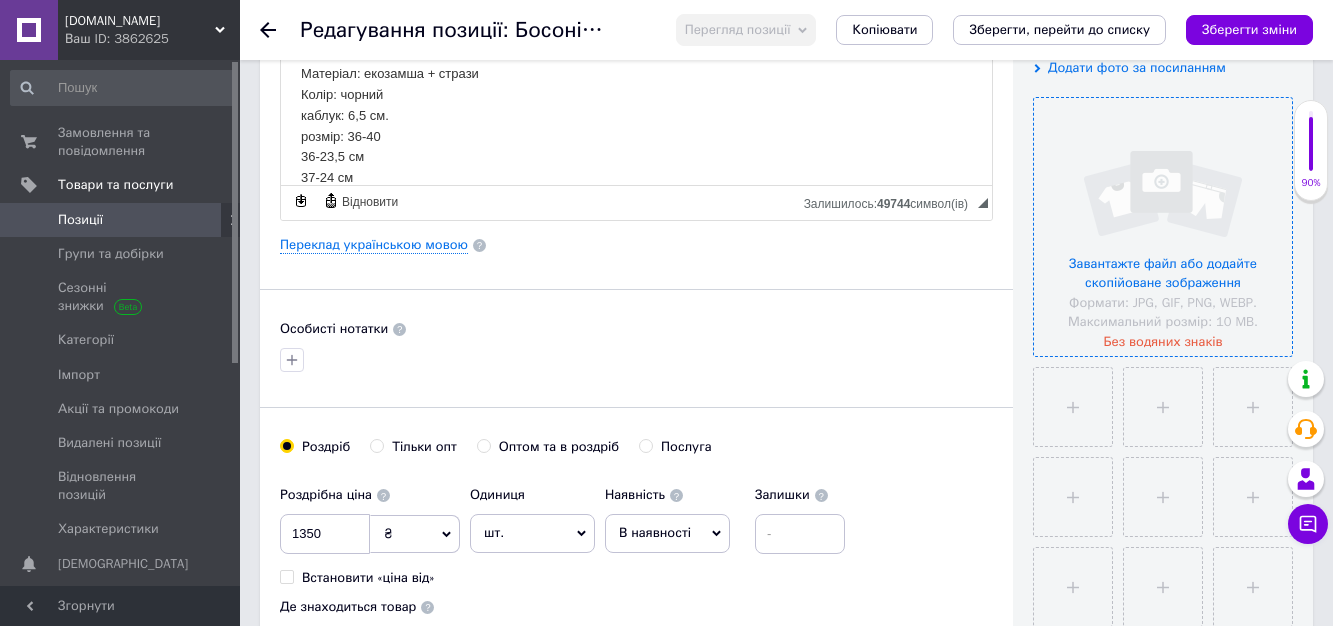 click at bounding box center [1163, 227] 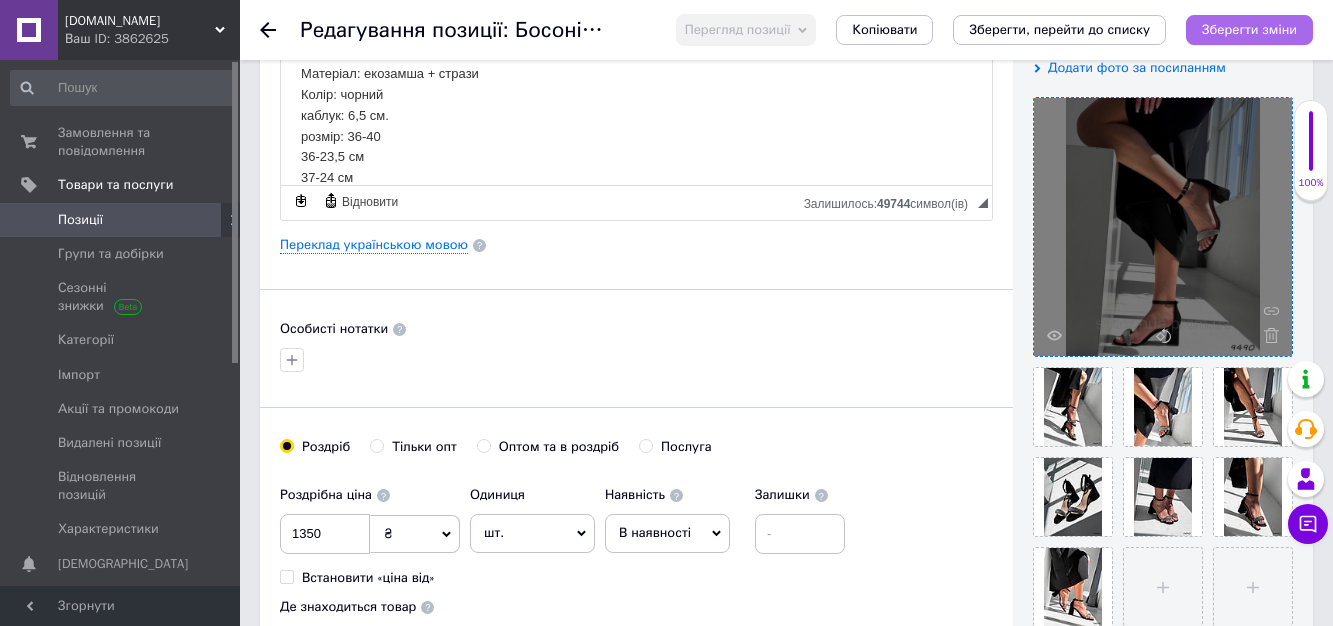click on "Зберегти зміни" at bounding box center (1249, 29) 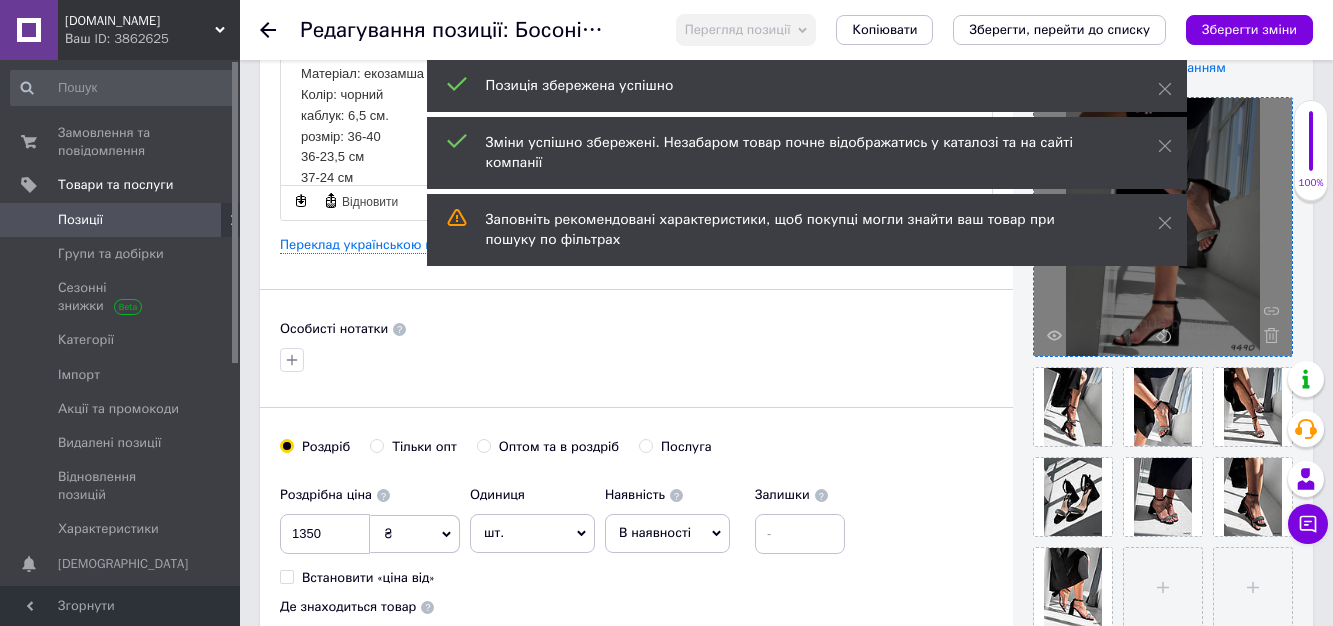 click 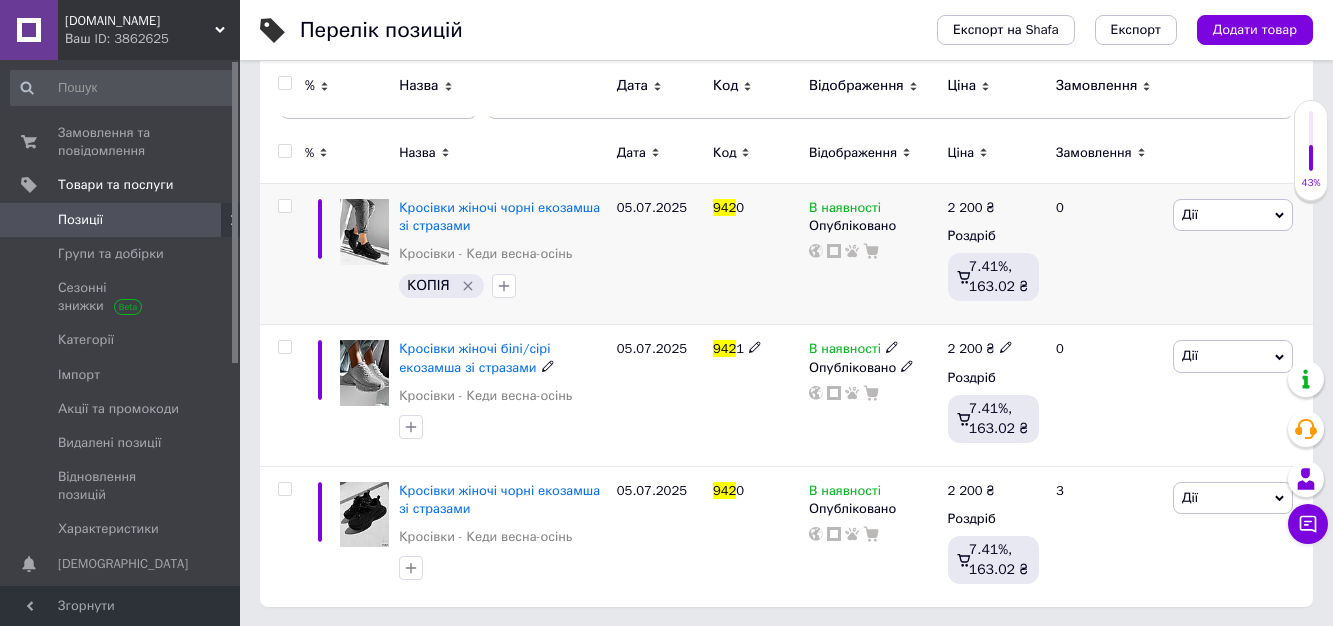 scroll, scrollTop: 0, scrollLeft: 0, axis: both 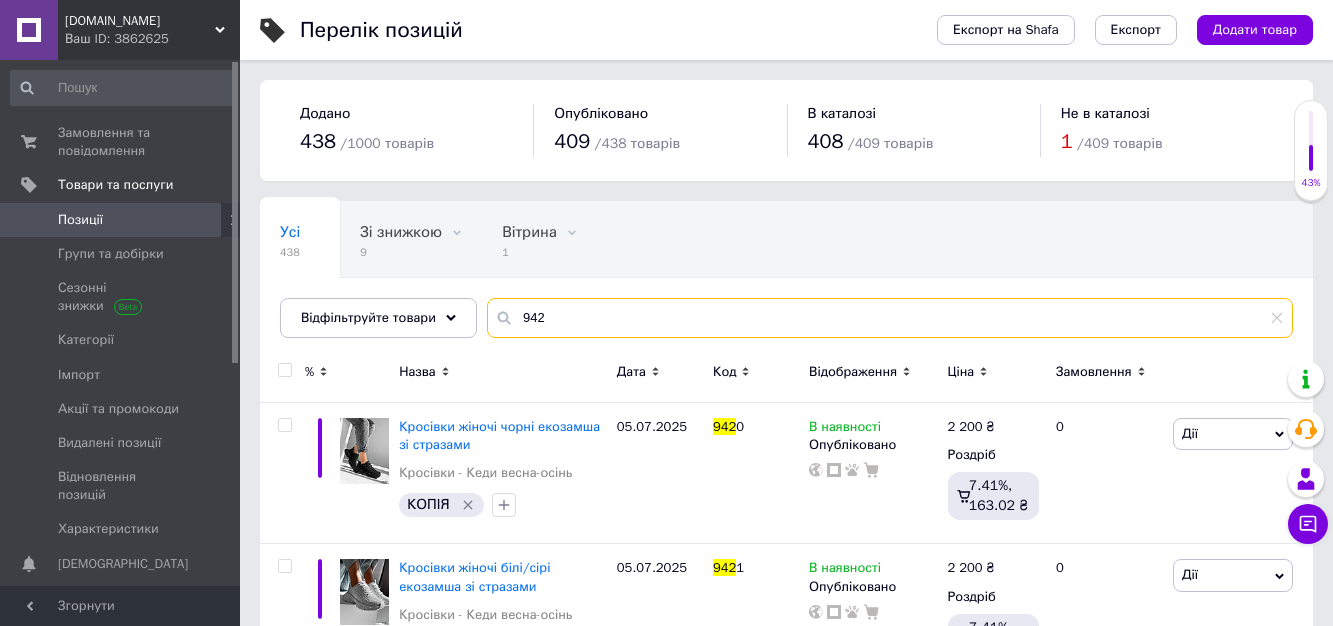 click on "942" at bounding box center (890, 318) 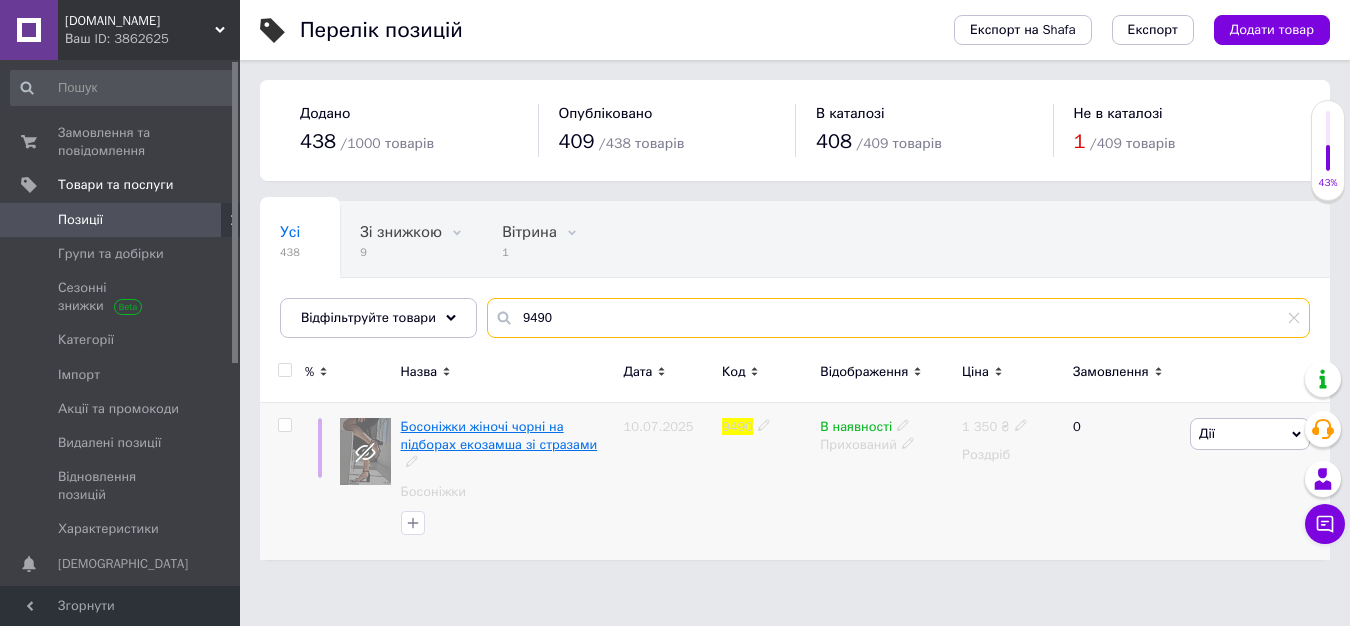 type on "9490" 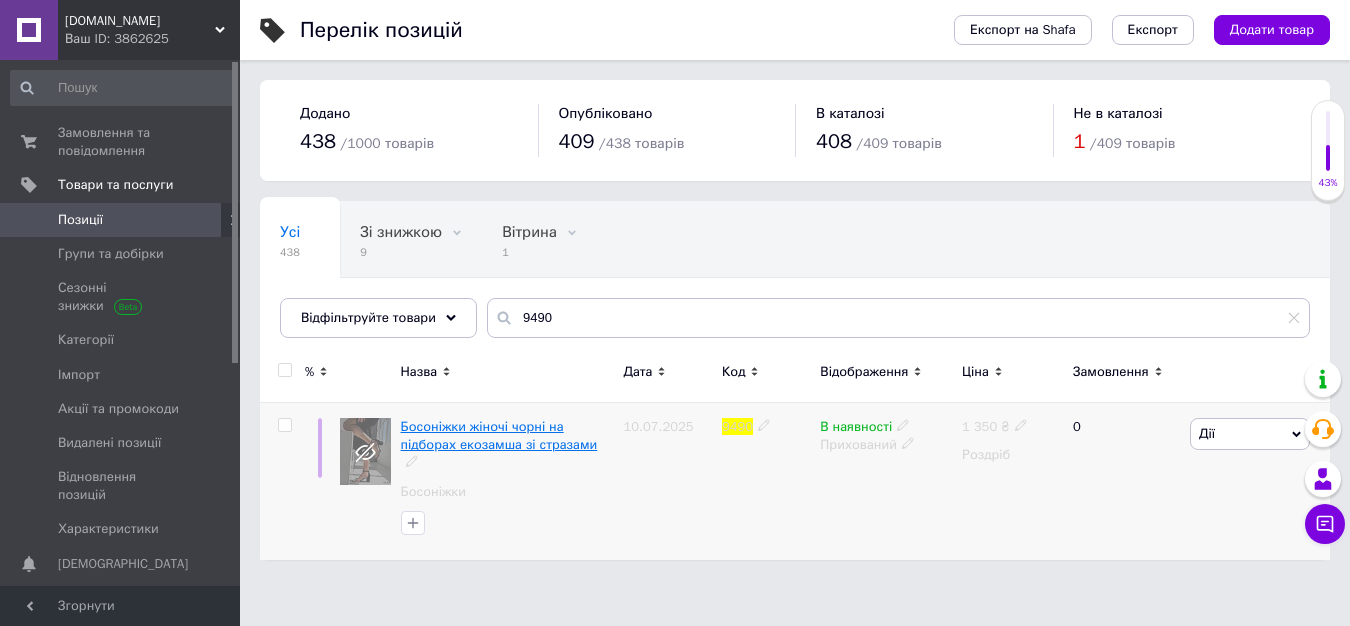 click on "Босоніжки жіночі чорні на підборах екозамша зі стразами" at bounding box center [499, 435] 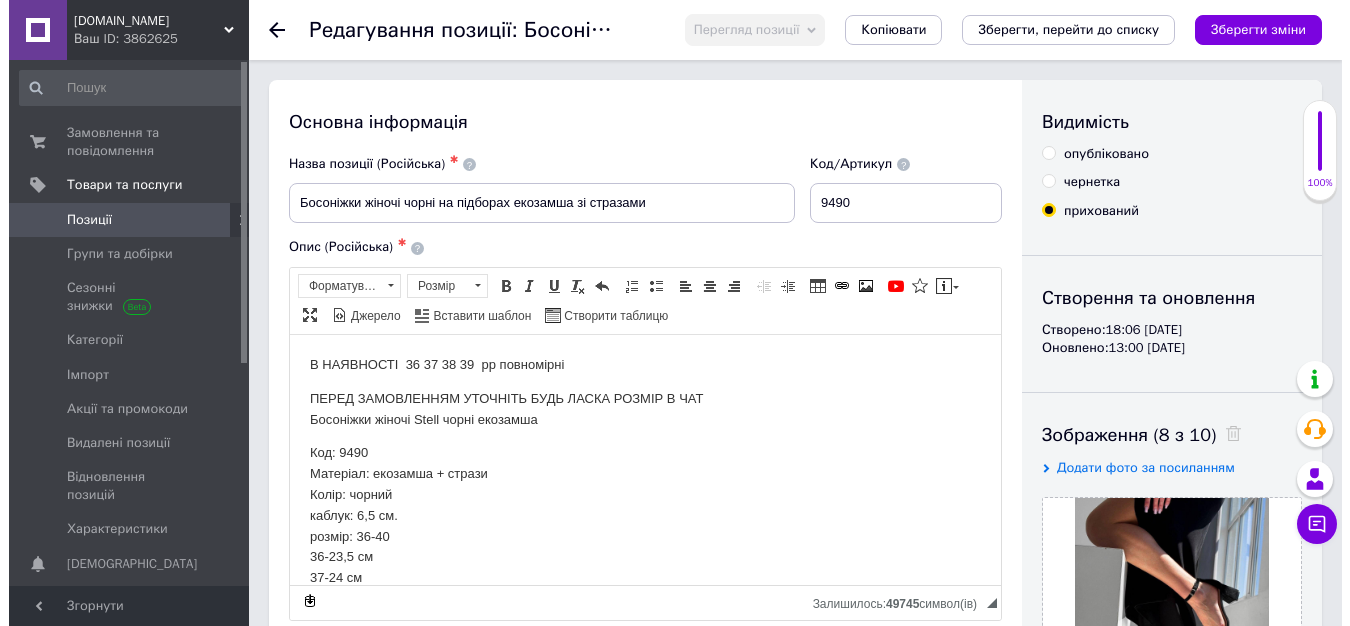 scroll, scrollTop: 0, scrollLeft: 0, axis: both 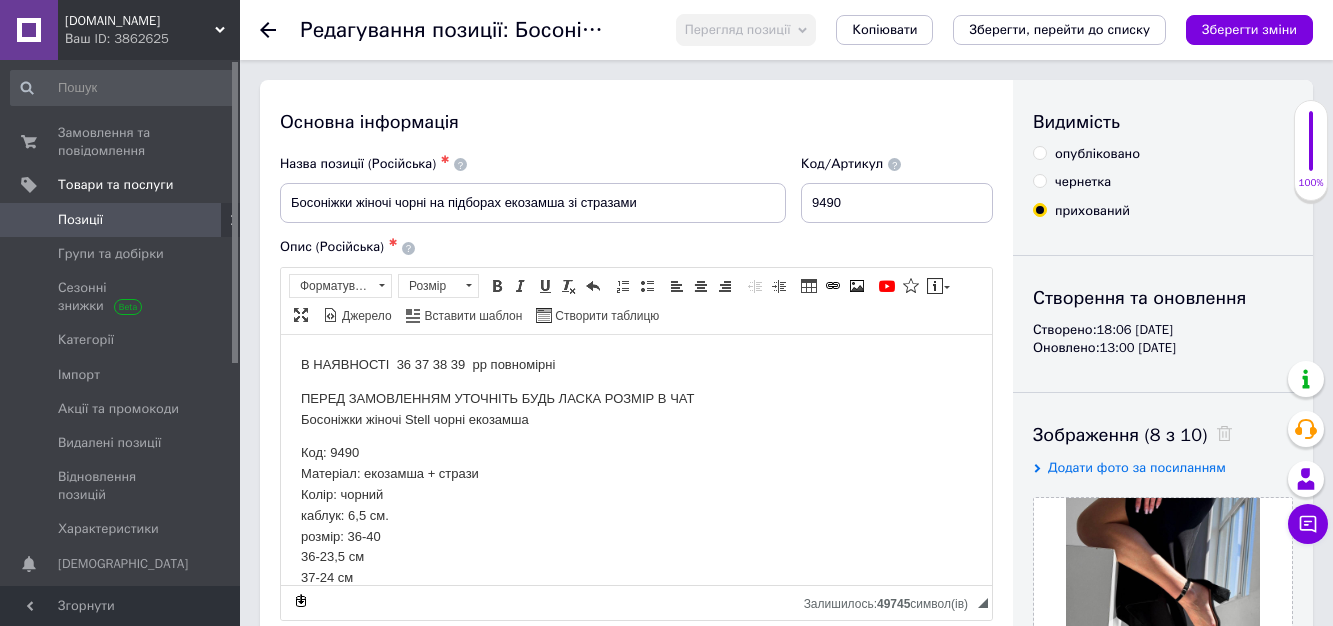click on "опубліковано" at bounding box center [1039, 152] 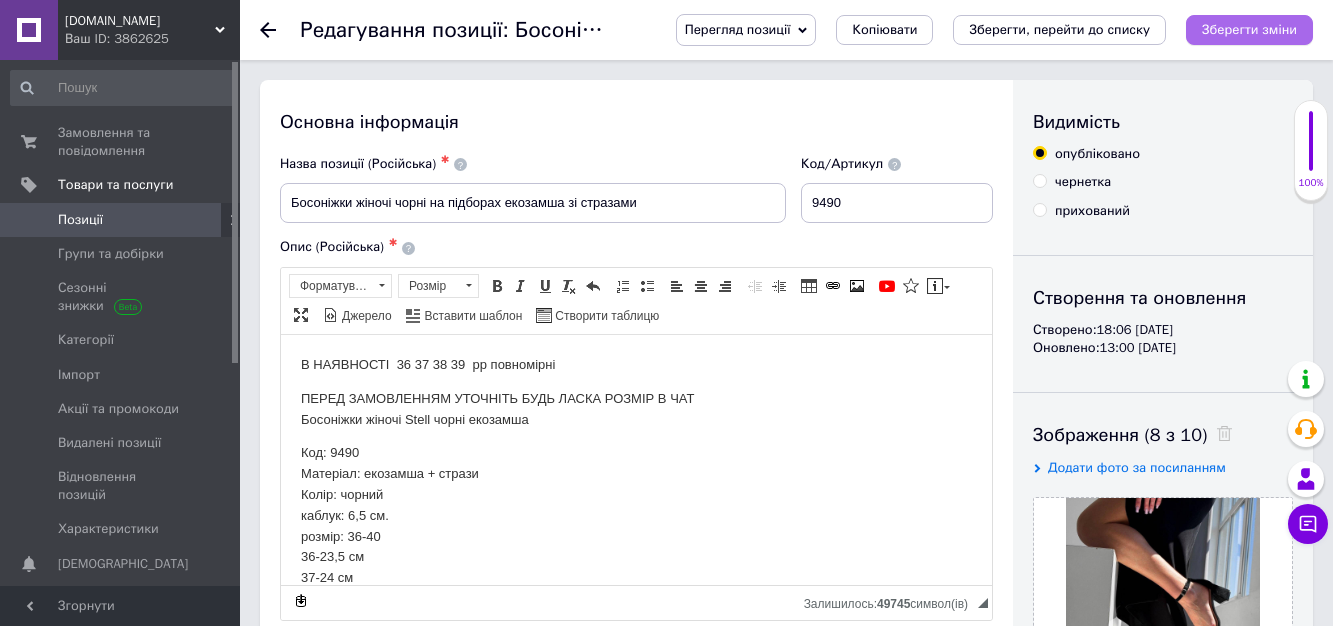 click on "Зберегти зміни" at bounding box center (1249, 29) 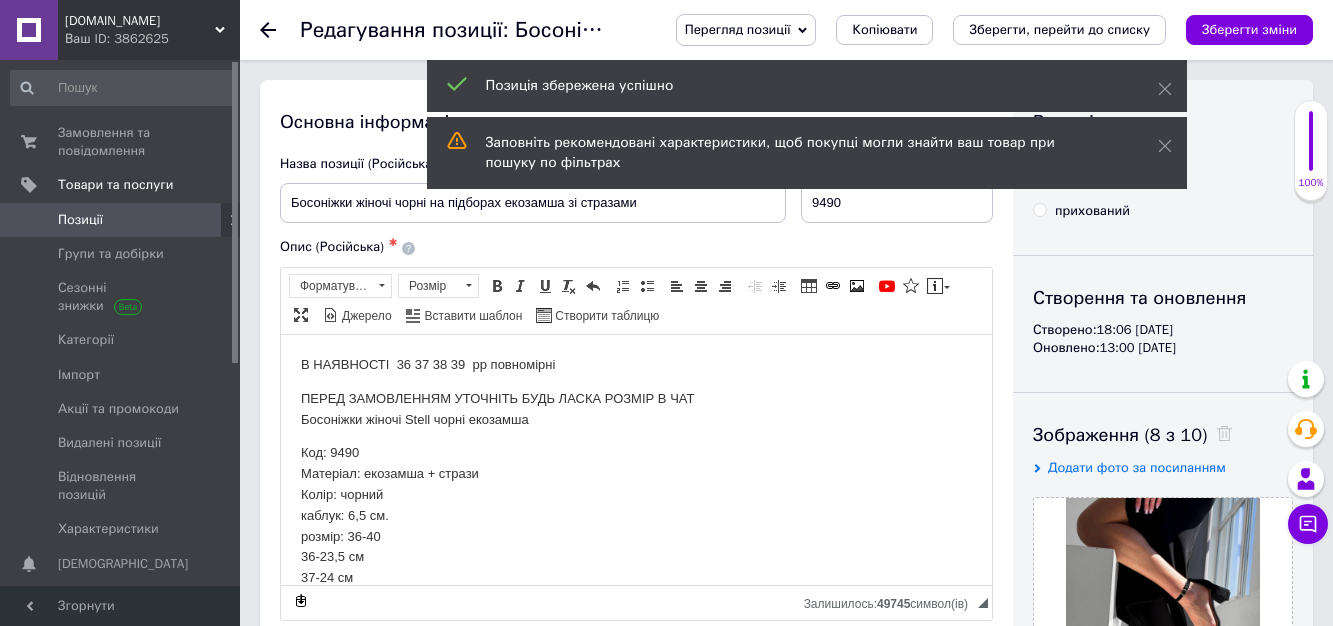 click 